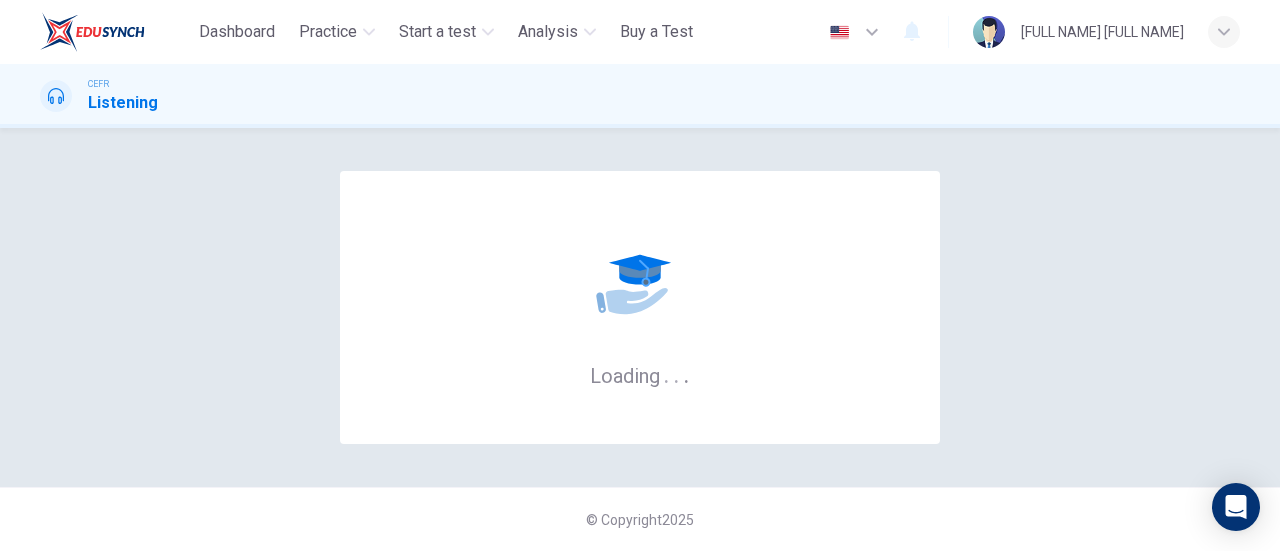 scroll, scrollTop: 0, scrollLeft: 0, axis: both 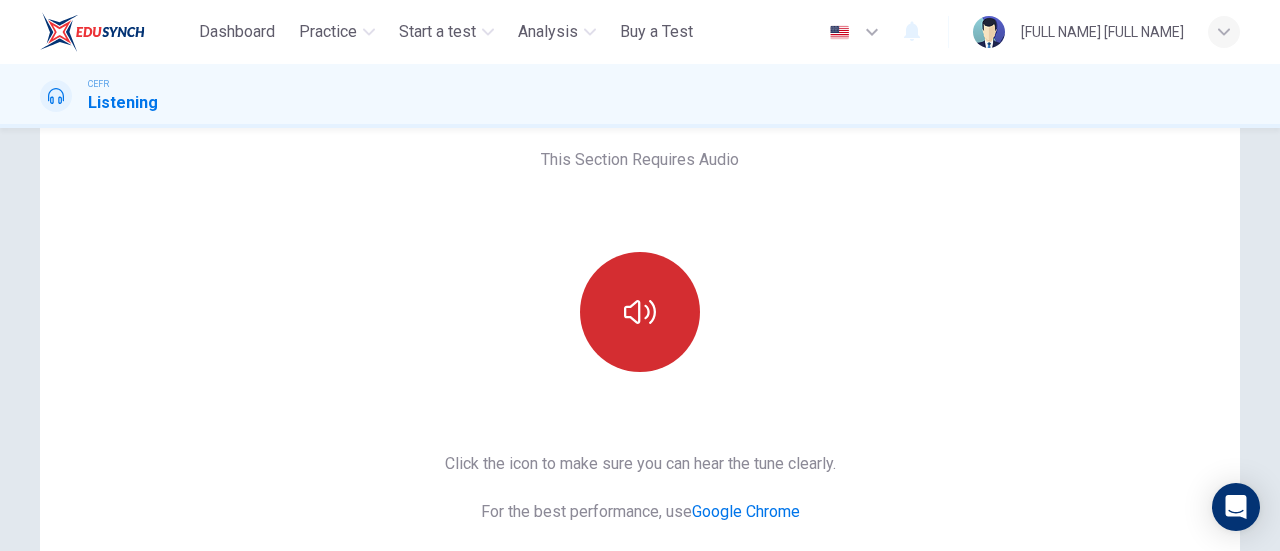 click at bounding box center (640, 312) 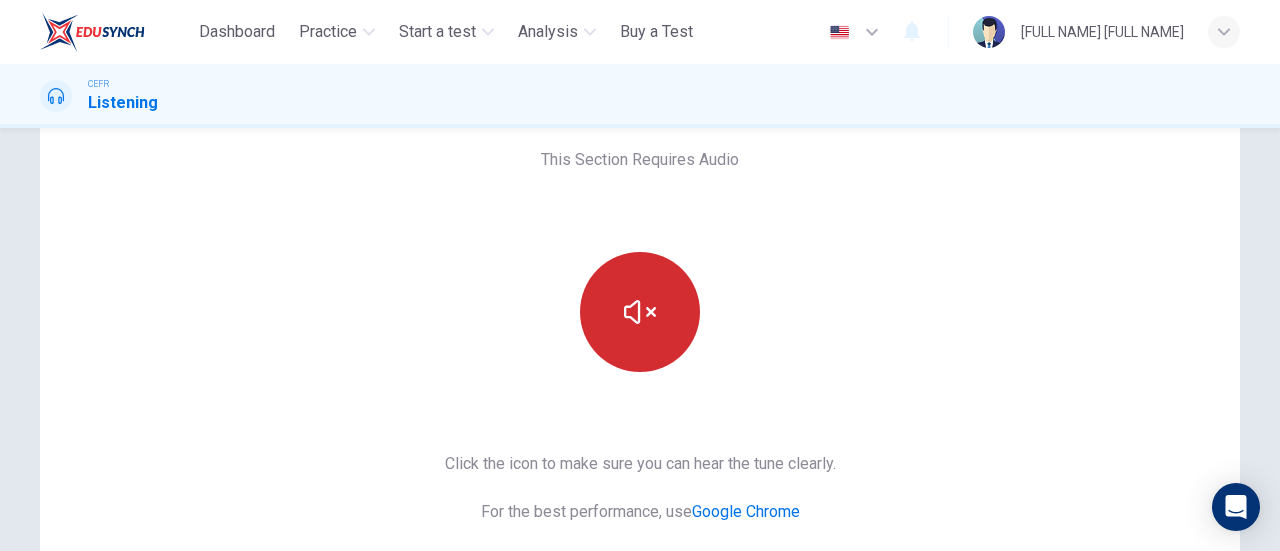 type 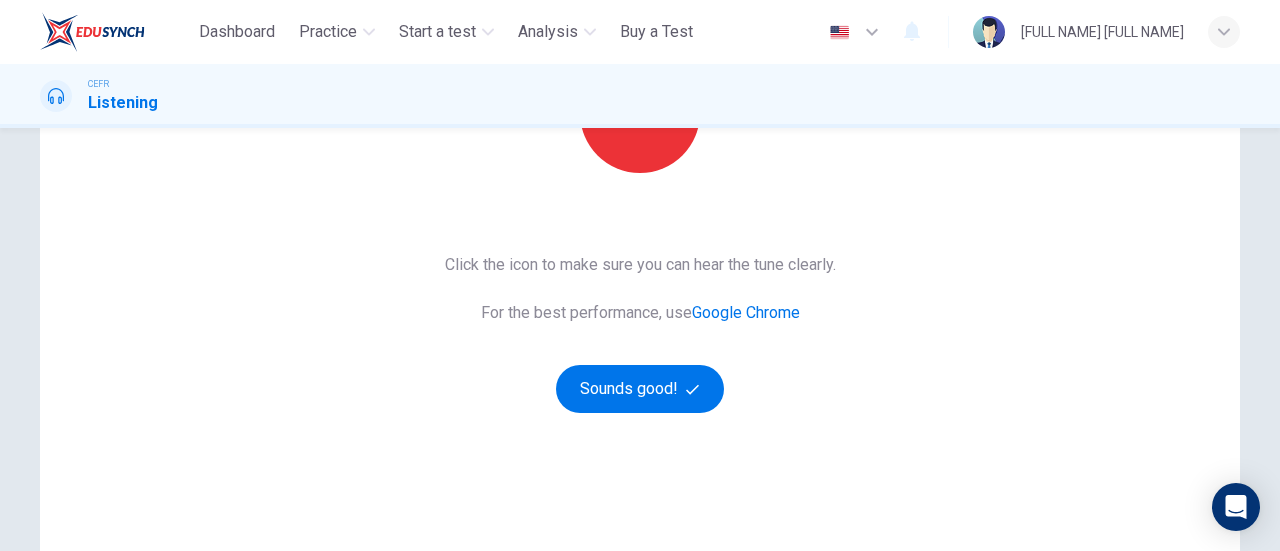 scroll, scrollTop: 300, scrollLeft: 0, axis: vertical 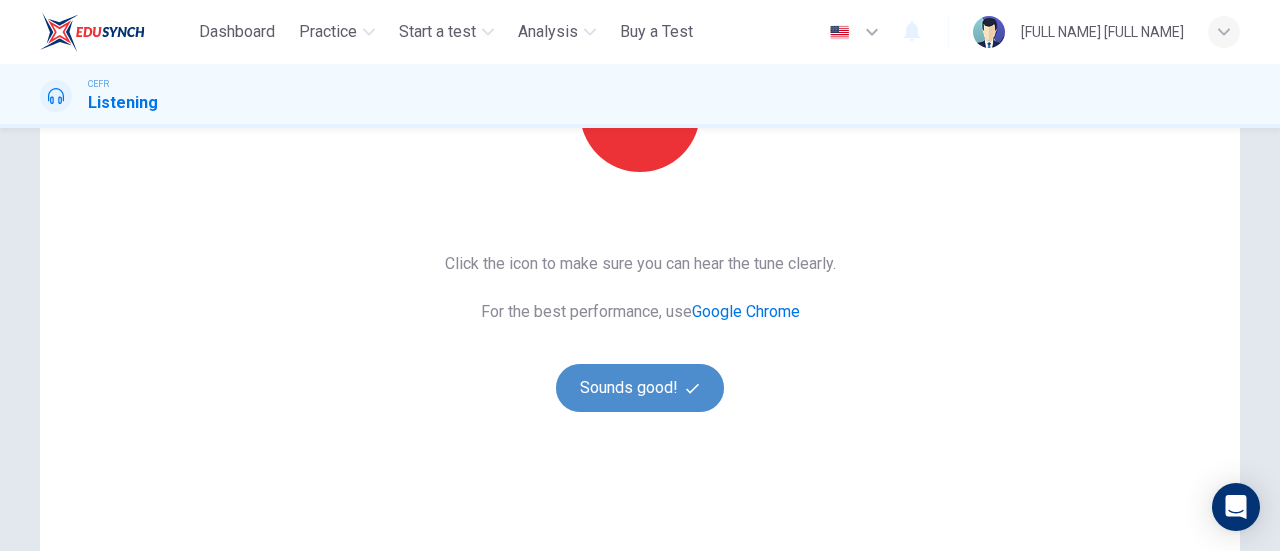 click at bounding box center (692, 388) 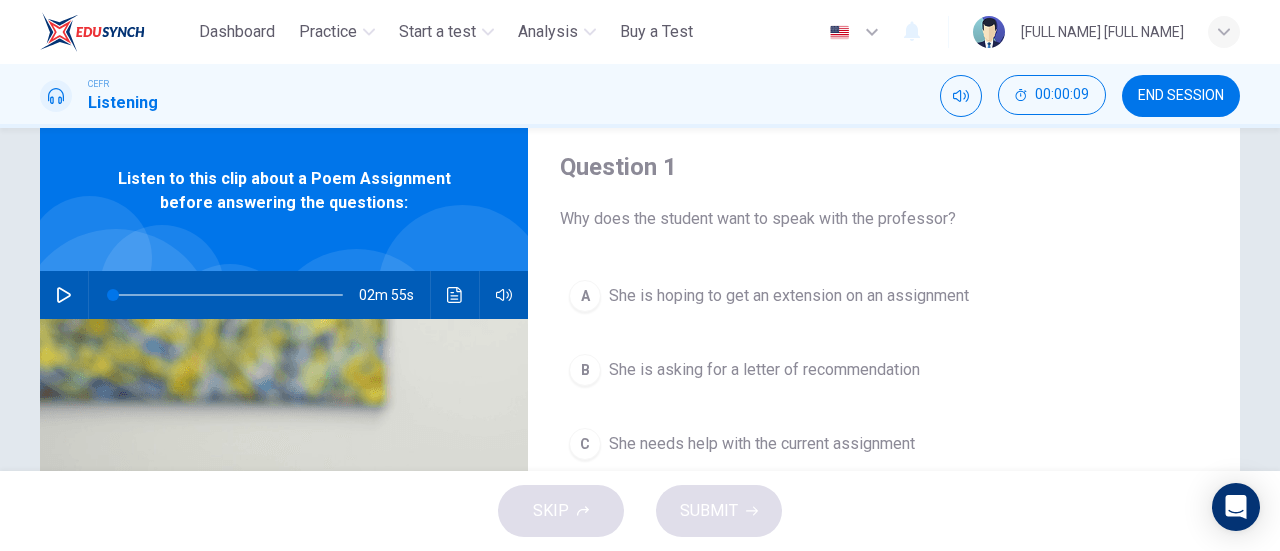 scroll, scrollTop: 0, scrollLeft: 0, axis: both 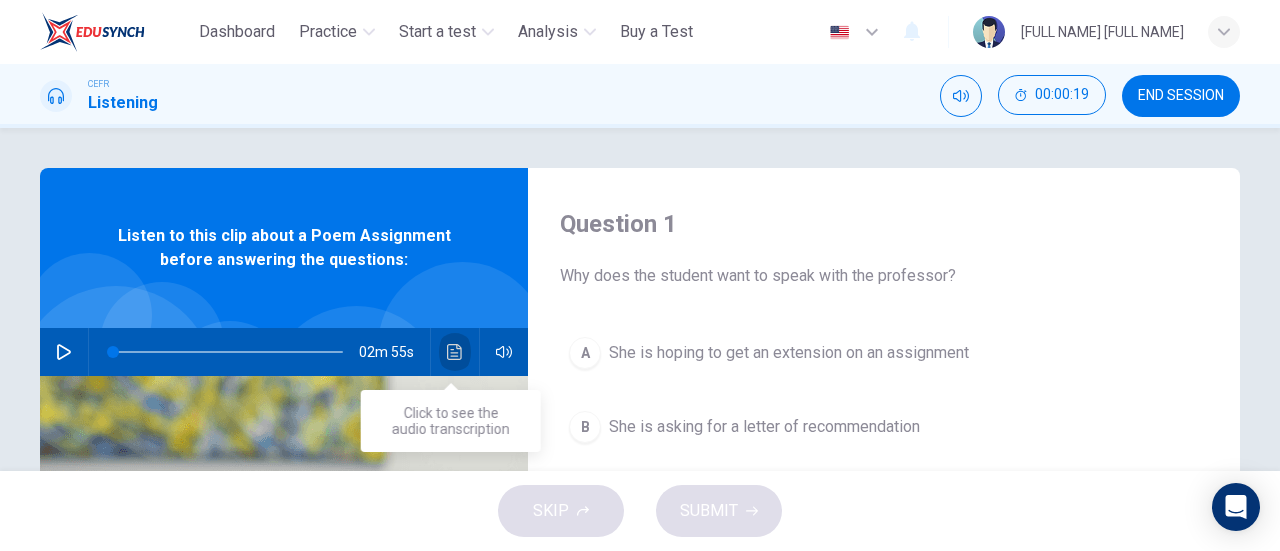 click at bounding box center [455, 352] 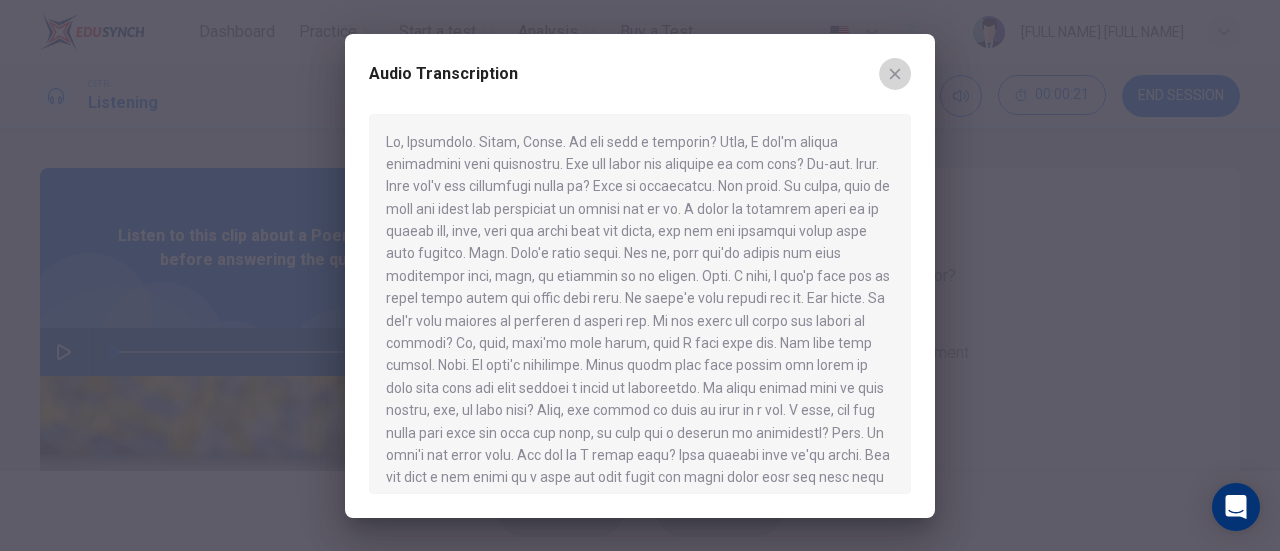 click at bounding box center (895, 74) 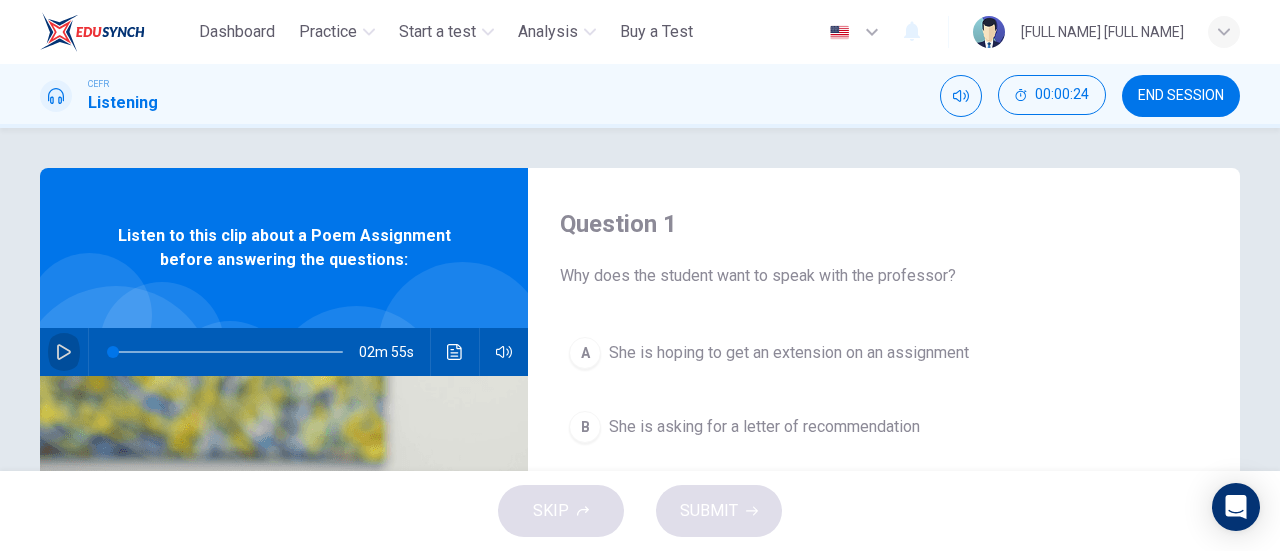 click at bounding box center [64, 352] 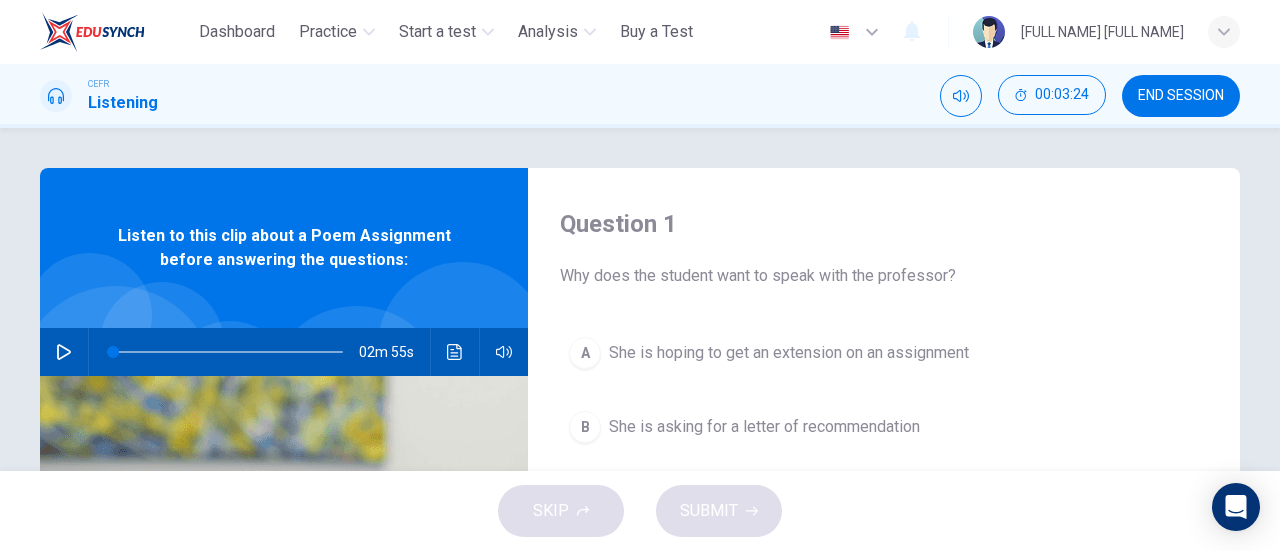 type 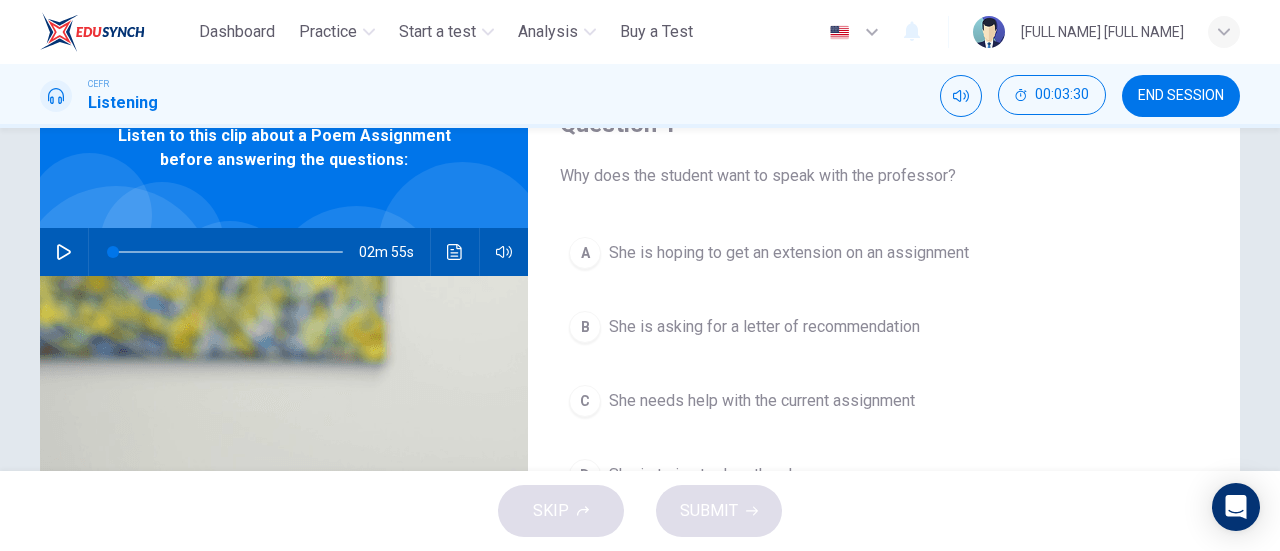 scroll, scrollTop: 200, scrollLeft: 0, axis: vertical 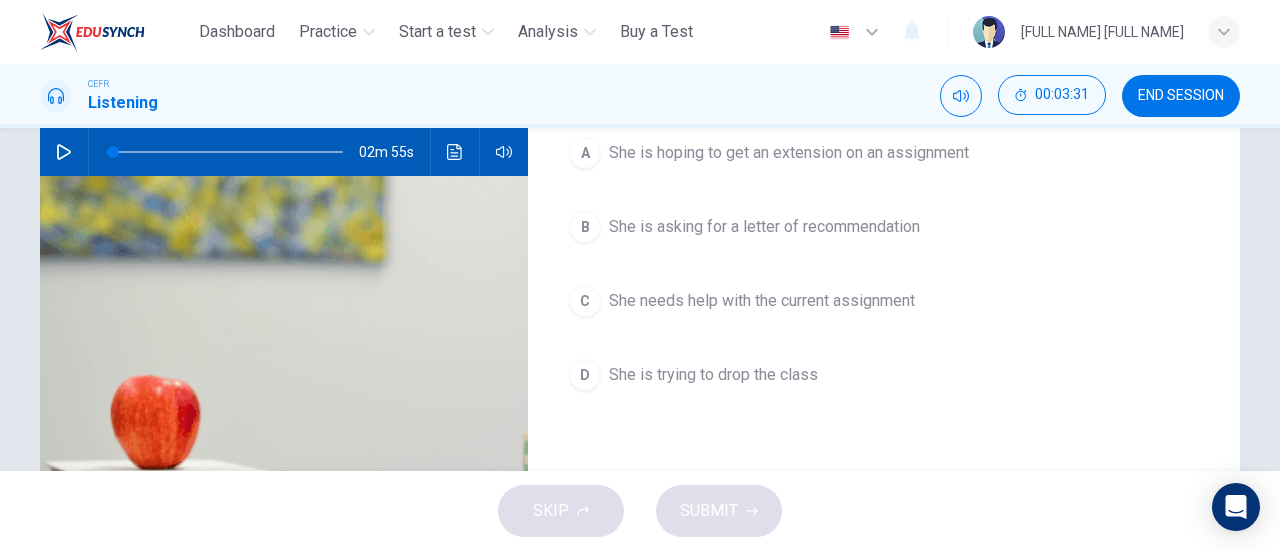 click on "She needs help with the current assignment" at bounding box center (789, 153) 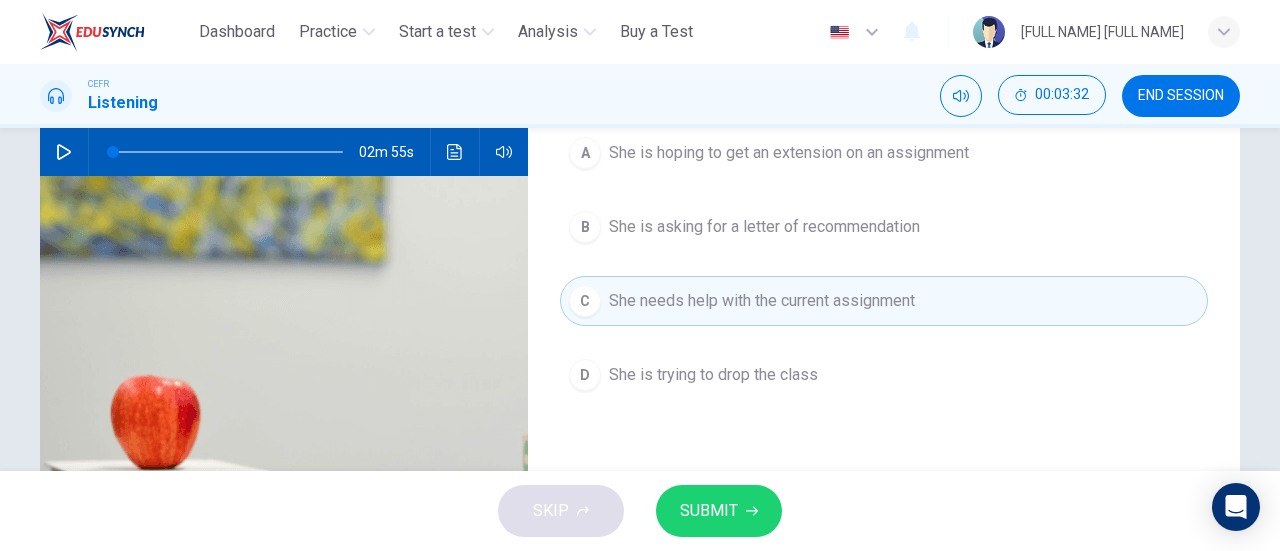click on "SUBMIT" at bounding box center (719, 511) 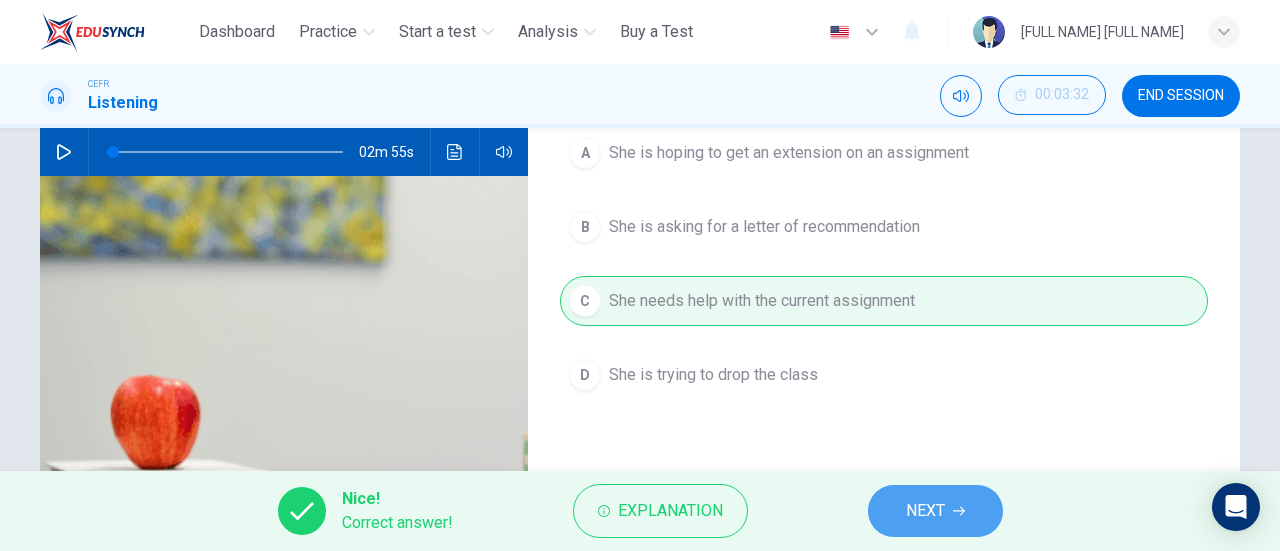 click on "NEXT" at bounding box center [925, 511] 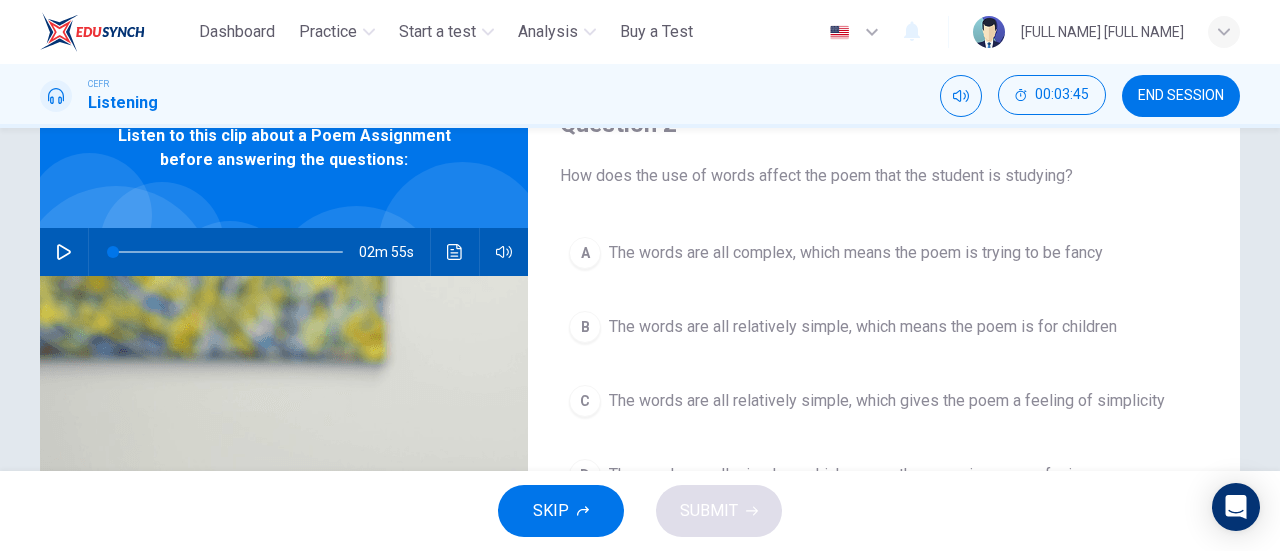 scroll, scrollTop: 200, scrollLeft: 0, axis: vertical 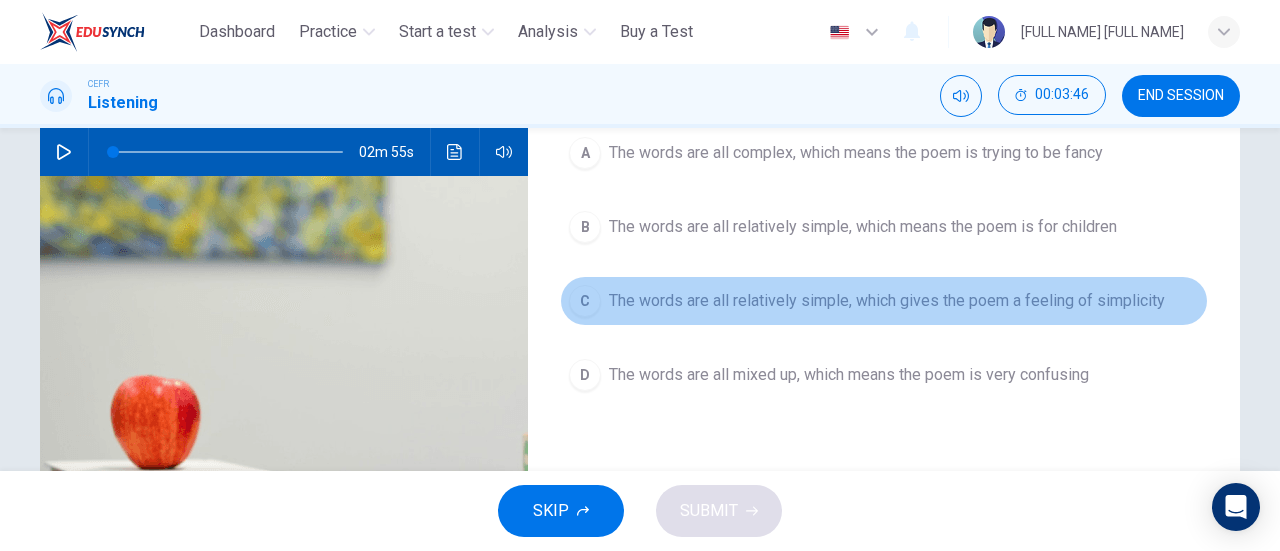 click on "C The words are all relatively simple, which gives the poem a feeling of simplicity" at bounding box center [884, 301] 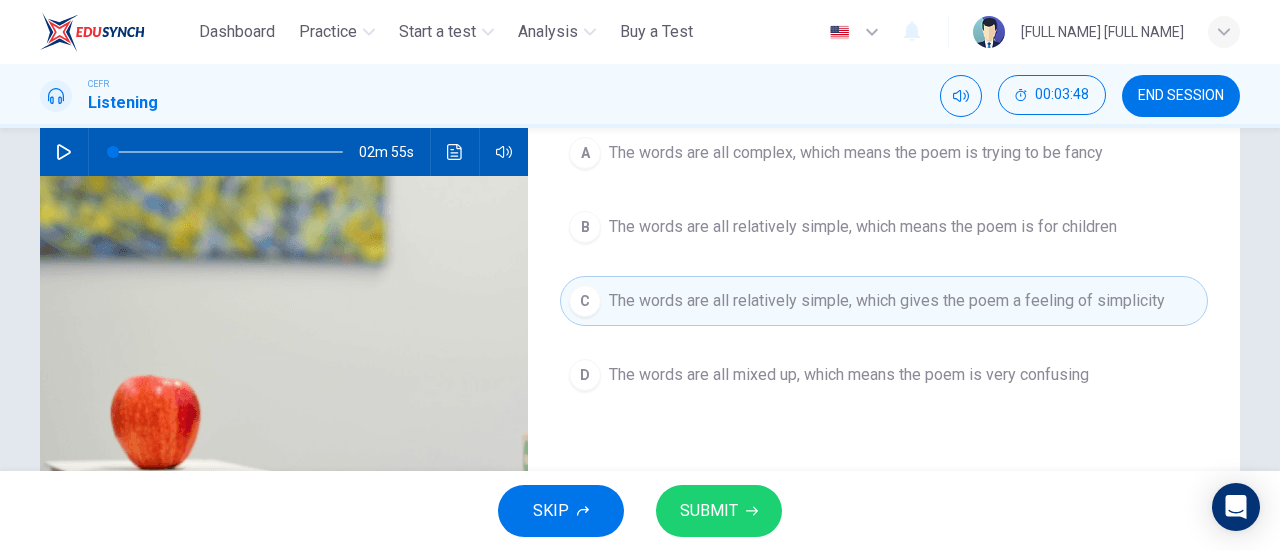 click on "SUBMIT" at bounding box center [709, 511] 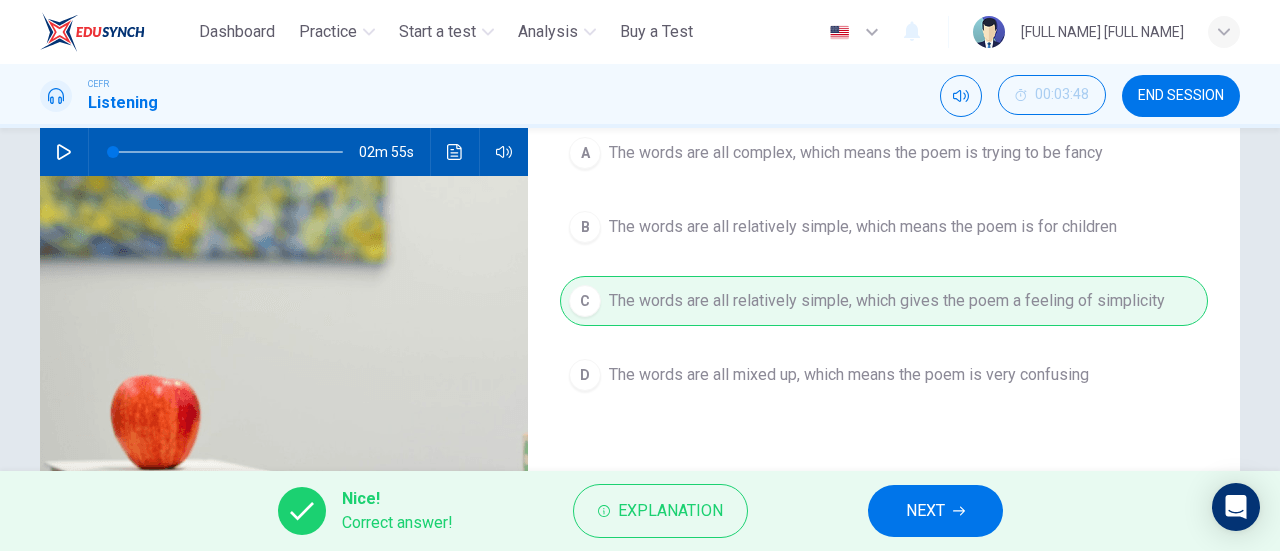 click on "NEXT" at bounding box center (925, 511) 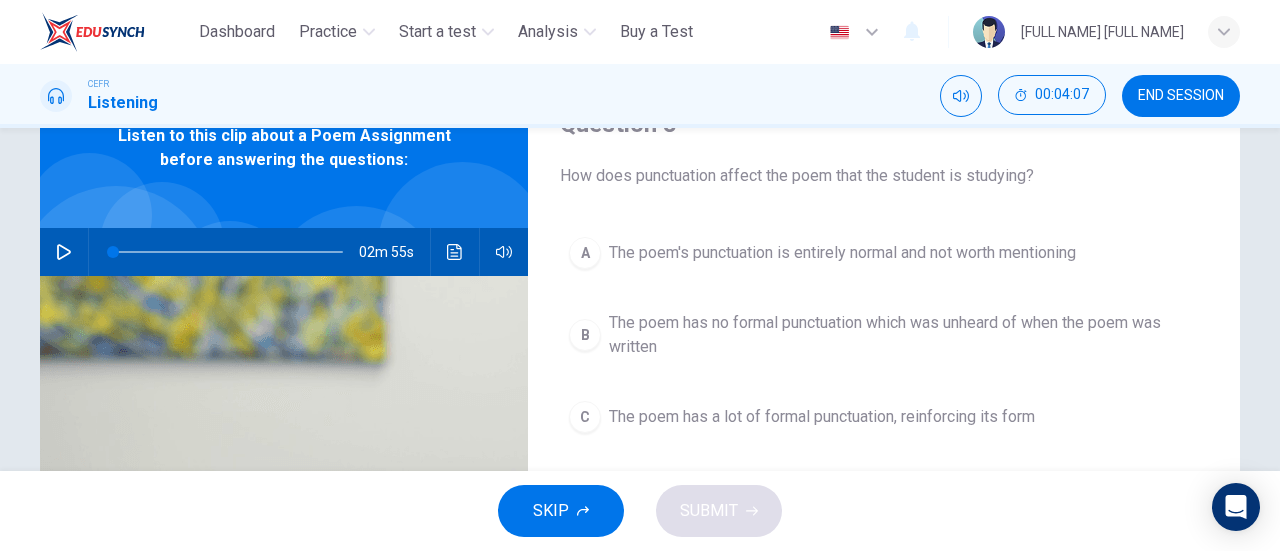 scroll, scrollTop: 200, scrollLeft: 0, axis: vertical 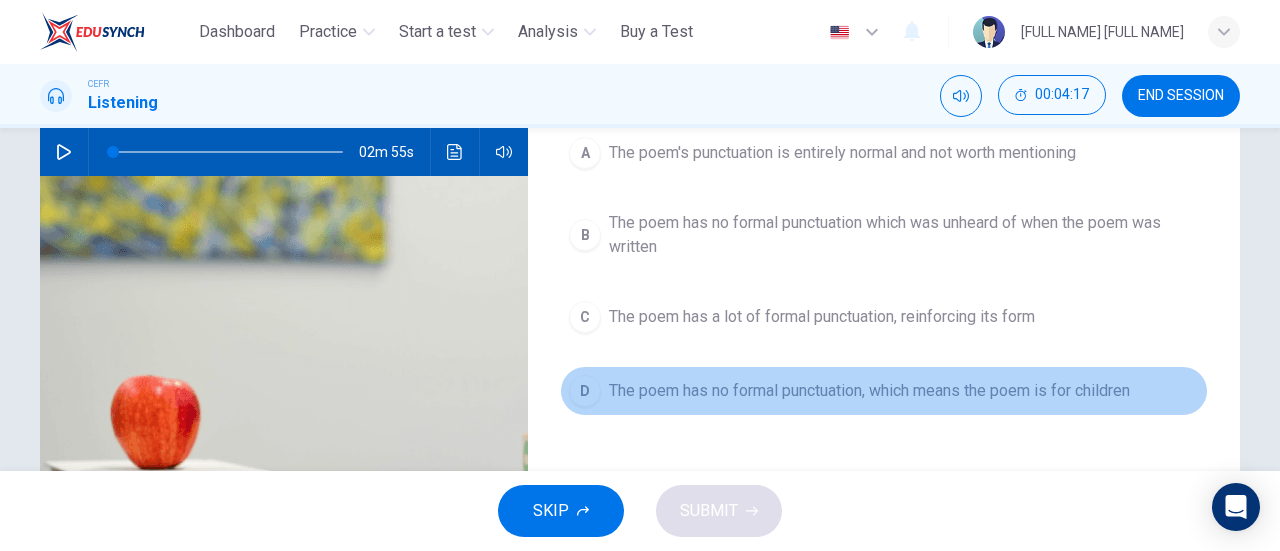 click on "The poem has no formal punctuation, which means the poem is for children" at bounding box center (842, 153) 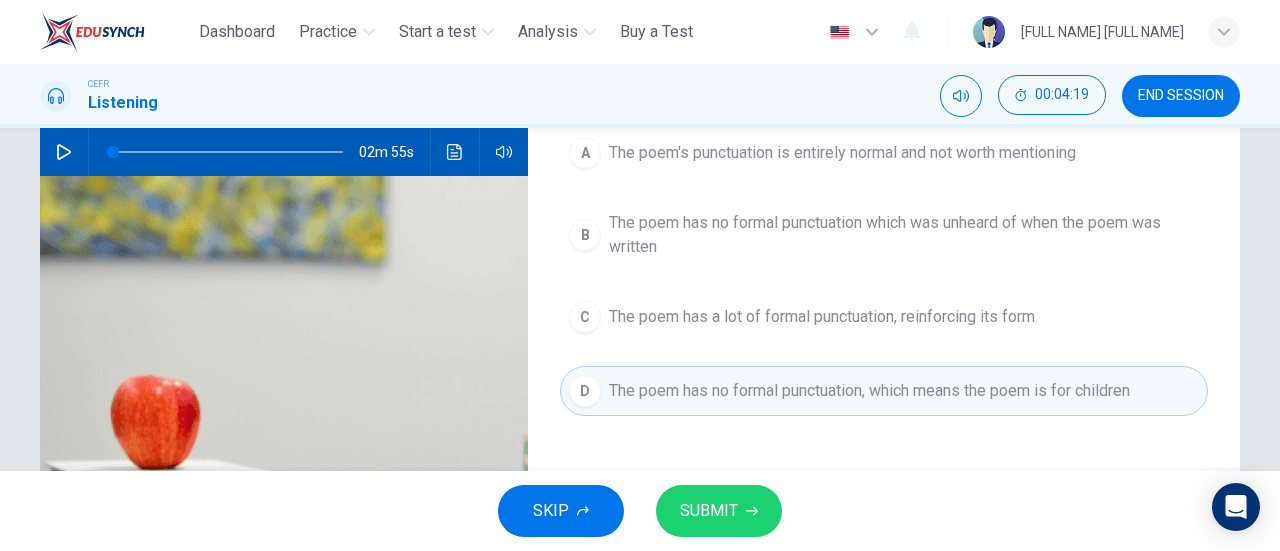 click on "SUBMIT" at bounding box center [709, 511] 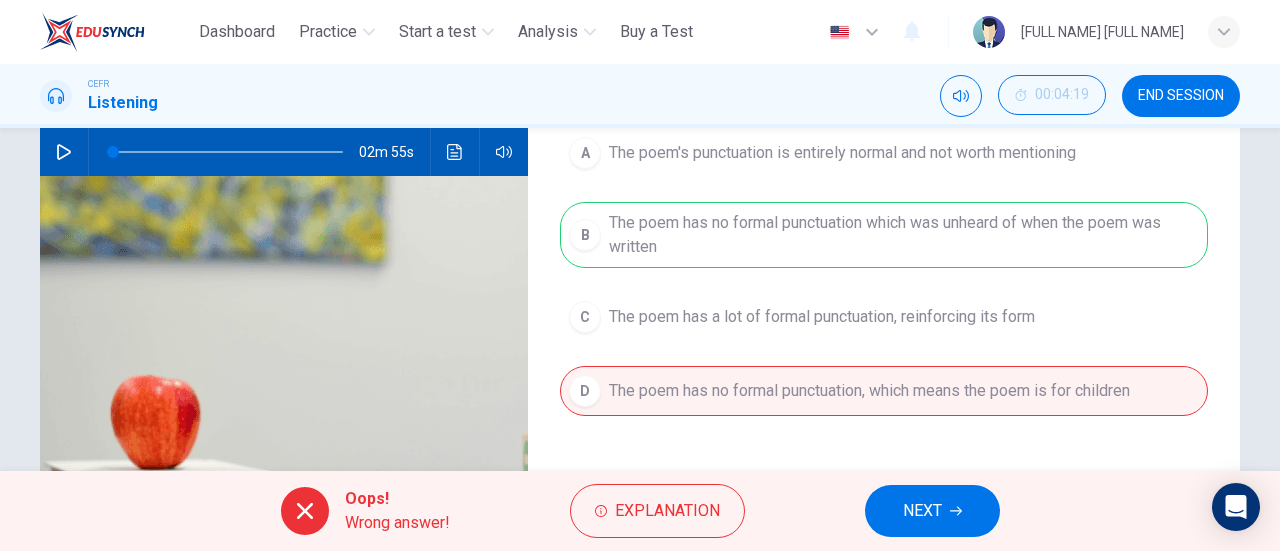 click on "NEXT" at bounding box center [932, 511] 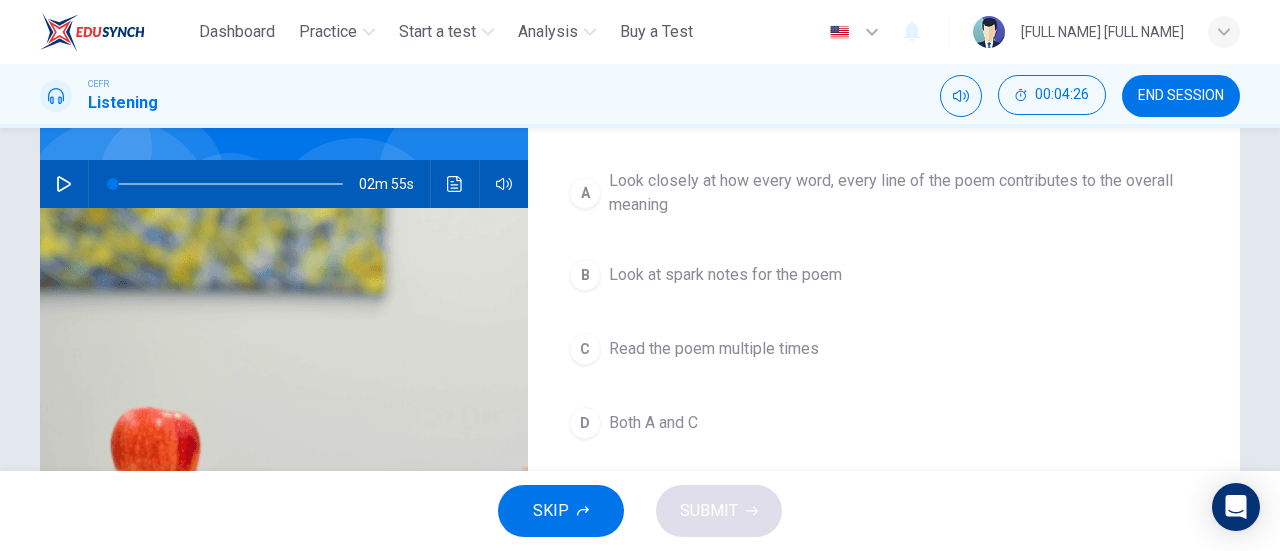 scroll, scrollTop: 200, scrollLeft: 0, axis: vertical 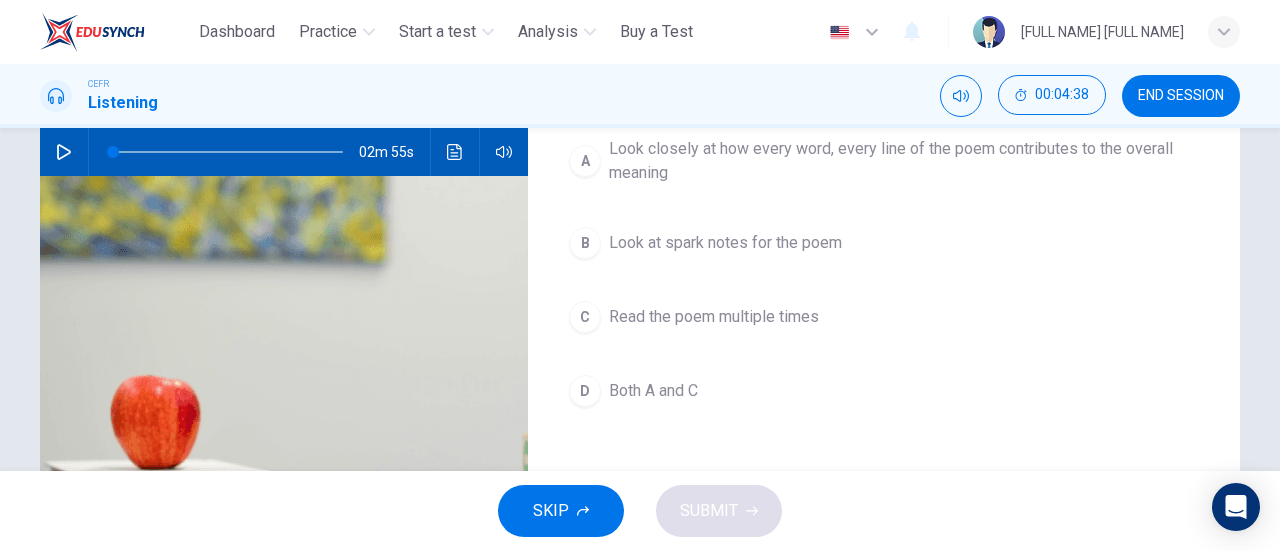 click on "A" at bounding box center (585, 161) 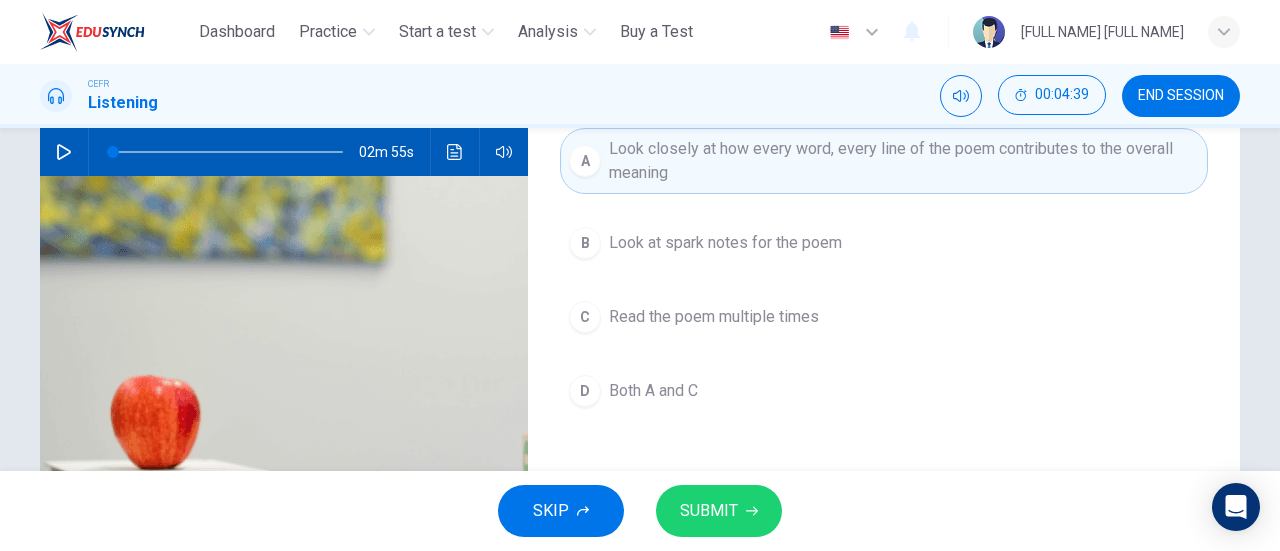 click on "SUBMIT" at bounding box center (719, 511) 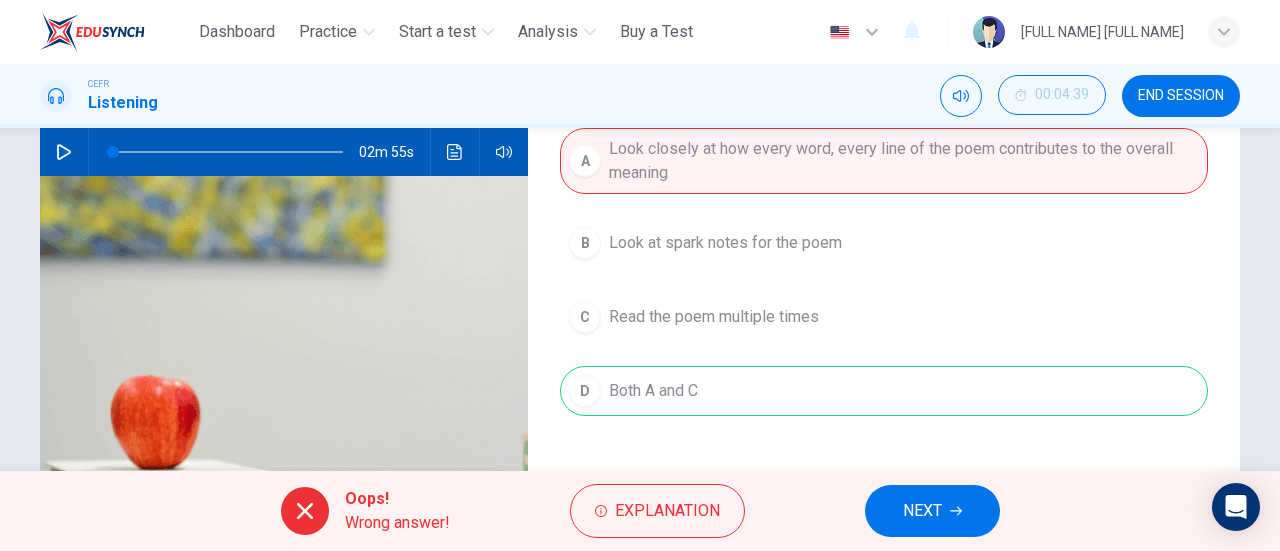 click on "NEXT" at bounding box center (932, 511) 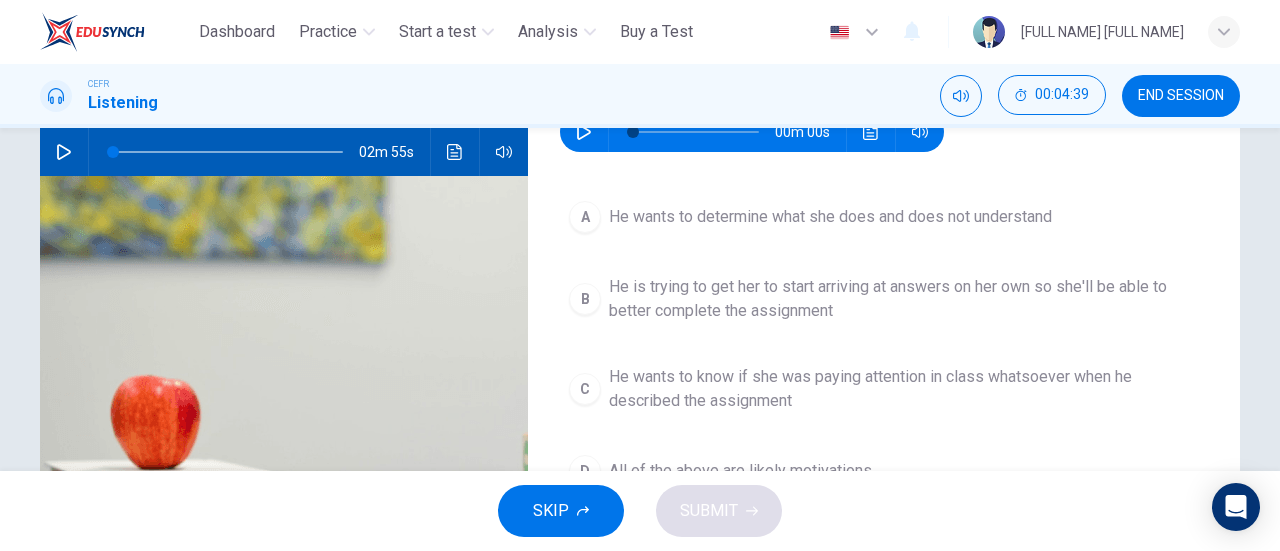 scroll, scrollTop: 100, scrollLeft: 0, axis: vertical 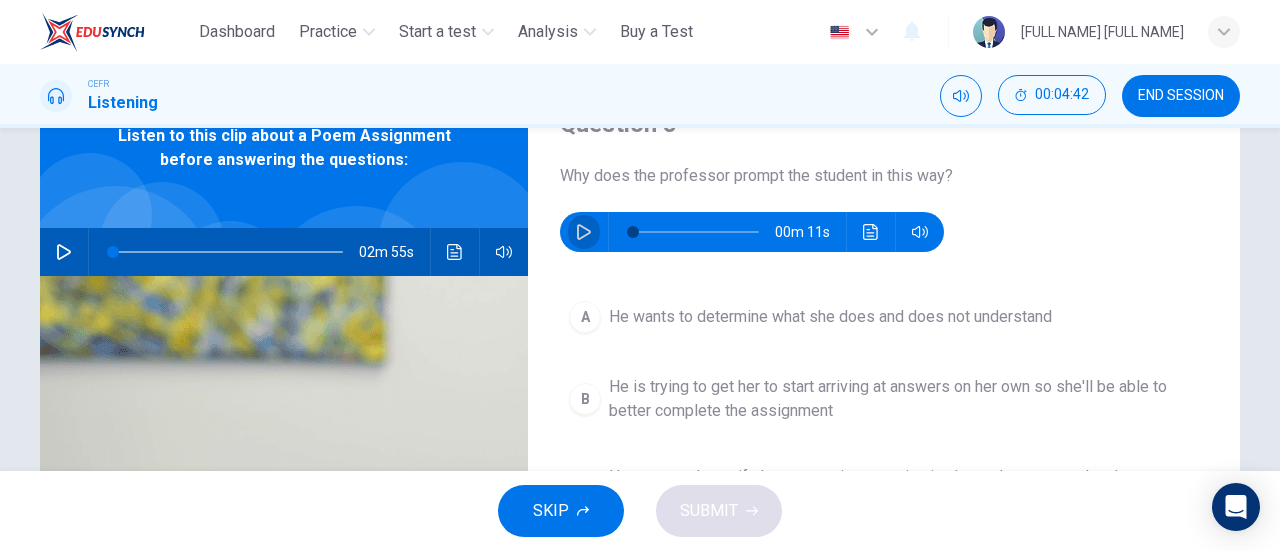 click at bounding box center [584, 232] 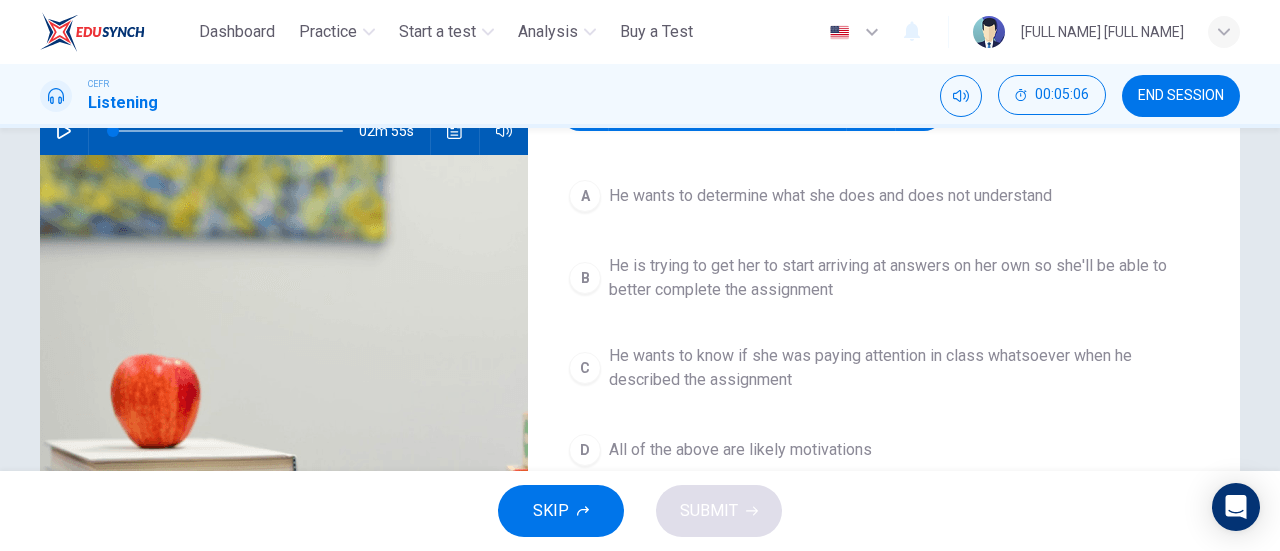 scroll, scrollTop: 100, scrollLeft: 0, axis: vertical 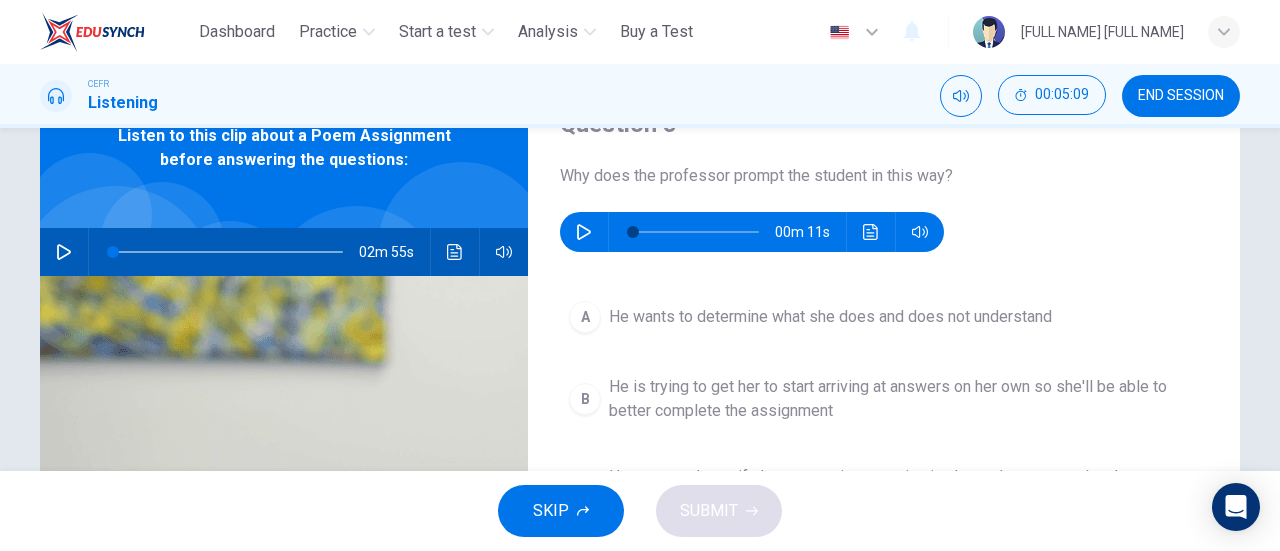 click on "He wants to determine what she does and does not understand" at bounding box center [830, 317] 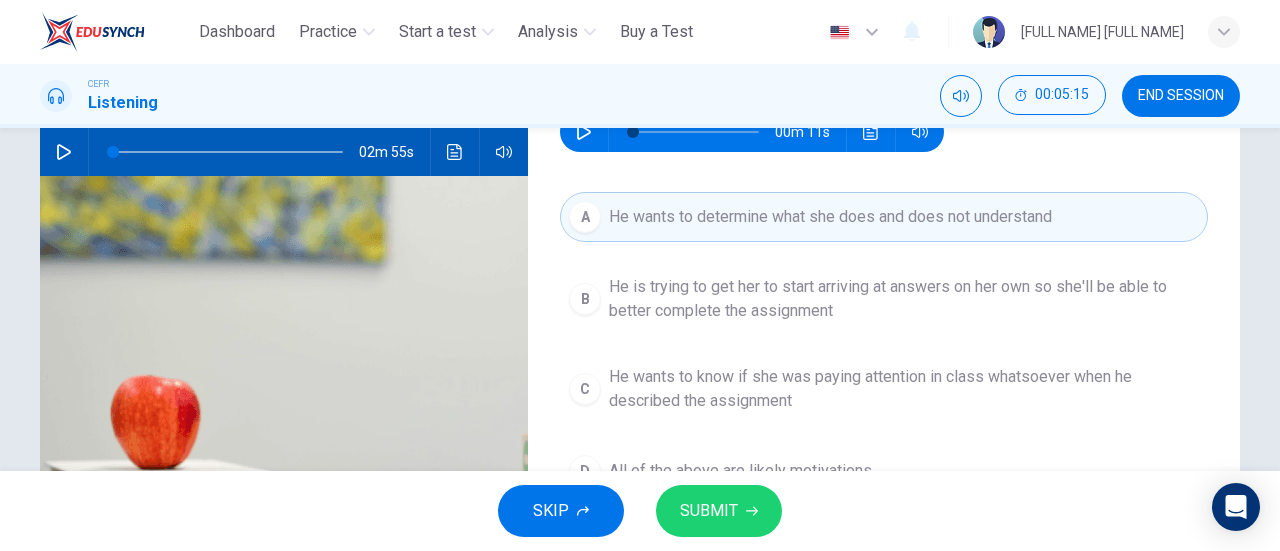 scroll, scrollTop: 300, scrollLeft: 0, axis: vertical 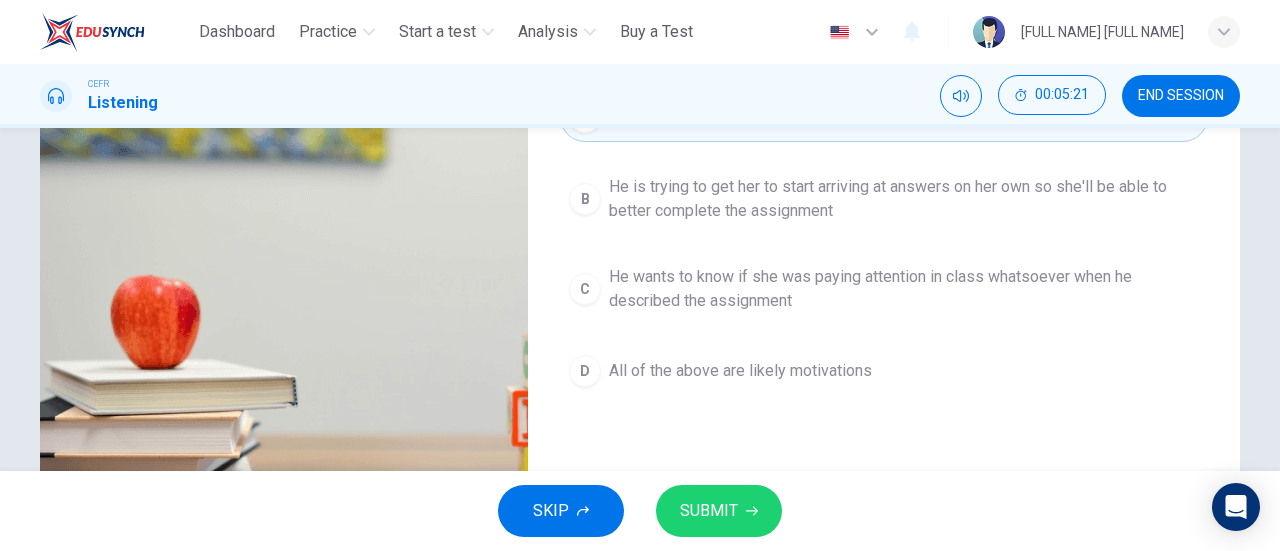 click on "All of the above are likely motivations" at bounding box center (904, 199) 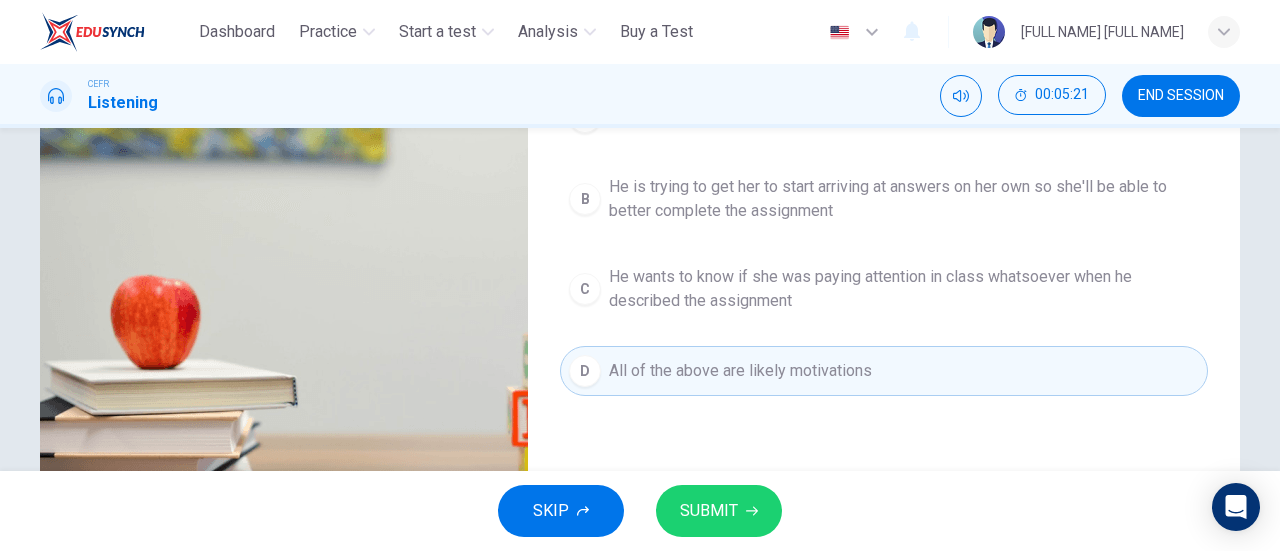 click on "SUBMIT" at bounding box center (719, 511) 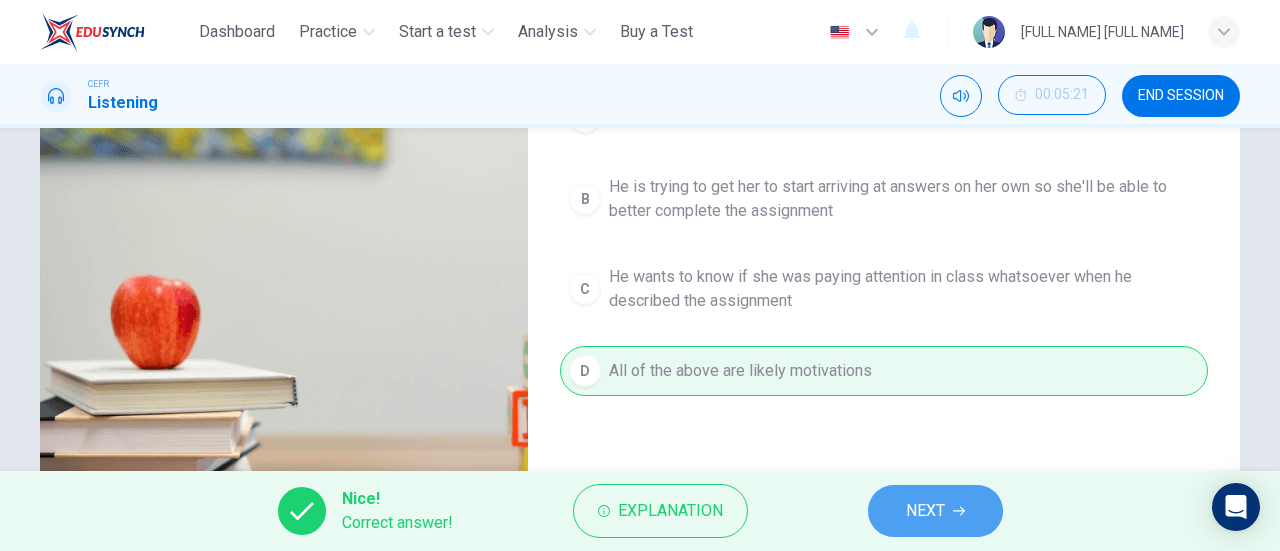 click on "NEXT" at bounding box center (935, 511) 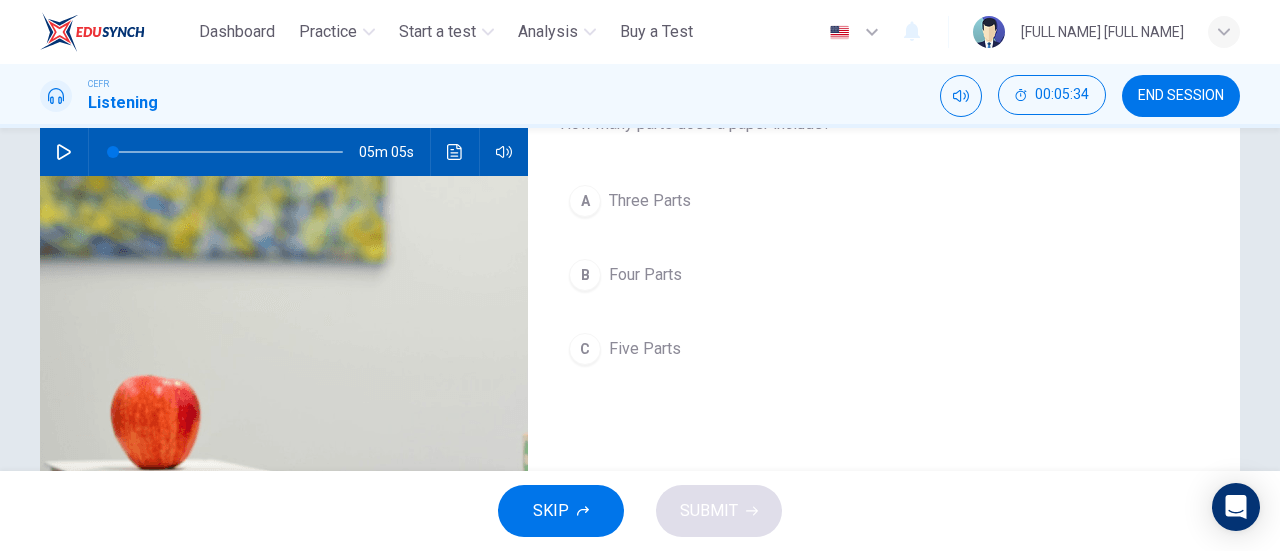 scroll, scrollTop: 100, scrollLeft: 0, axis: vertical 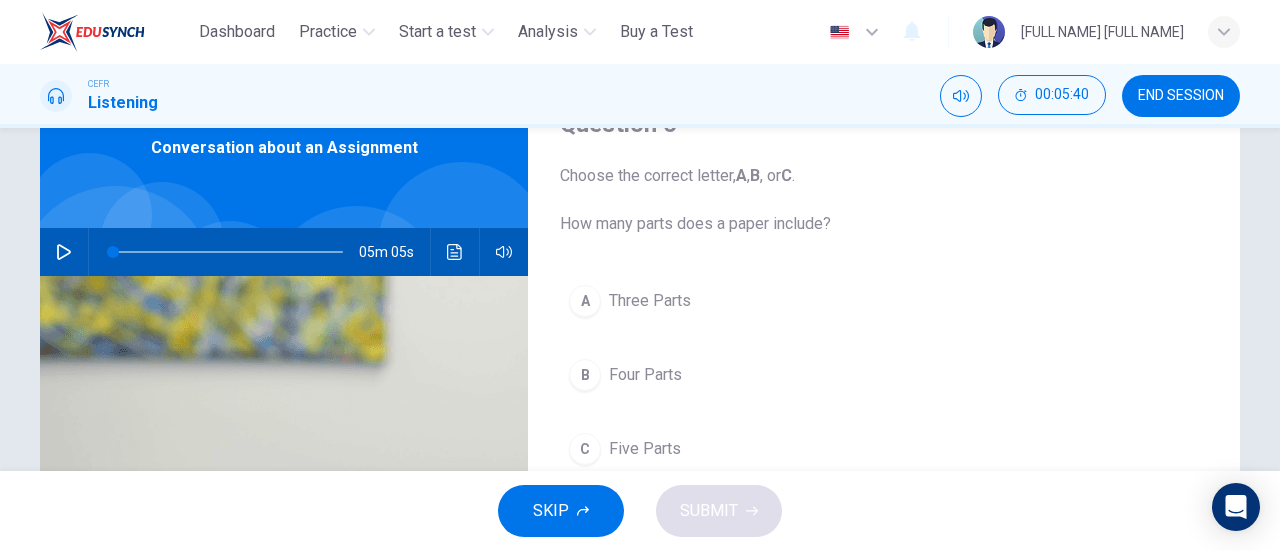 click on "A" at bounding box center (585, 301) 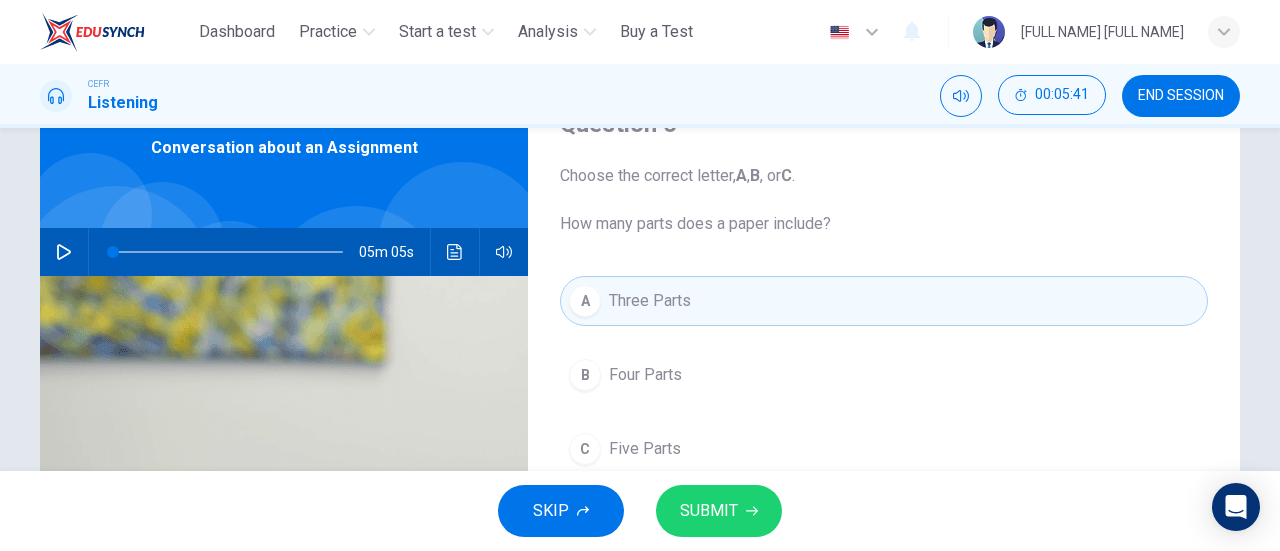 click on "SUBMIT" at bounding box center (709, 511) 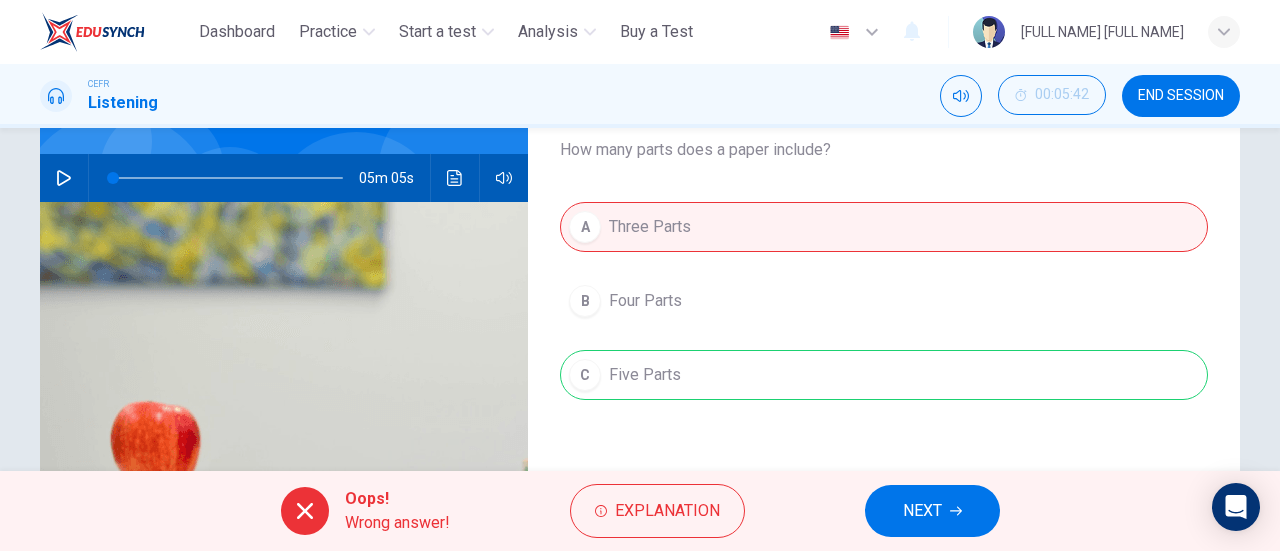 scroll, scrollTop: 300, scrollLeft: 0, axis: vertical 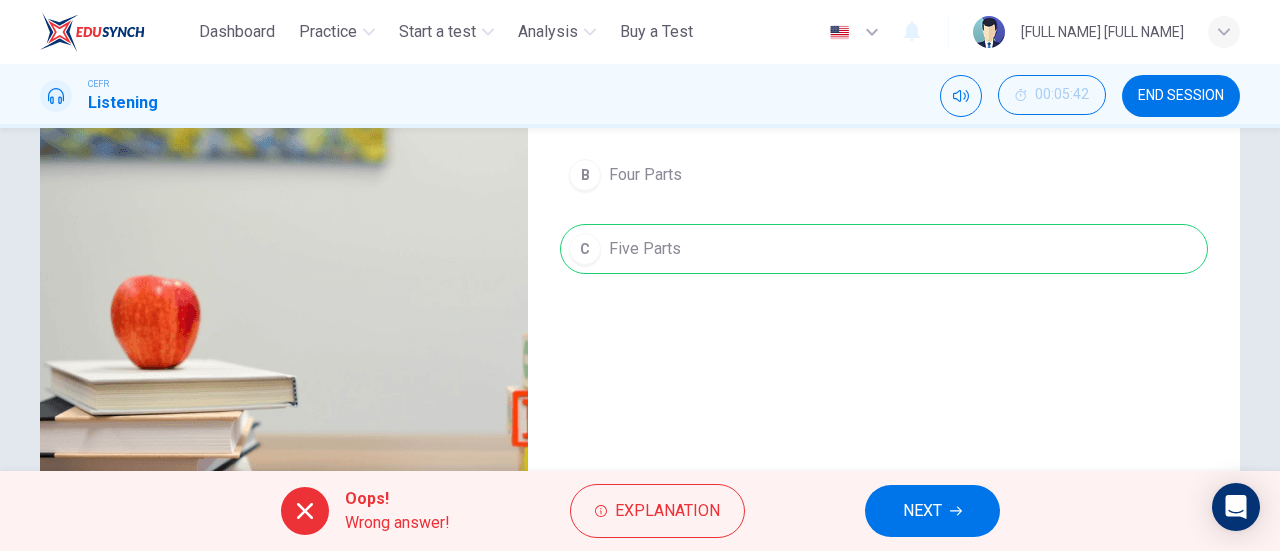 click on "NEXT" at bounding box center [932, 511] 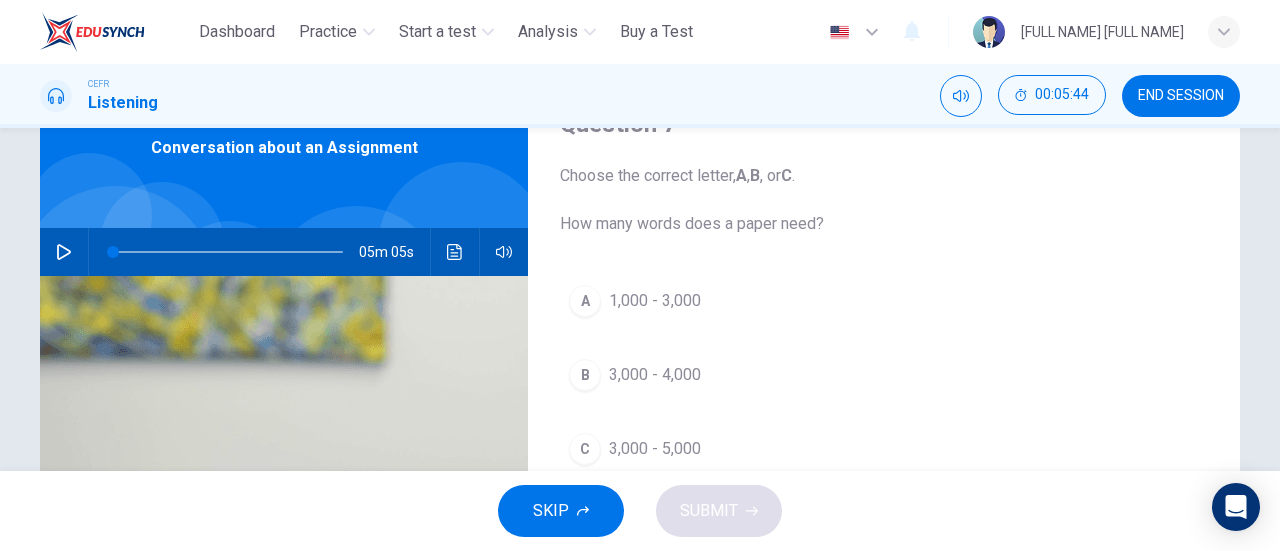 scroll, scrollTop: 0, scrollLeft: 0, axis: both 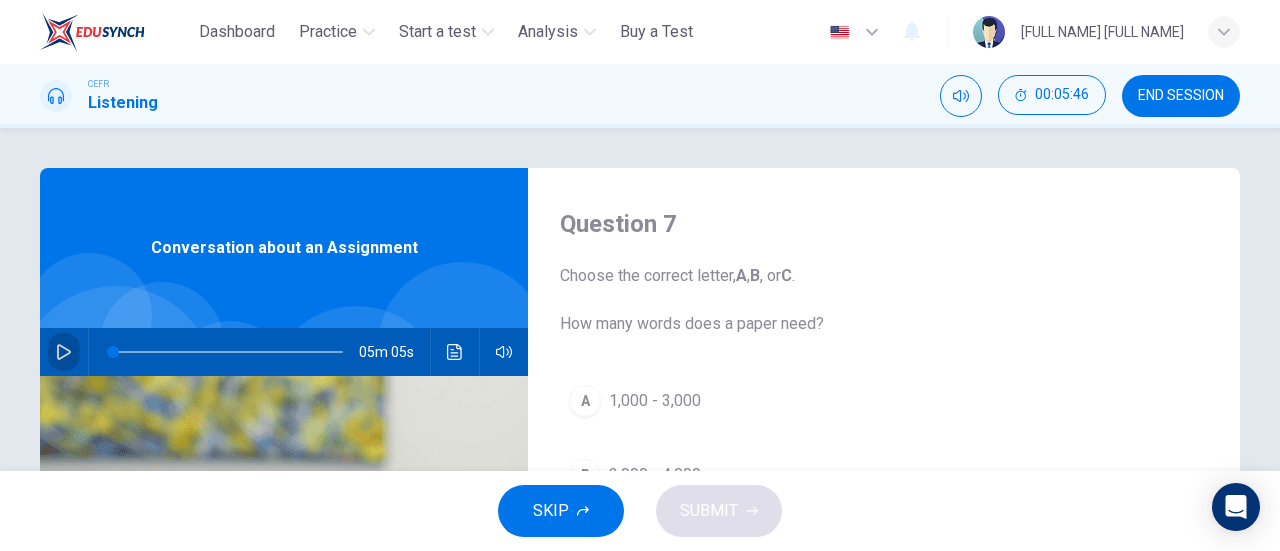 click at bounding box center (64, 352) 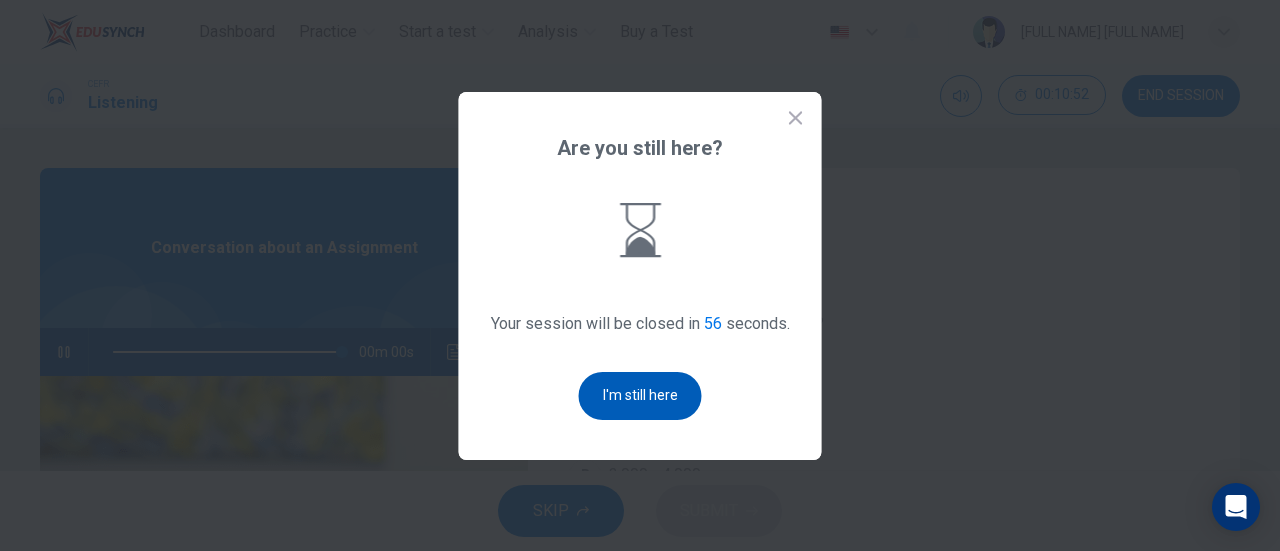 click on "I'm still here" at bounding box center [640, 396] 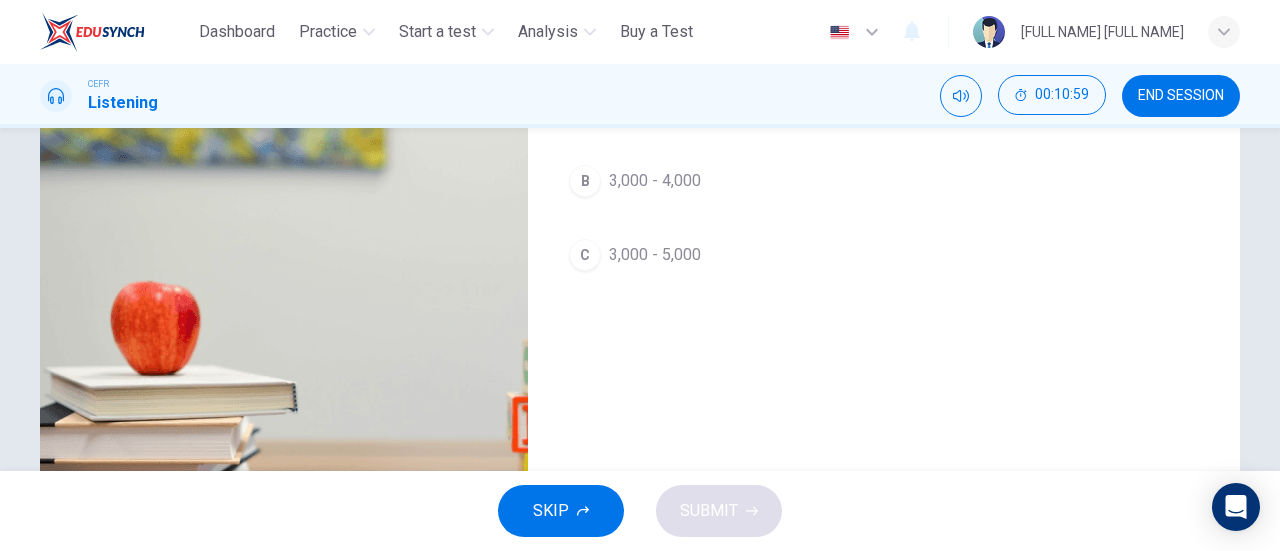 scroll, scrollTop: 300, scrollLeft: 0, axis: vertical 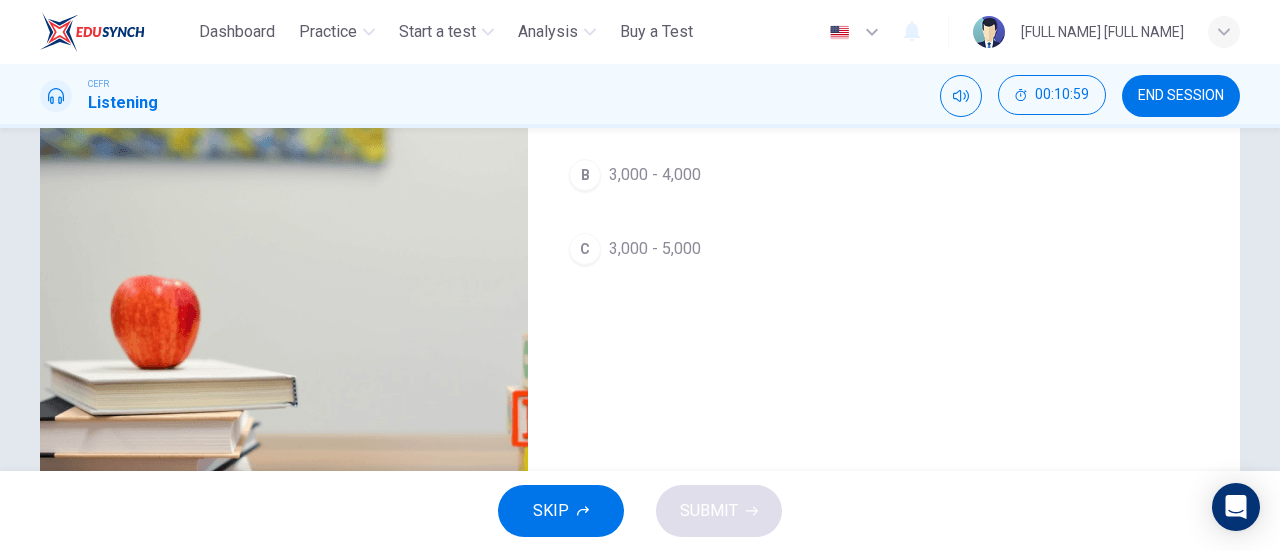 click on "C" at bounding box center [585, 101] 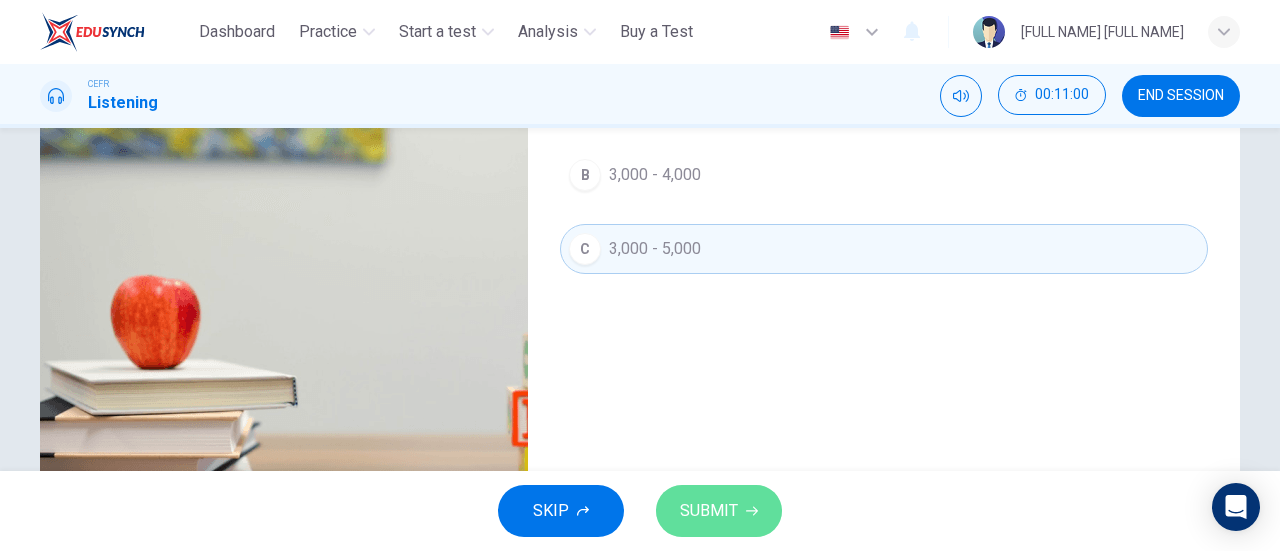 click at bounding box center [752, 511] 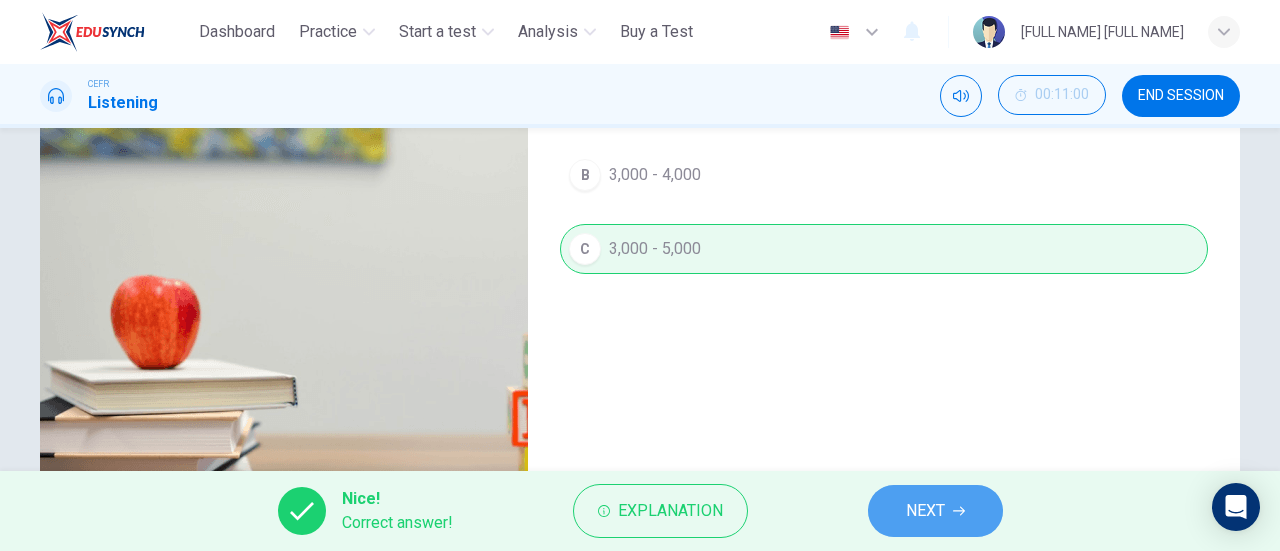 click on "NEXT" at bounding box center (925, 511) 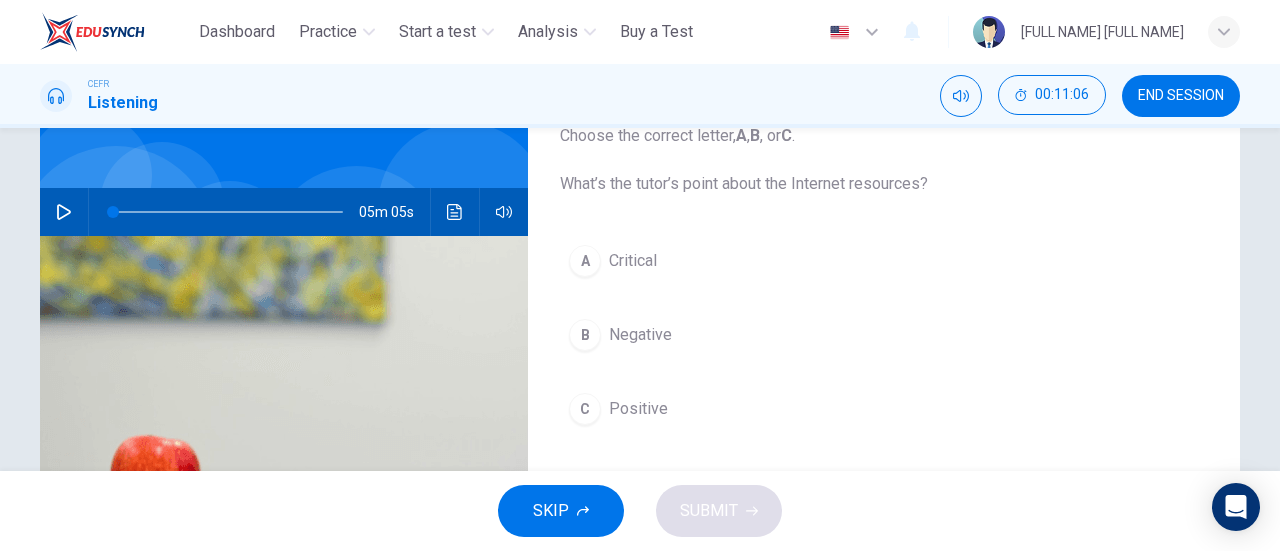 scroll, scrollTop: 100, scrollLeft: 0, axis: vertical 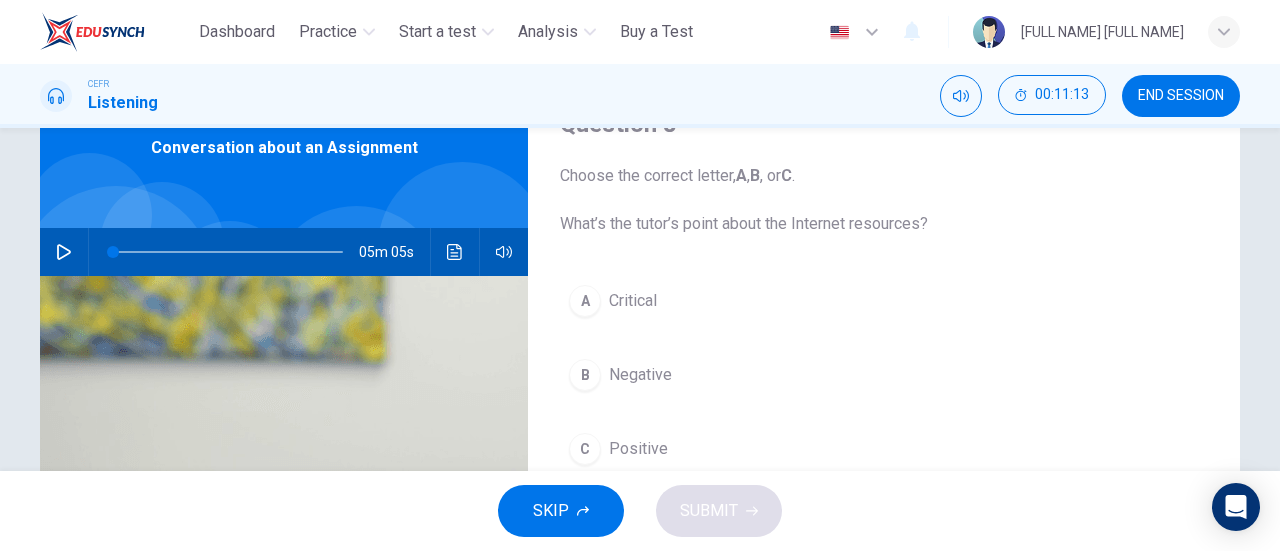 click on "Critical" at bounding box center (633, 301) 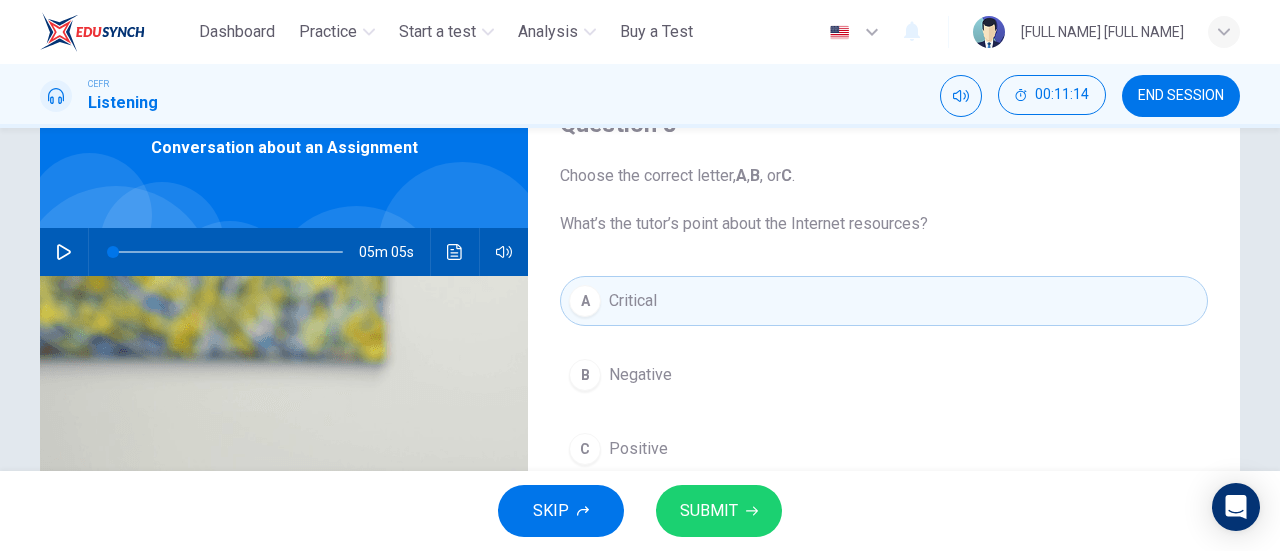 click on "SUBMIT" at bounding box center [719, 511] 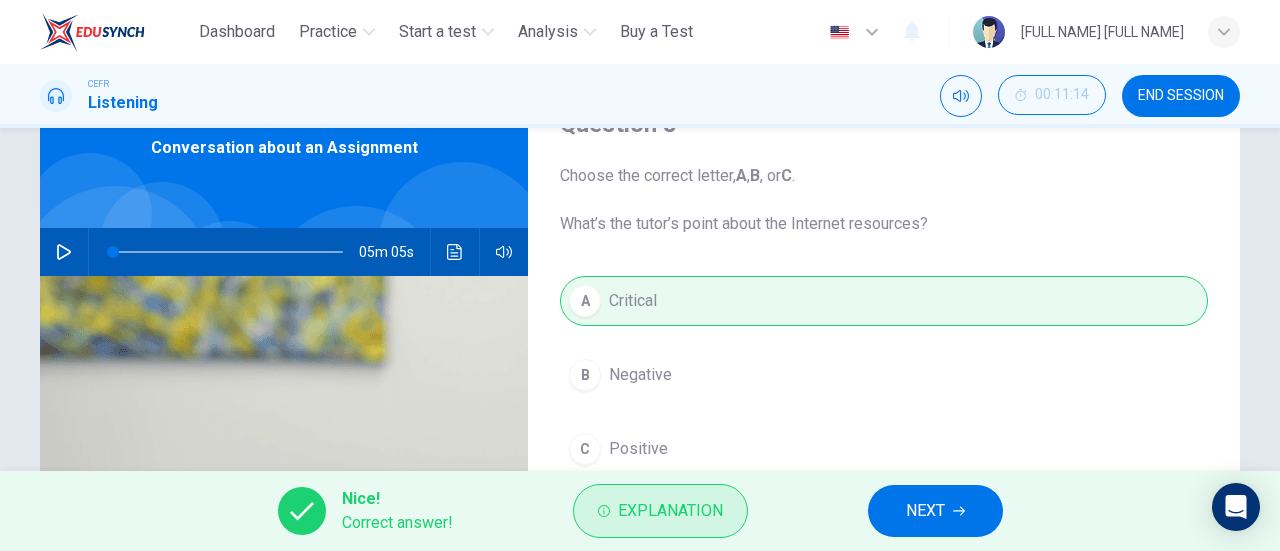 click on "Explanation" at bounding box center [670, 511] 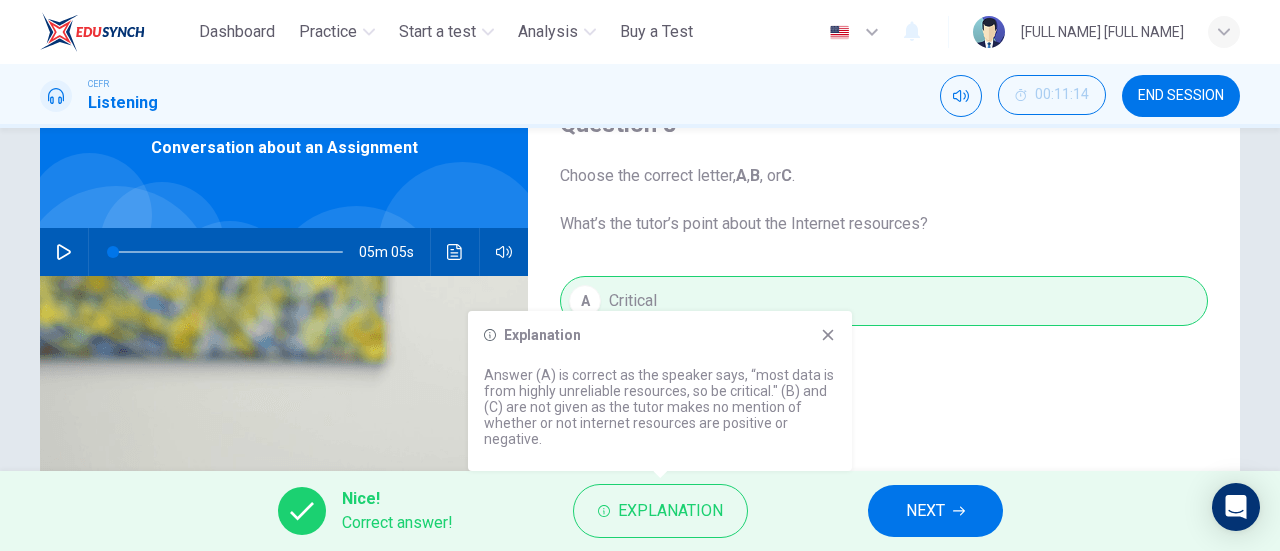 click at bounding box center [828, 335] 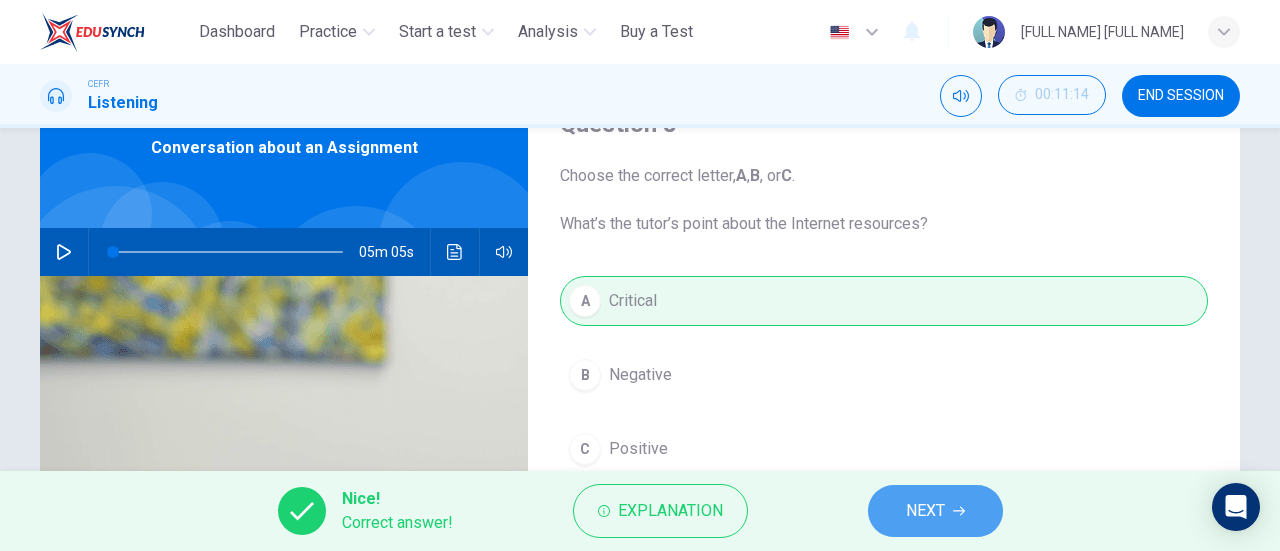 click on "NEXT" at bounding box center (935, 511) 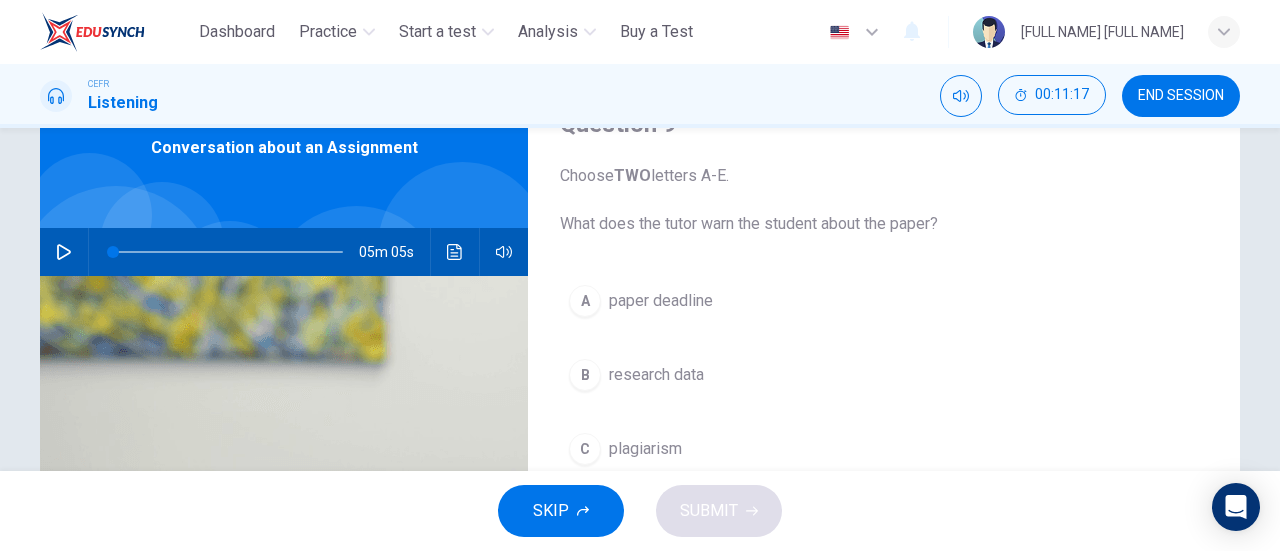 scroll, scrollTop: 200, scrollLeft: 0, axis: vertical 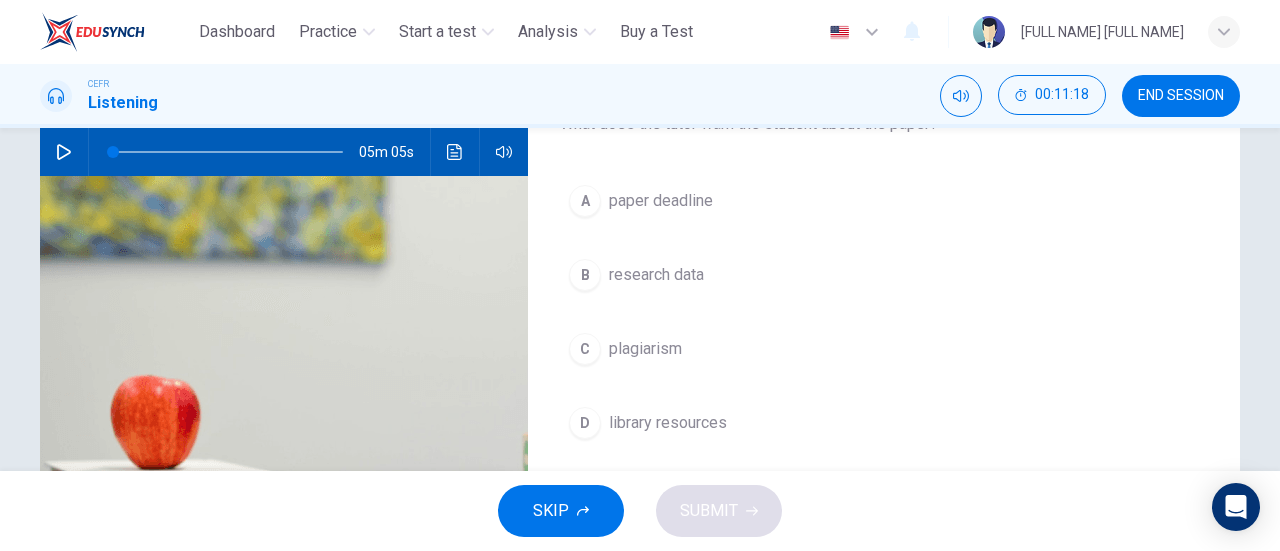 click on "B research data" at bounding box center (884, 275) 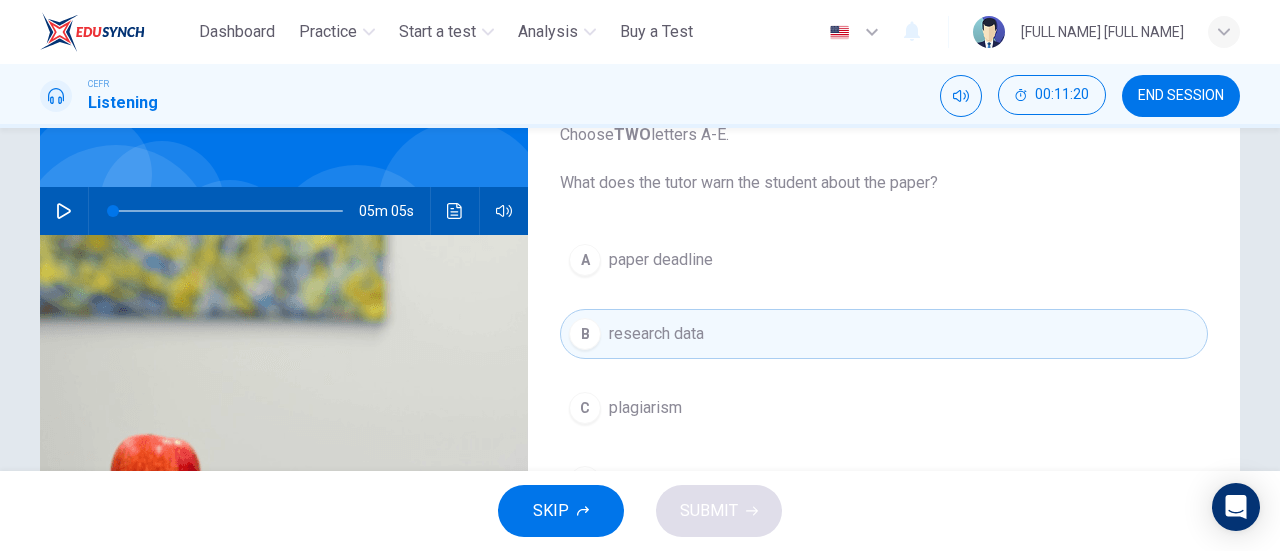 scroll, scrollTop: 100, scrollLeft: 0, axis: vertical 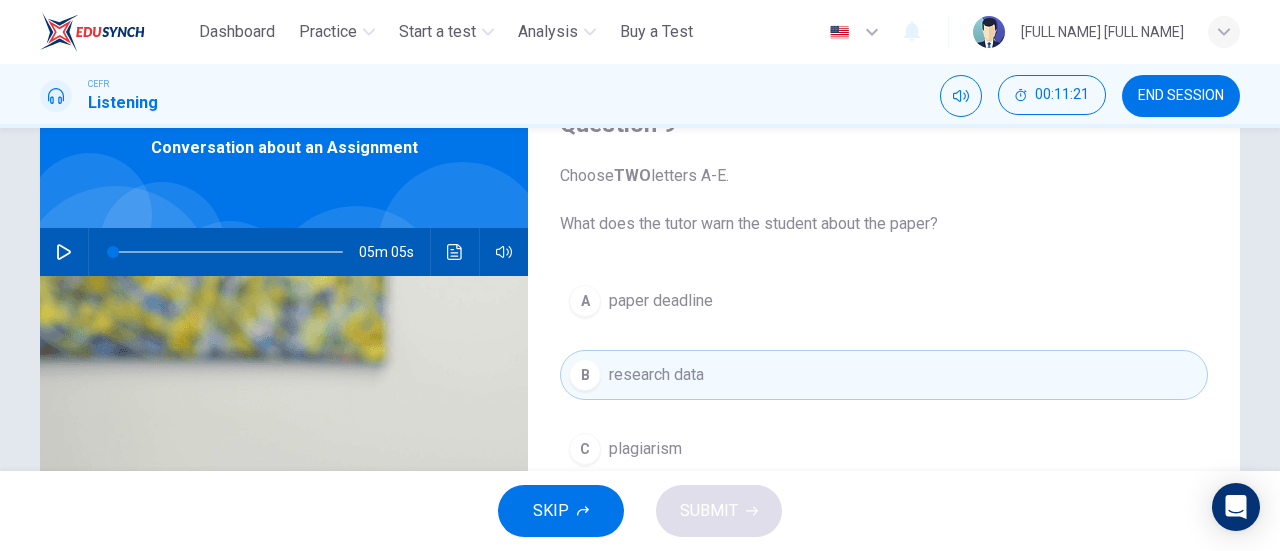 click on "plagiarism" at bounding box center [661, 301] 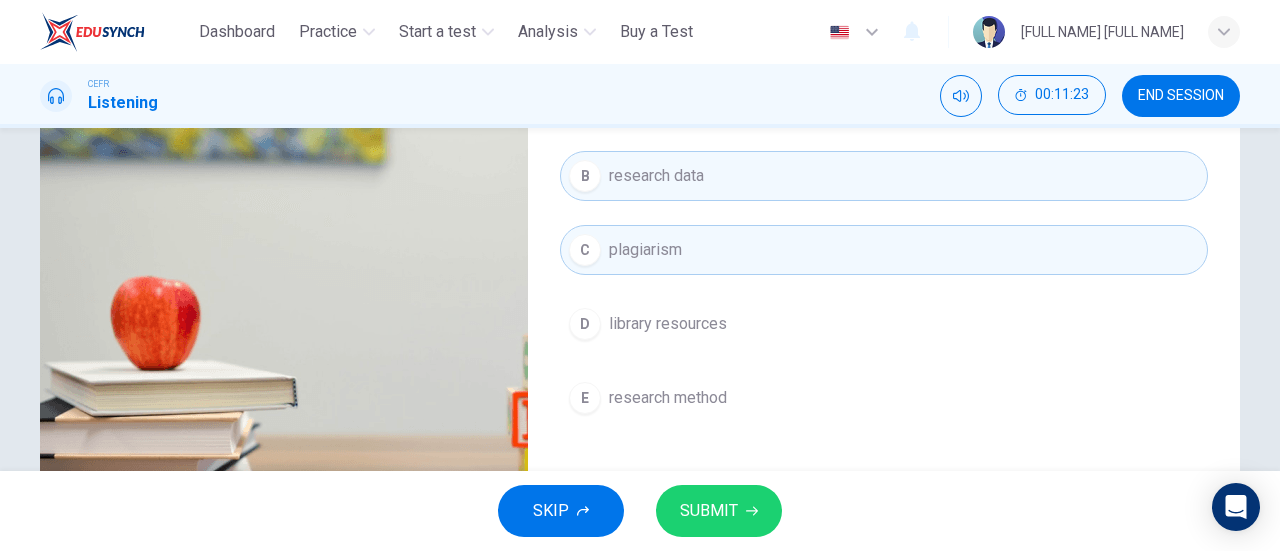 scroll, scrollTop: 300, scrollLeft: 0, axis: vertical 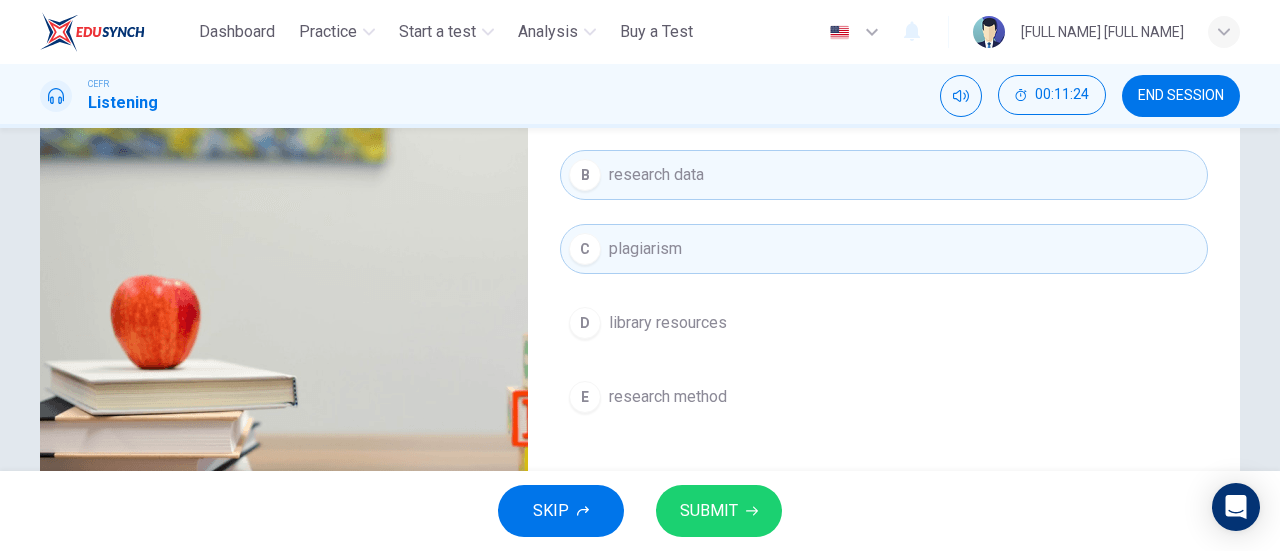 click on "E research method" at bounding box center (884, 397) 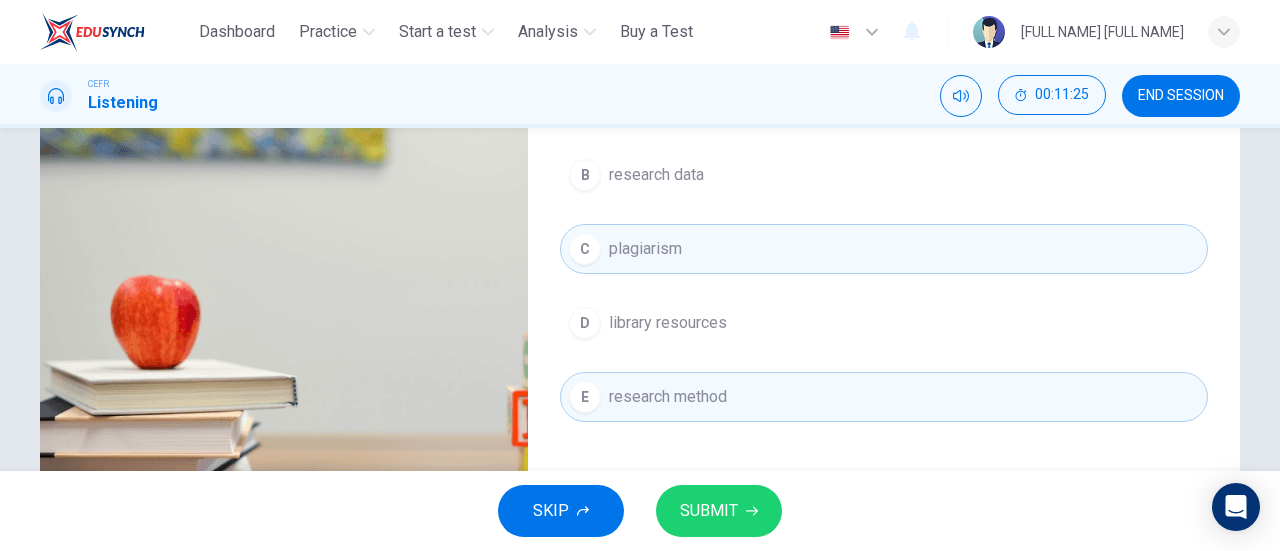 click on "B research data" at bounding box center (884, 175) 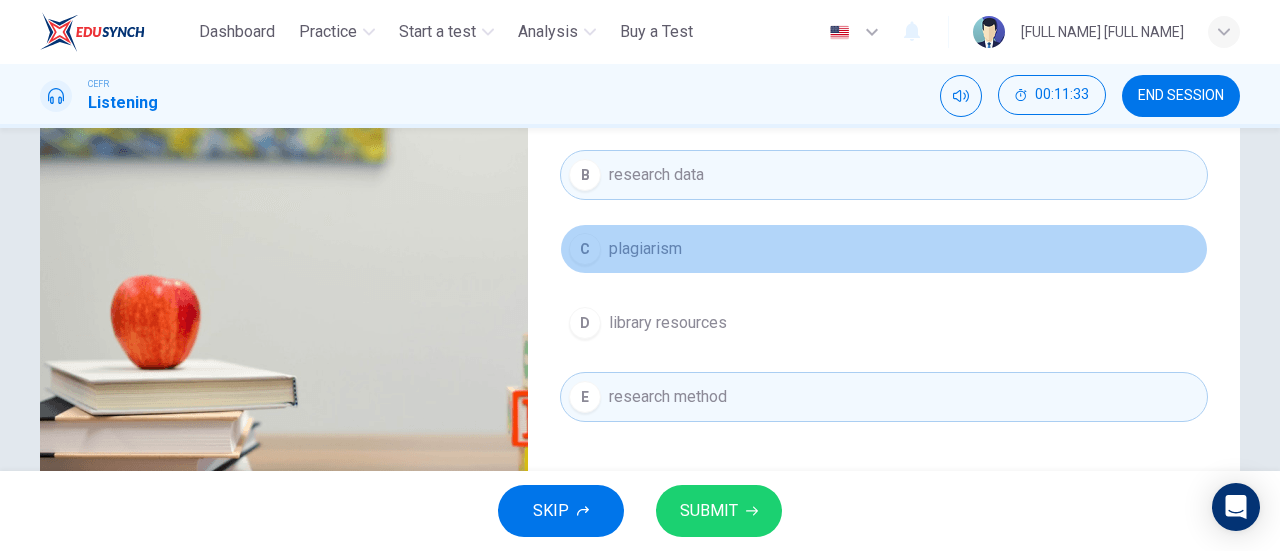 click on "plagiarism" at bounding box center [661, 101] 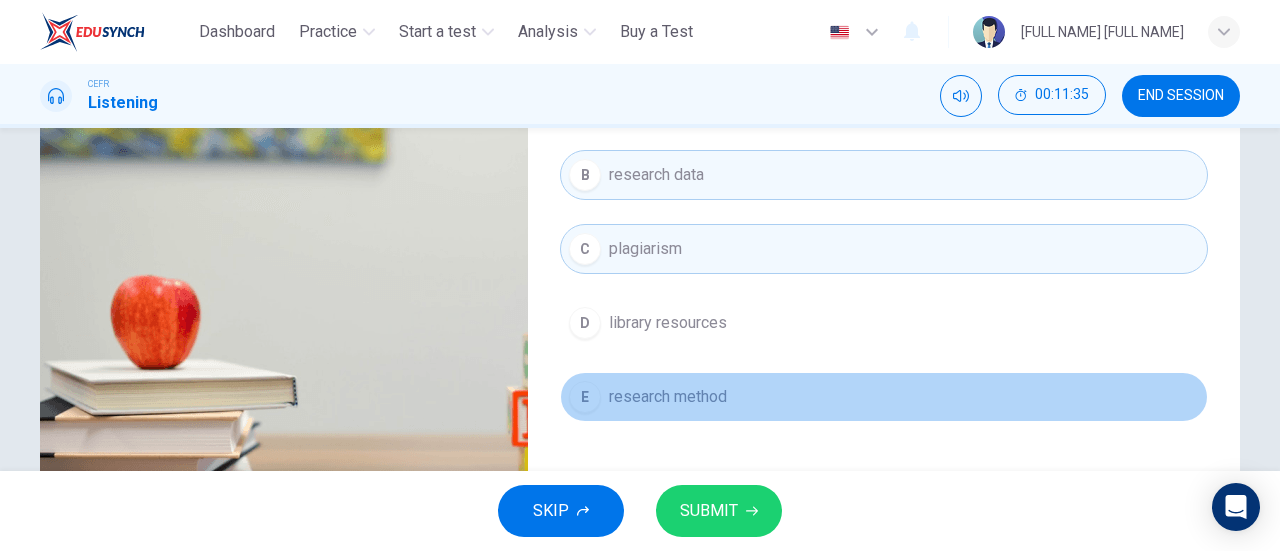 click on "E research method" at bounding box center [884, 397] 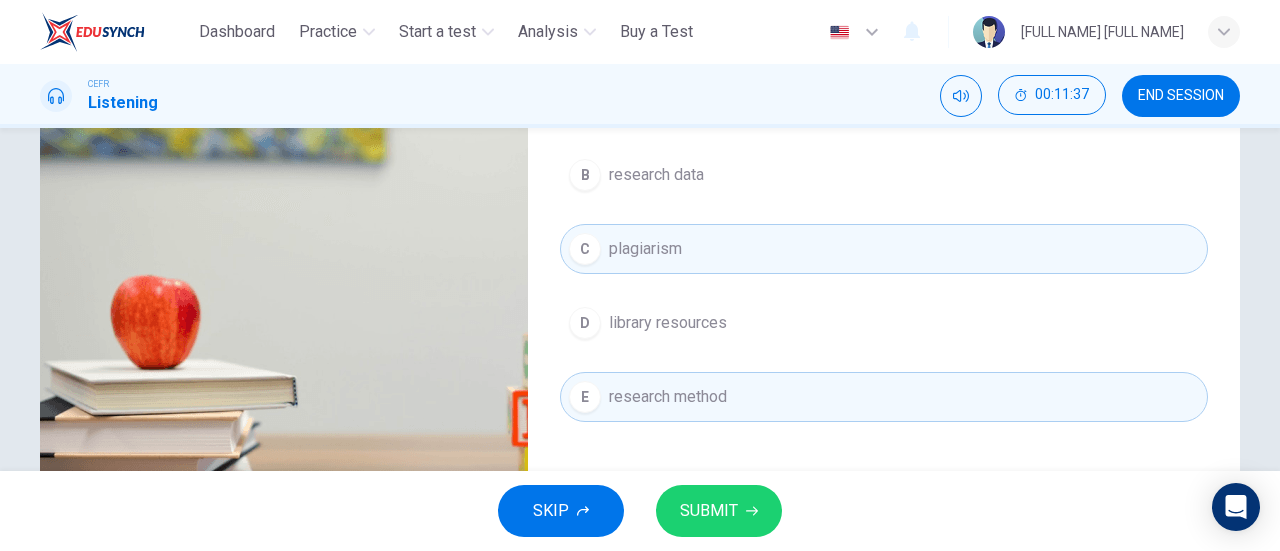 click on "SUBMIT" at bounding box center (709, 511) 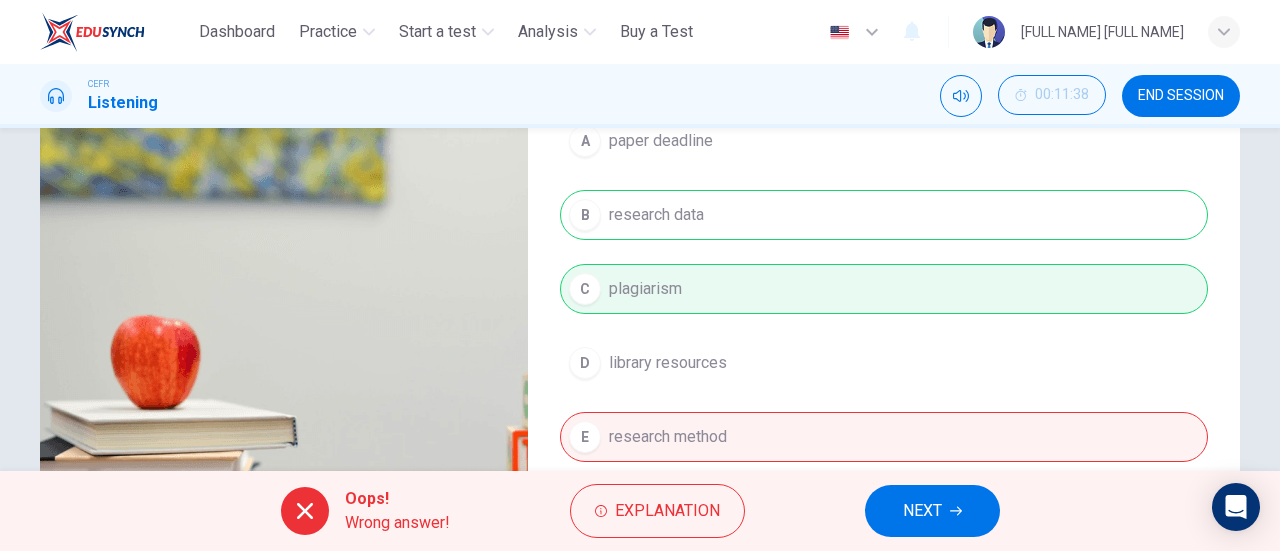 scroll, scrollTop: 300, scrollLeft: 0, axis: vertical 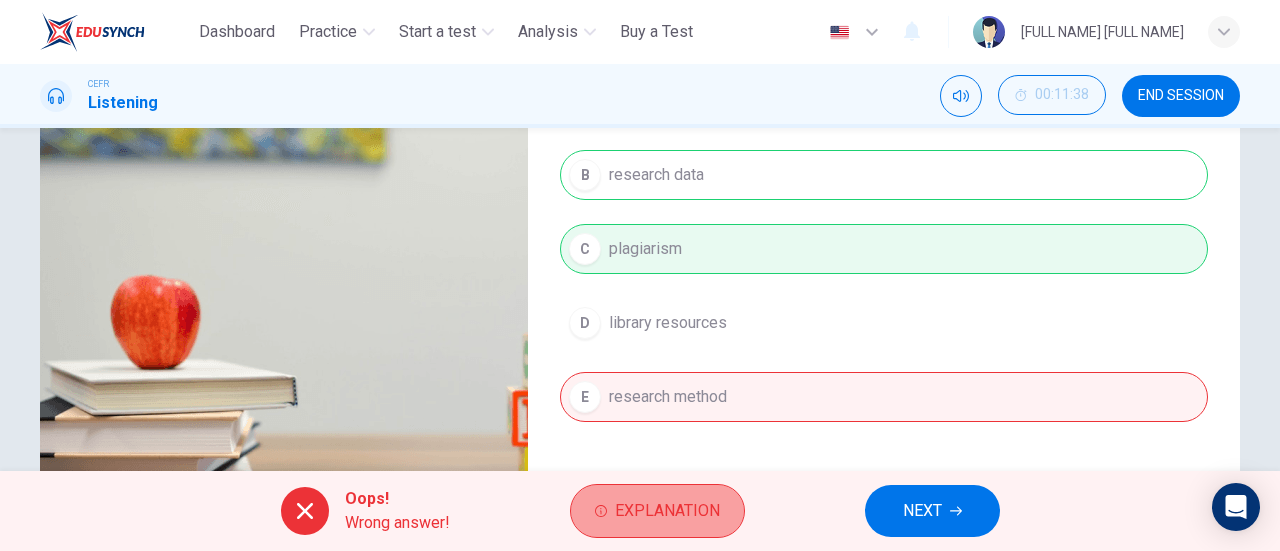 click on "Explanation" at bounding box center (667, 511) 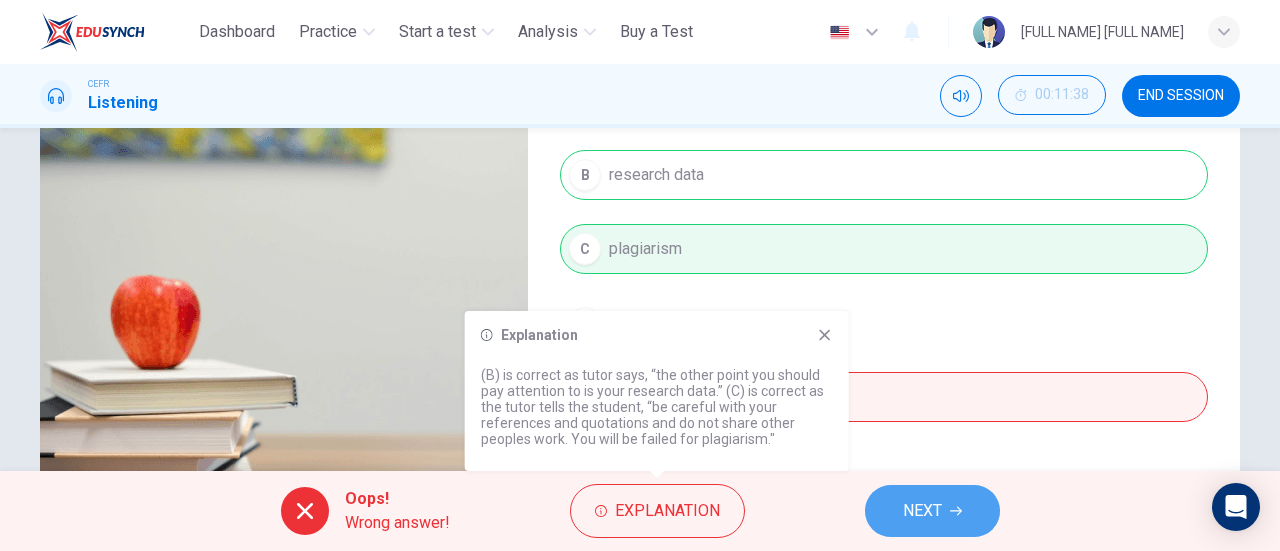 click on "NEXT" at bounding box center [922, 511] 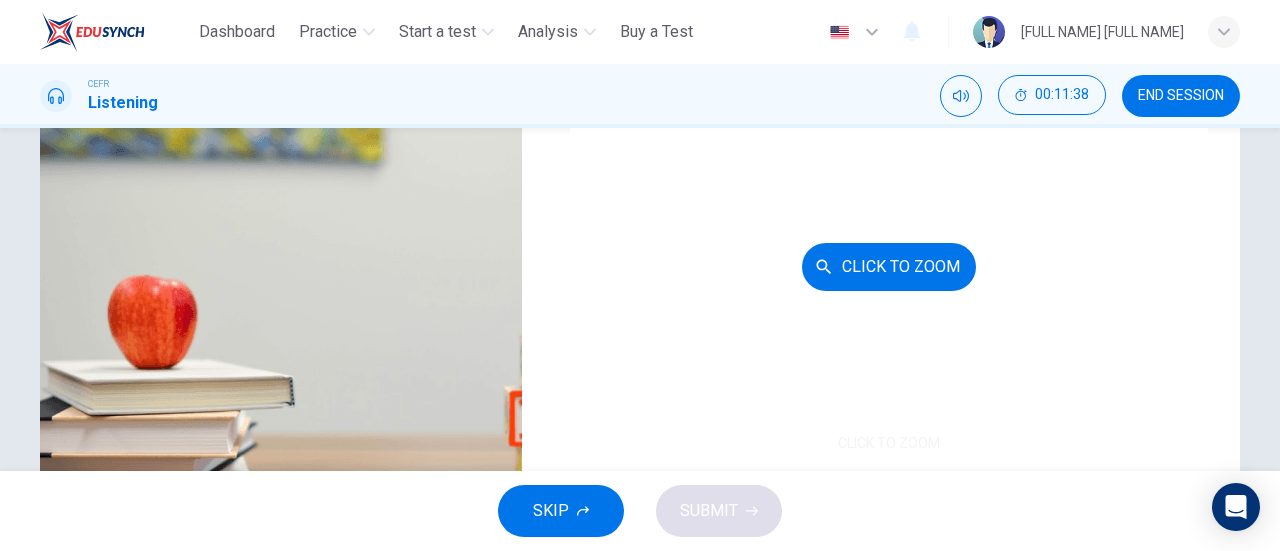 scroll, scrollTop: 100, scrollLeft: 0, axis: vertical 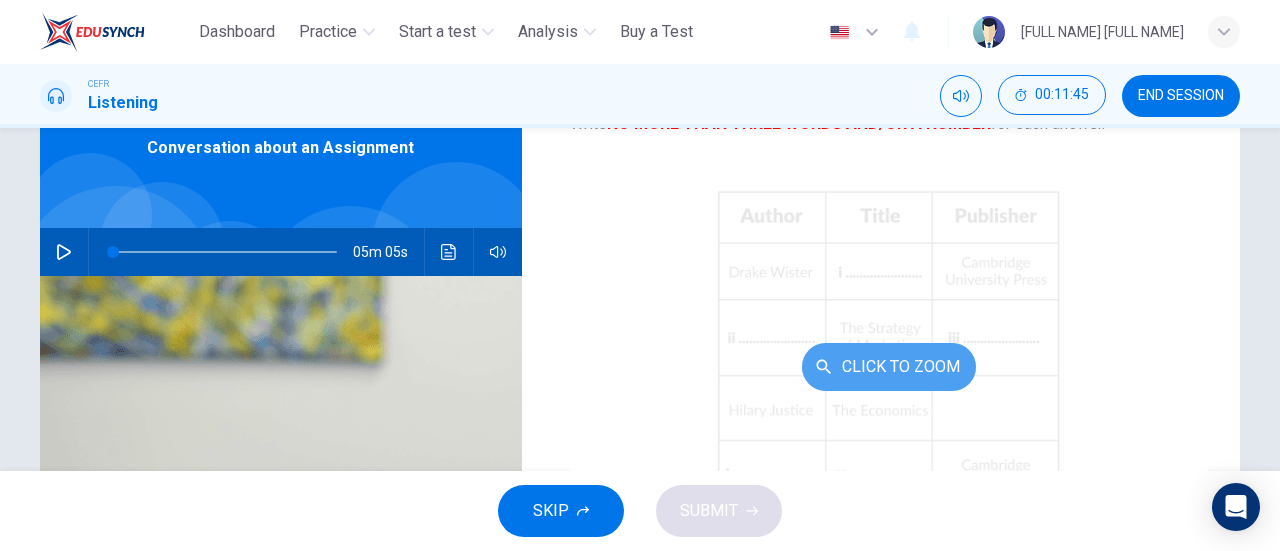 click on "Click to Zoom" at bounding box center (889, 367) 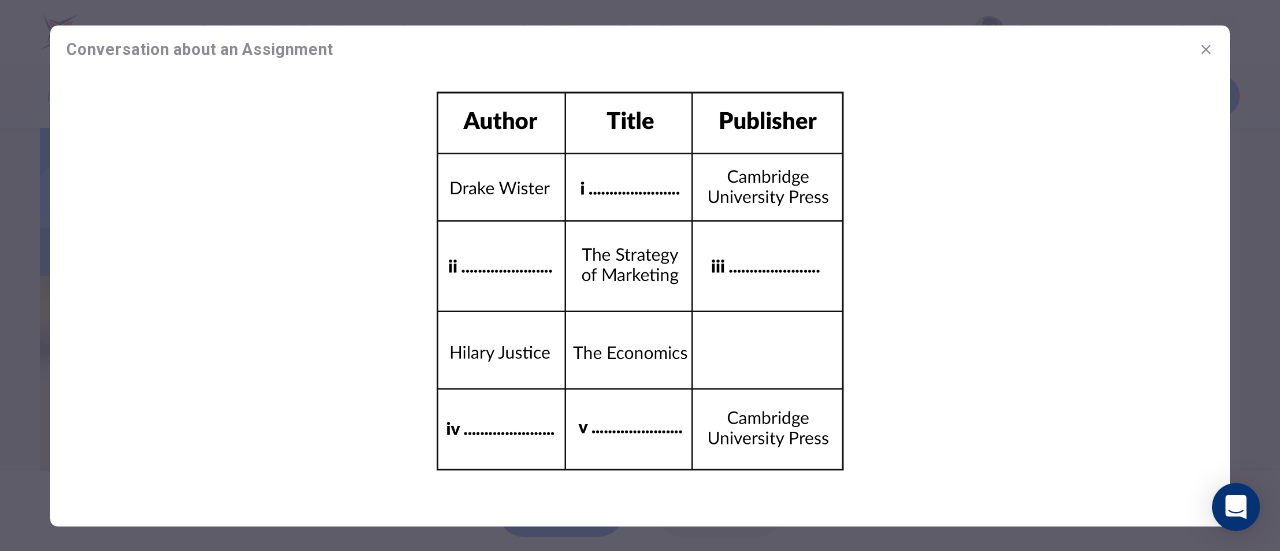 click at bounding box center (640, 281) 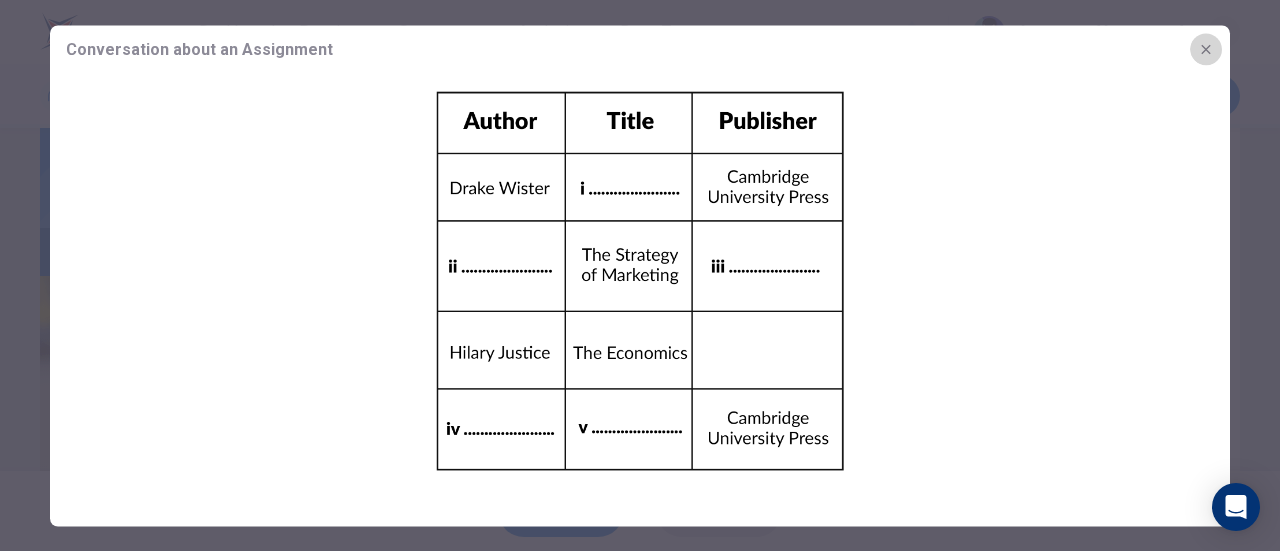 click at bounding box center (1206, 49) 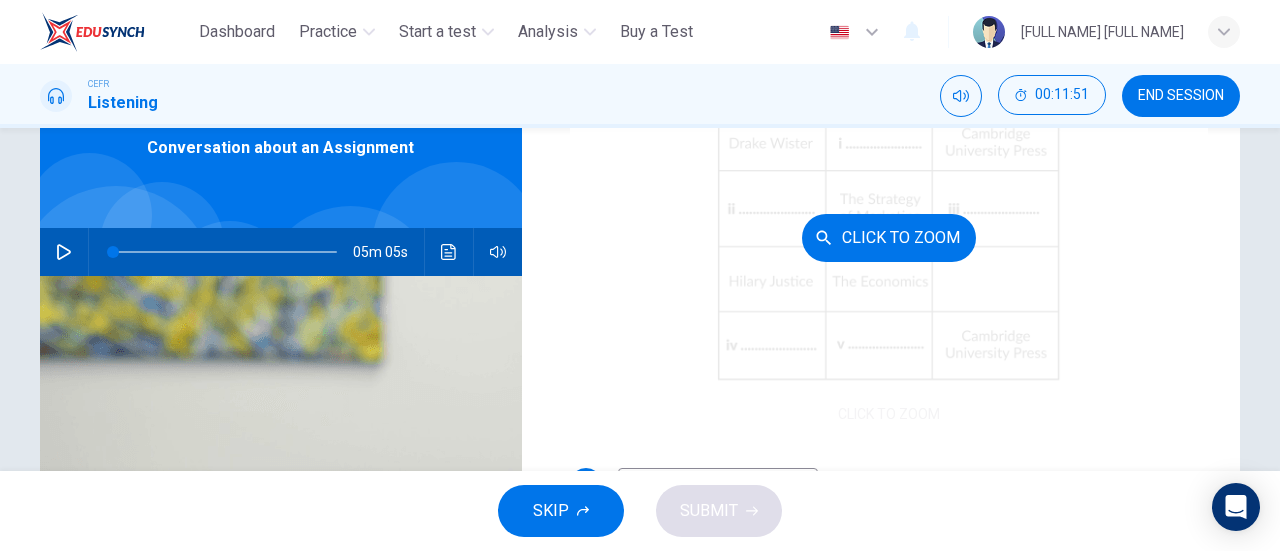 scroll, scrollTop: 230, scrollLeft: 0, axis: vertical 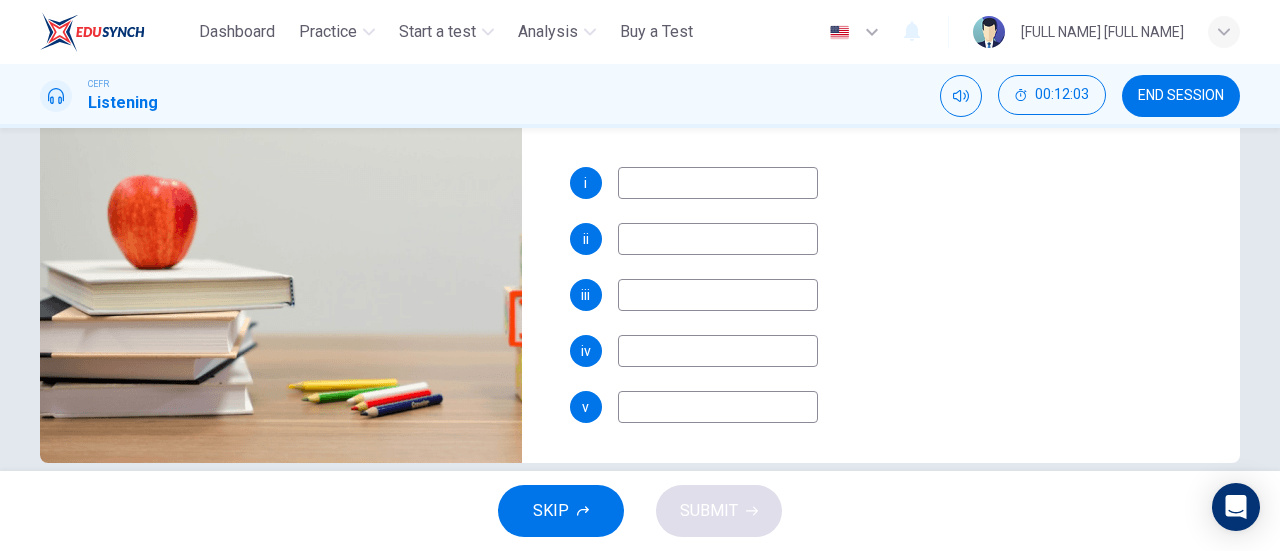 click at bounding box center (718, 183) 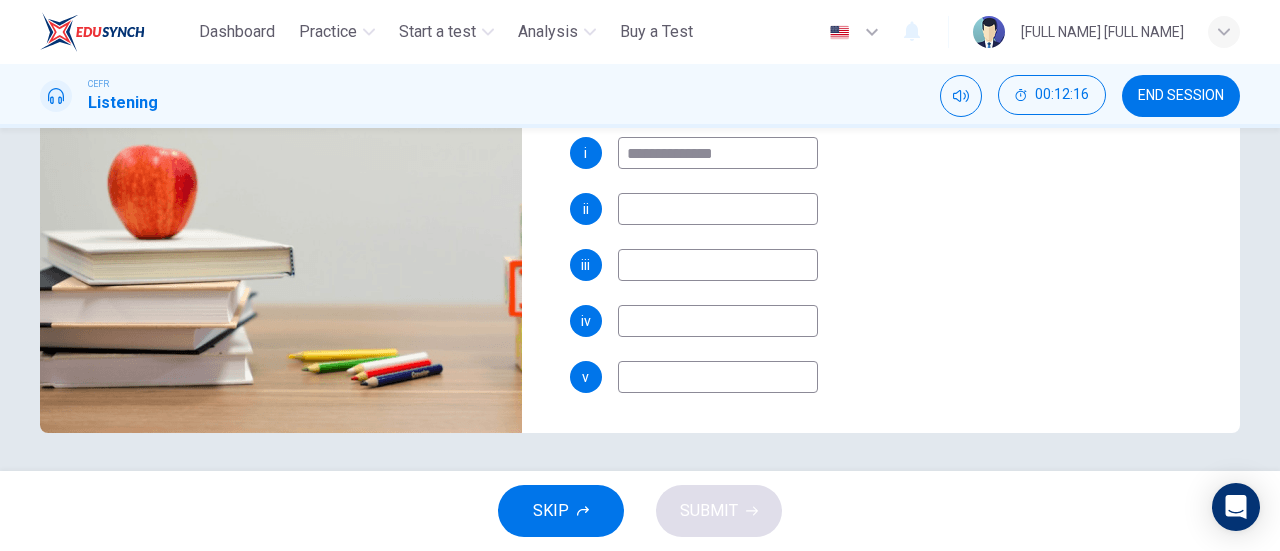 scroll, scrollTop: 432, scrollLeft: 0, axis: vertical 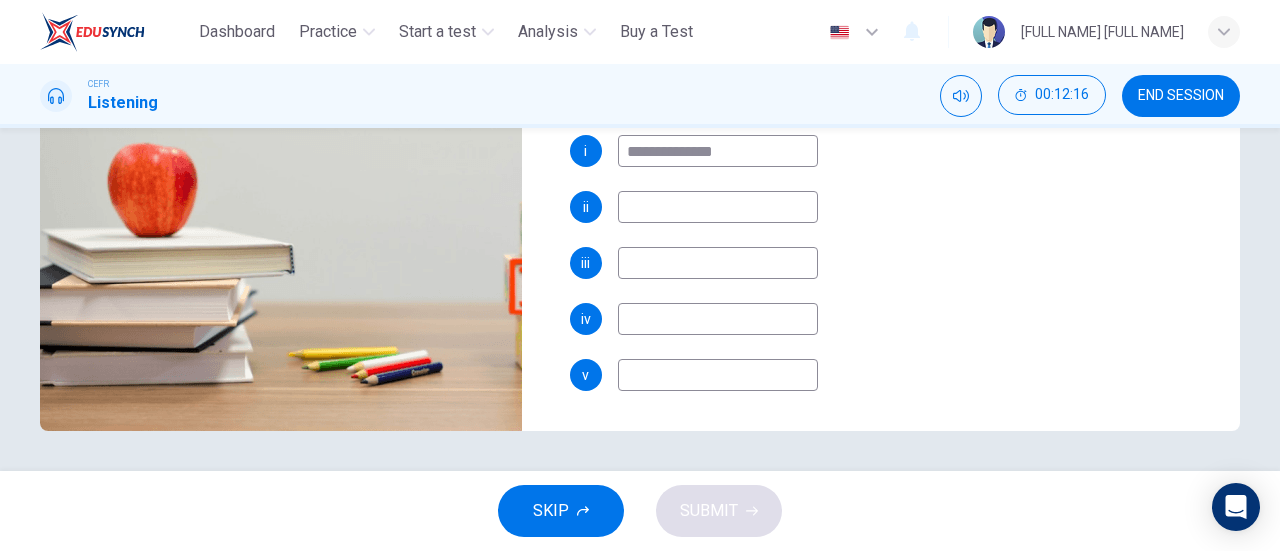 type on "**********" 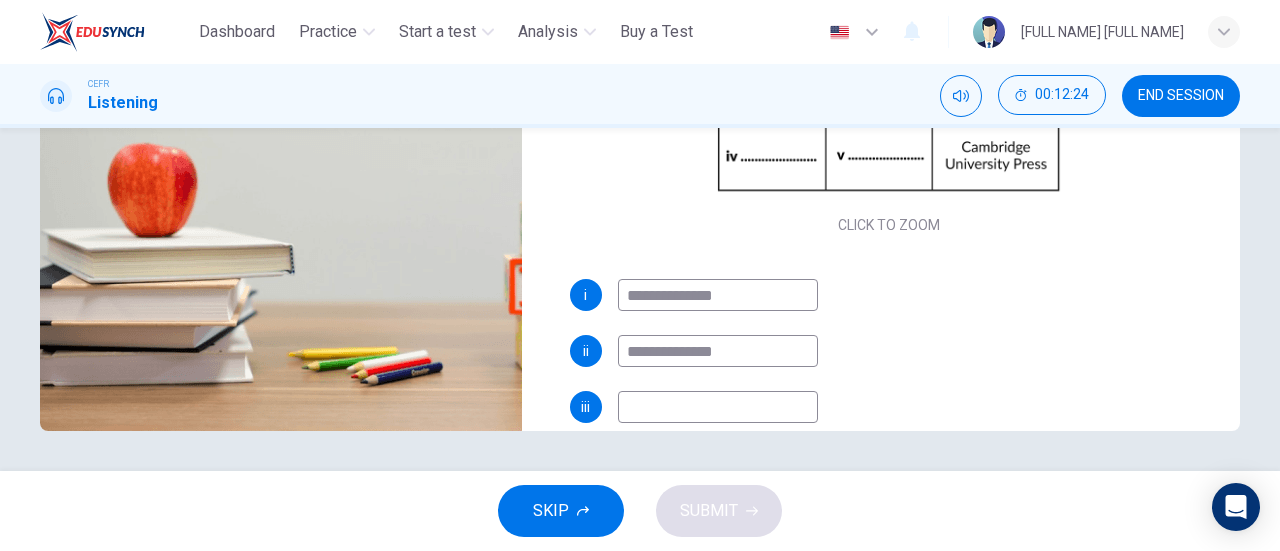 scroll, scrollTop: 0, scrollLeft: 0, axis: both 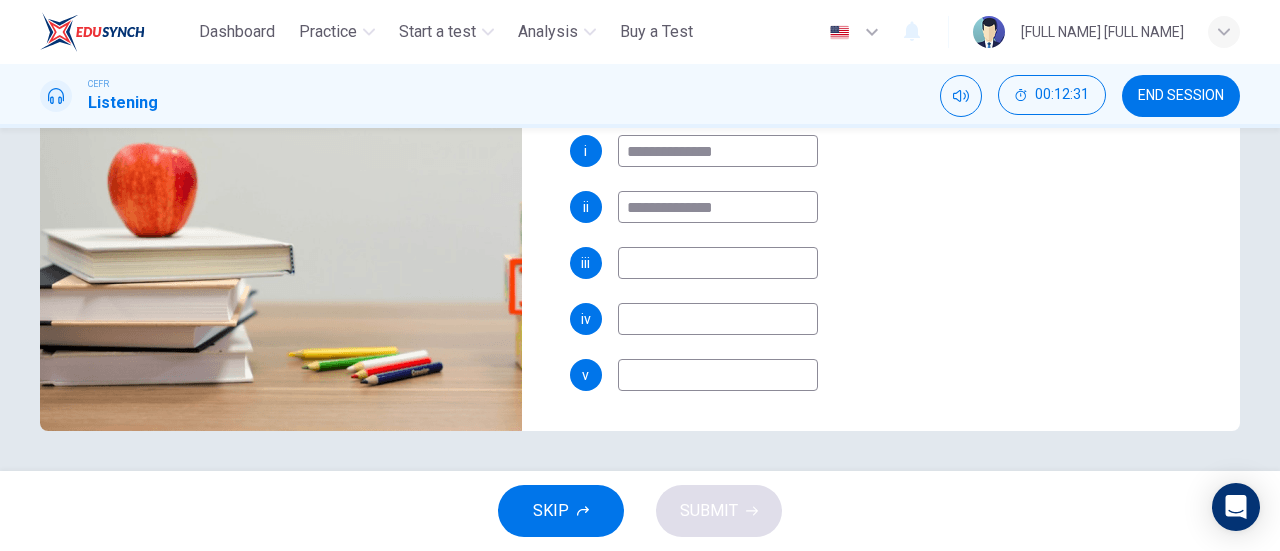 type on "**********" 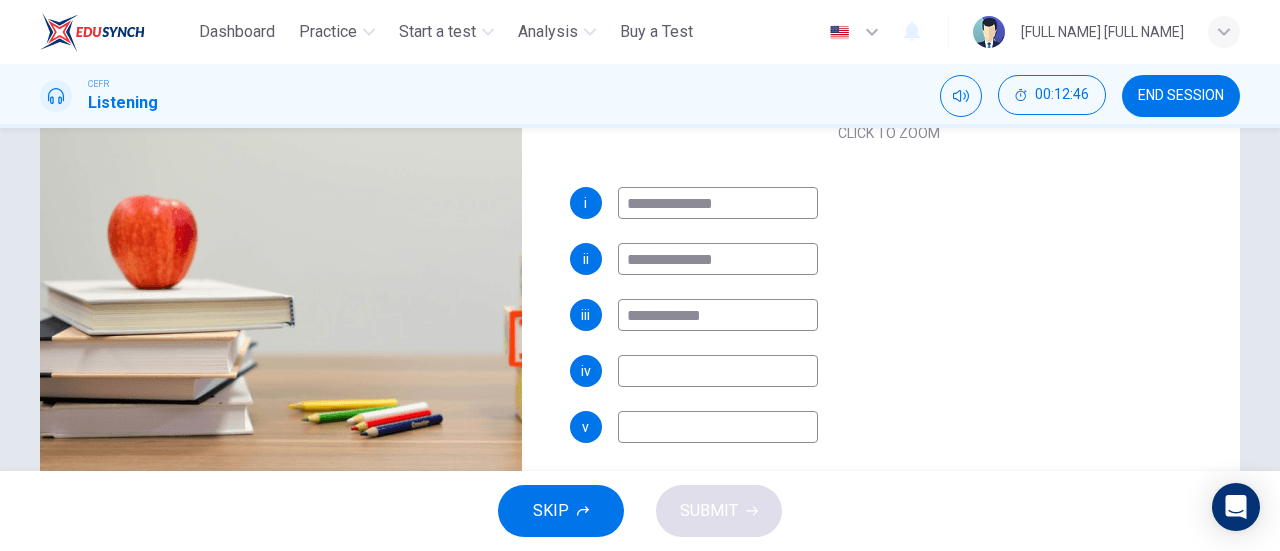 scroll, scrollTop: 432, scrollLeft: 0, axis: vertical 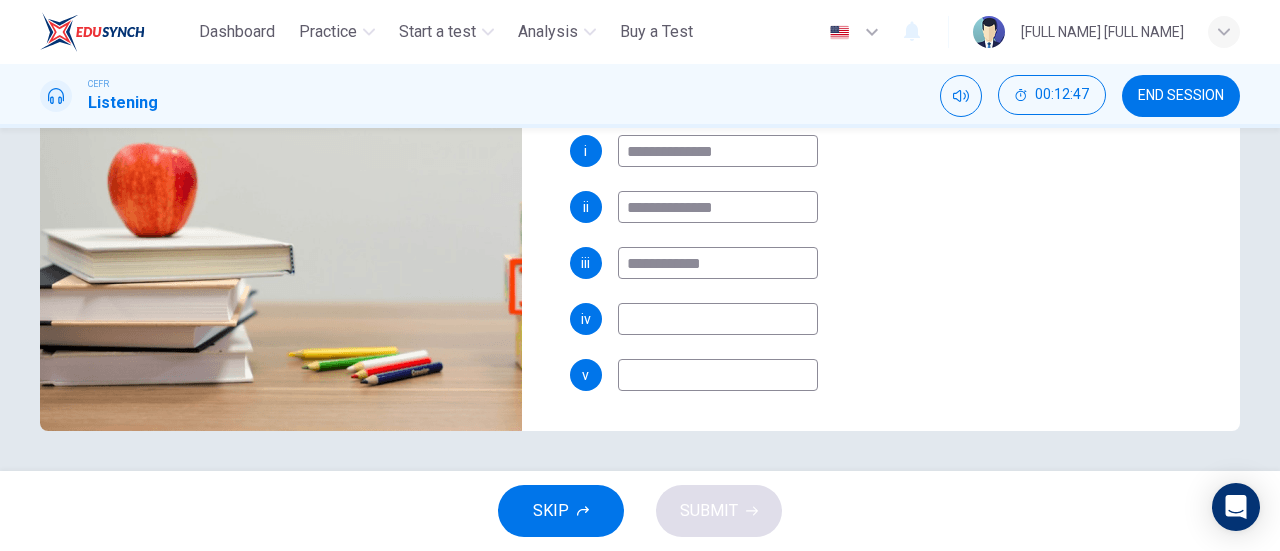 type on "**********" 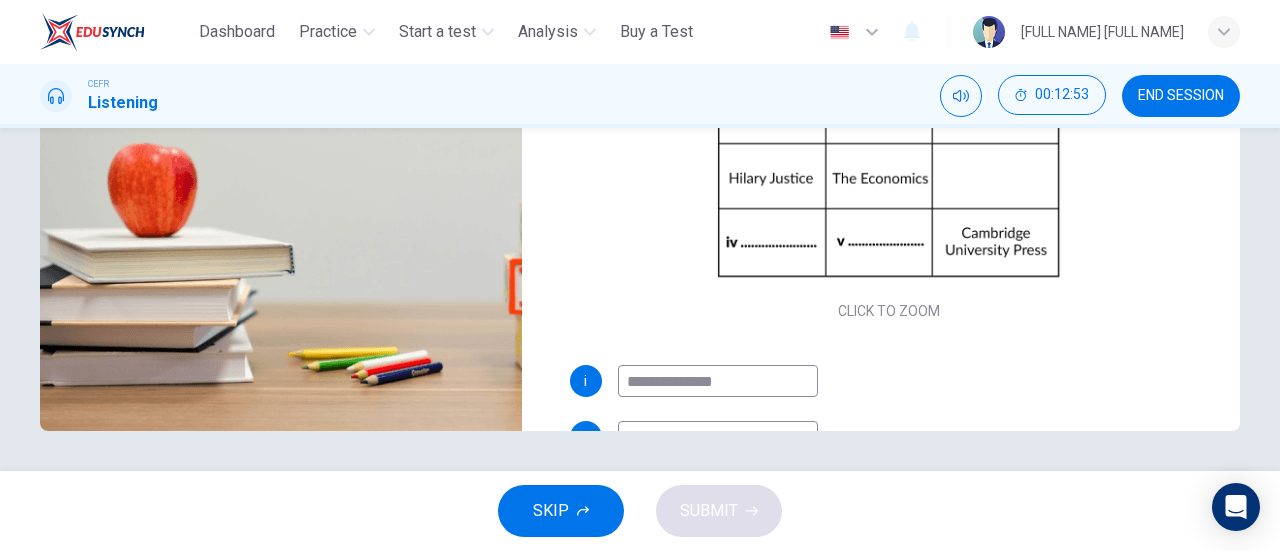 scroll, scrollTop: 0, scrollLeft: 0, axis: both 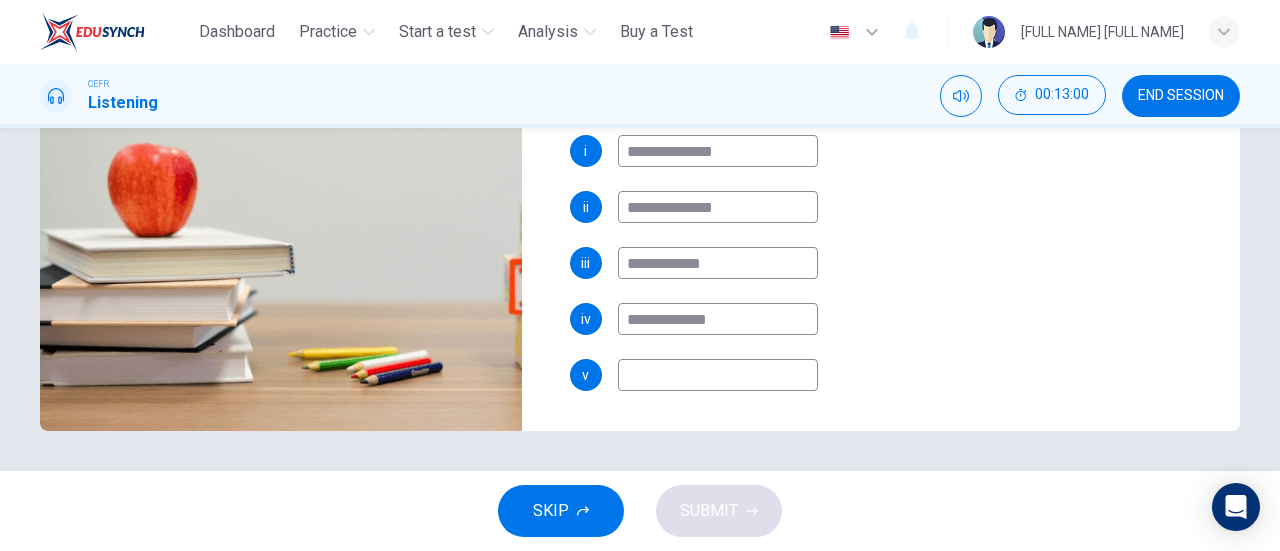 type on "**********" 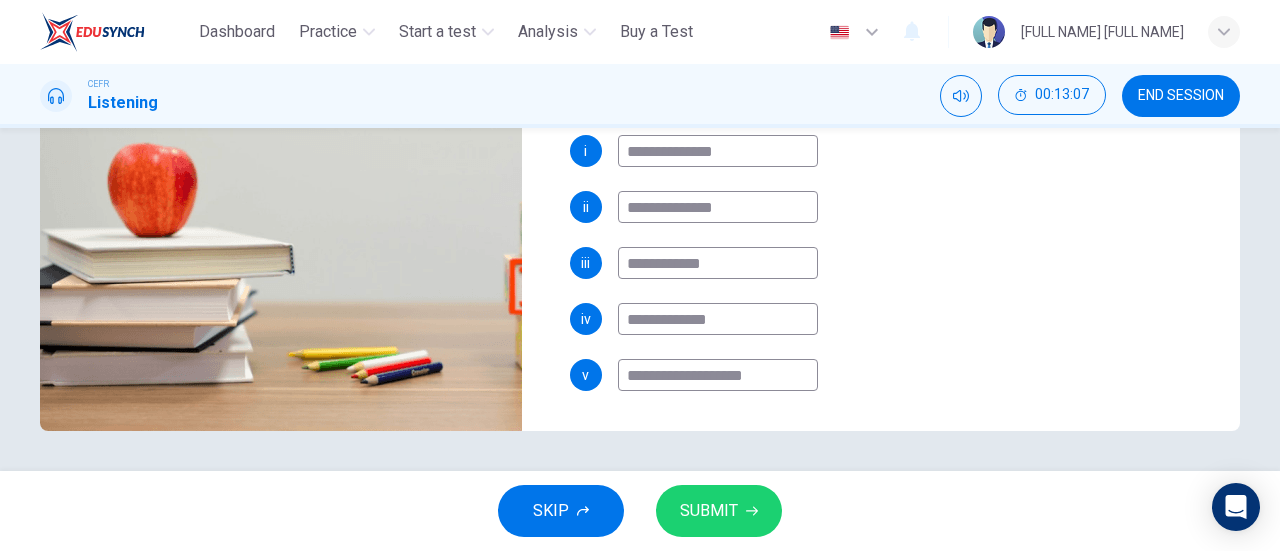 type on "**********" 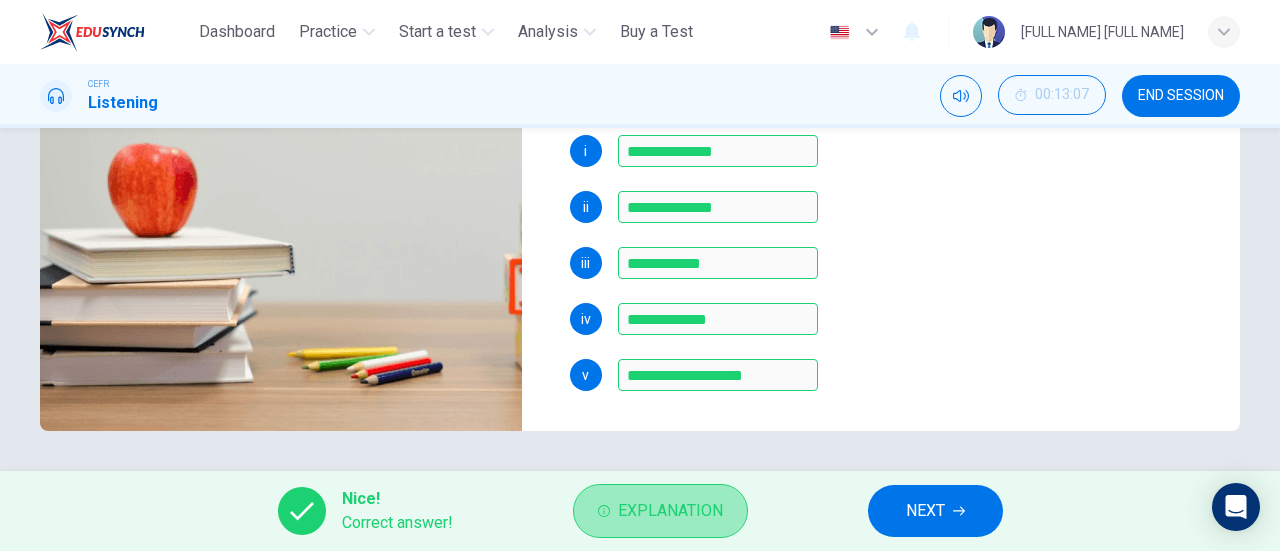 click on "Explanation" at bounding box center [670, 511] 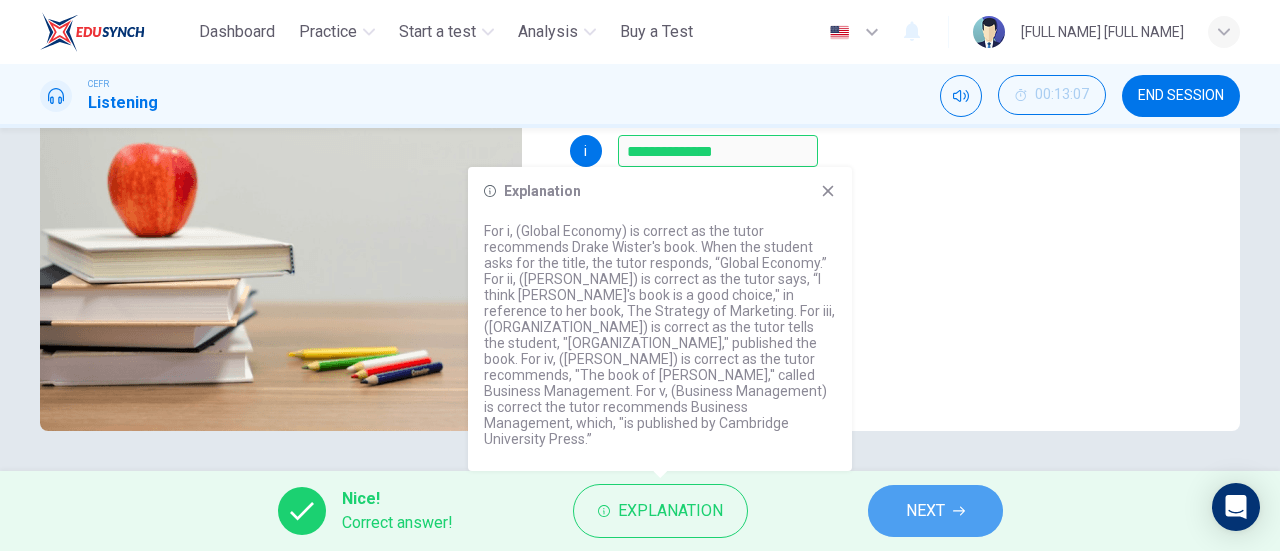 click on "NEXT" at bounding box center [935, 511] 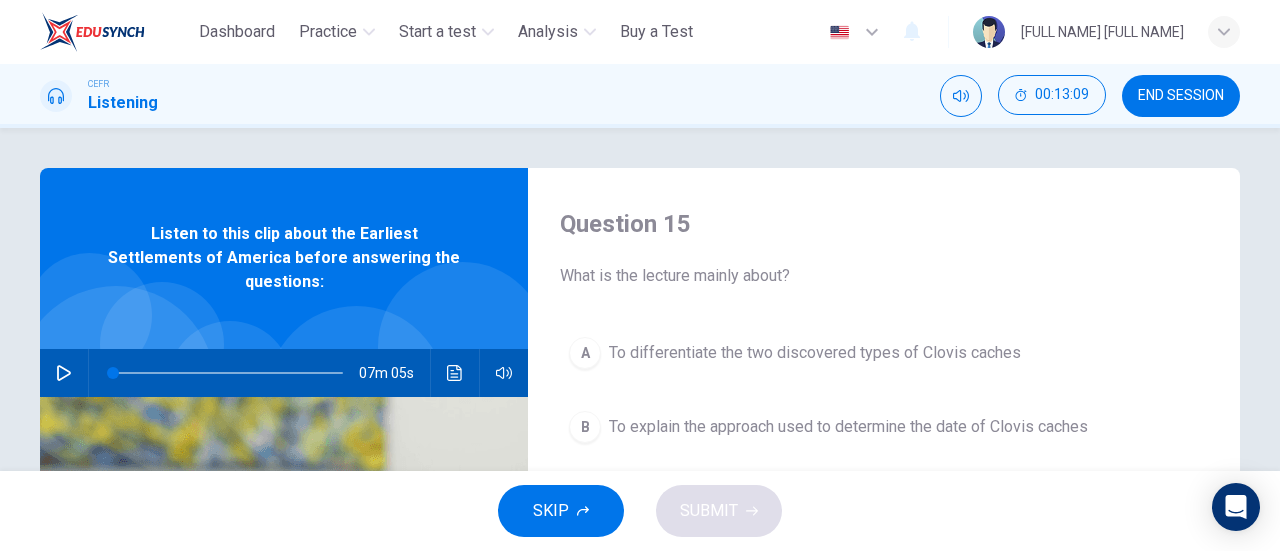 click at bounding box center [64, 373] 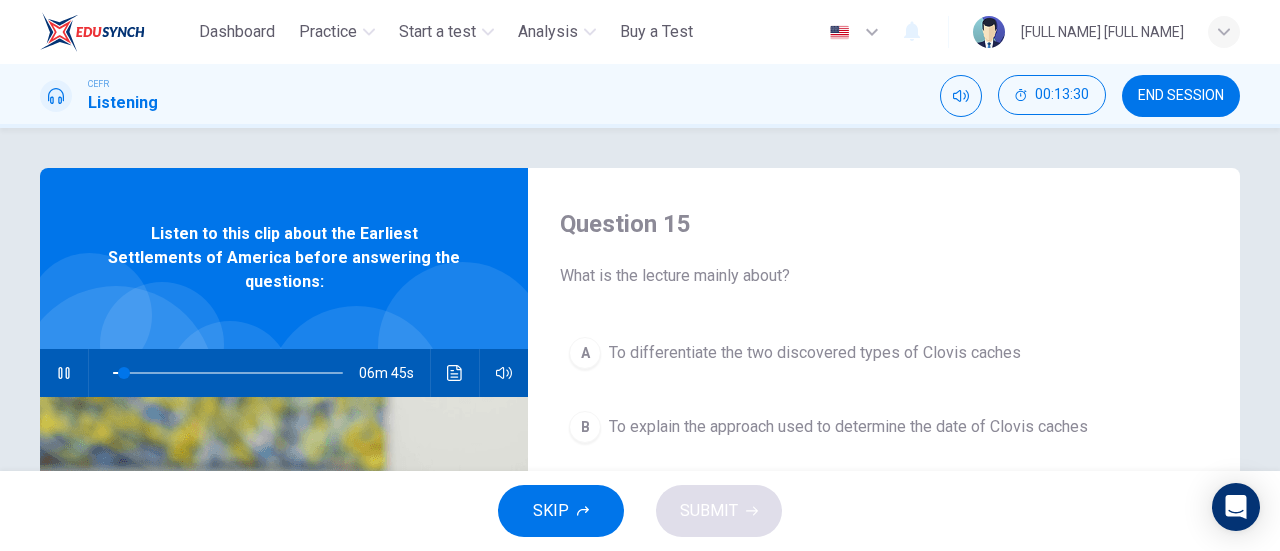 type 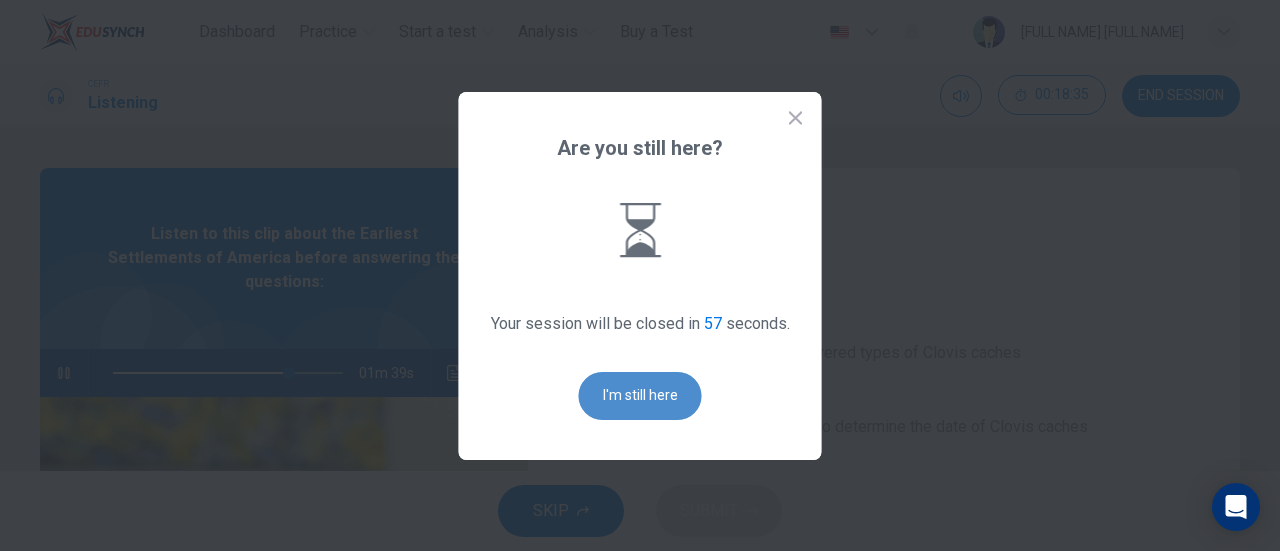click on "I'm still here" at bounding box center (640, 396) 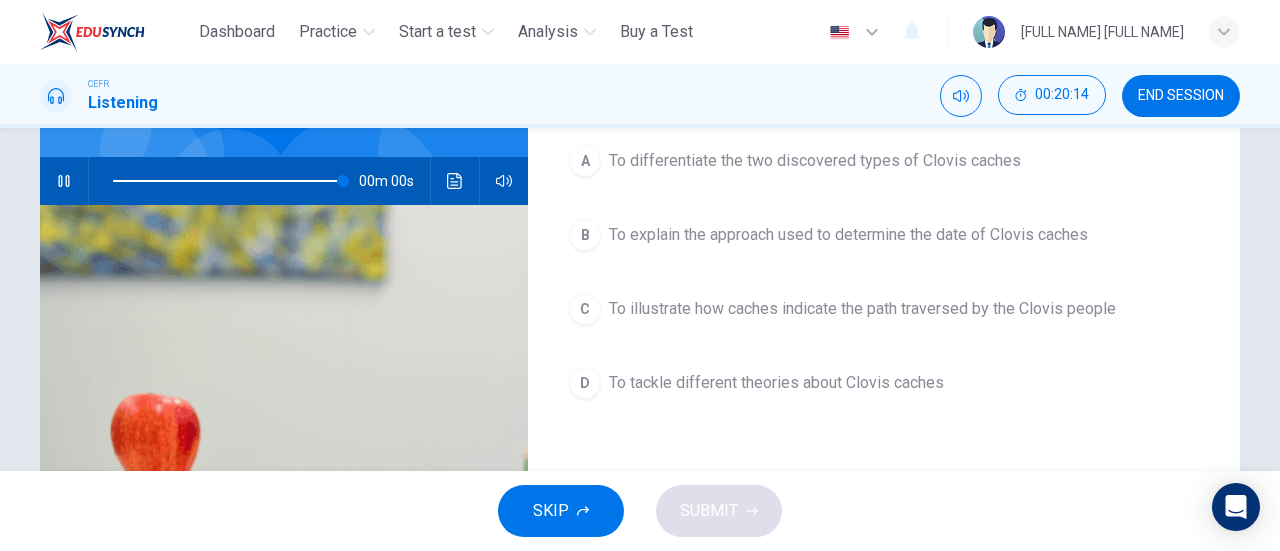 scroll, scrollTop: 200, scrollLeft: 0, axis: vertical 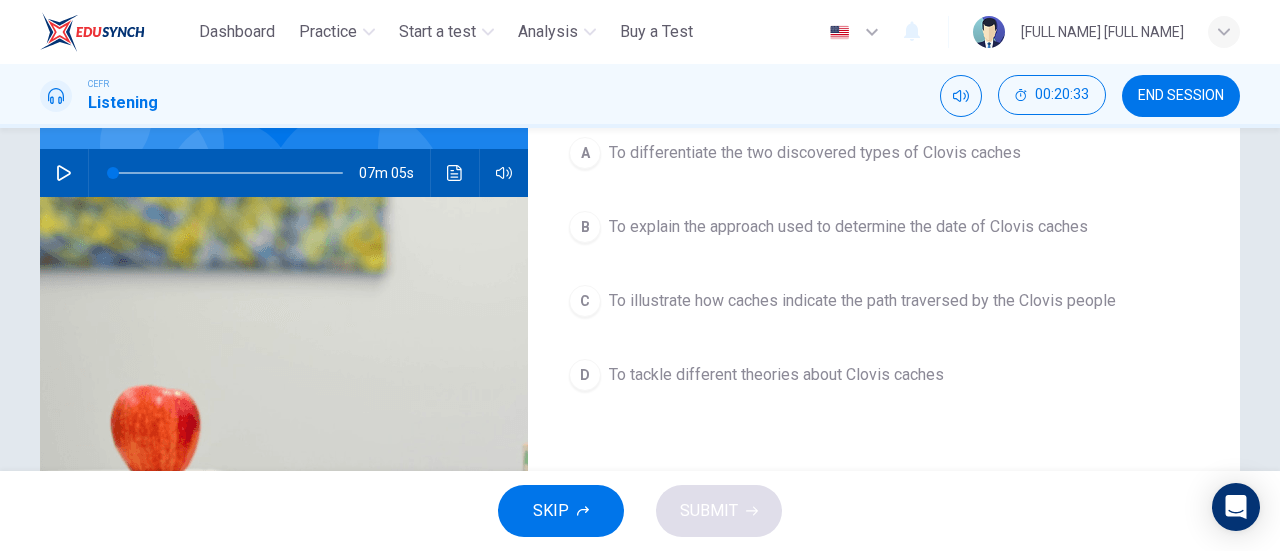 click on "To illustrate how caches indicate the path traversed by the Clovis people" at bounding box center [815, 153] 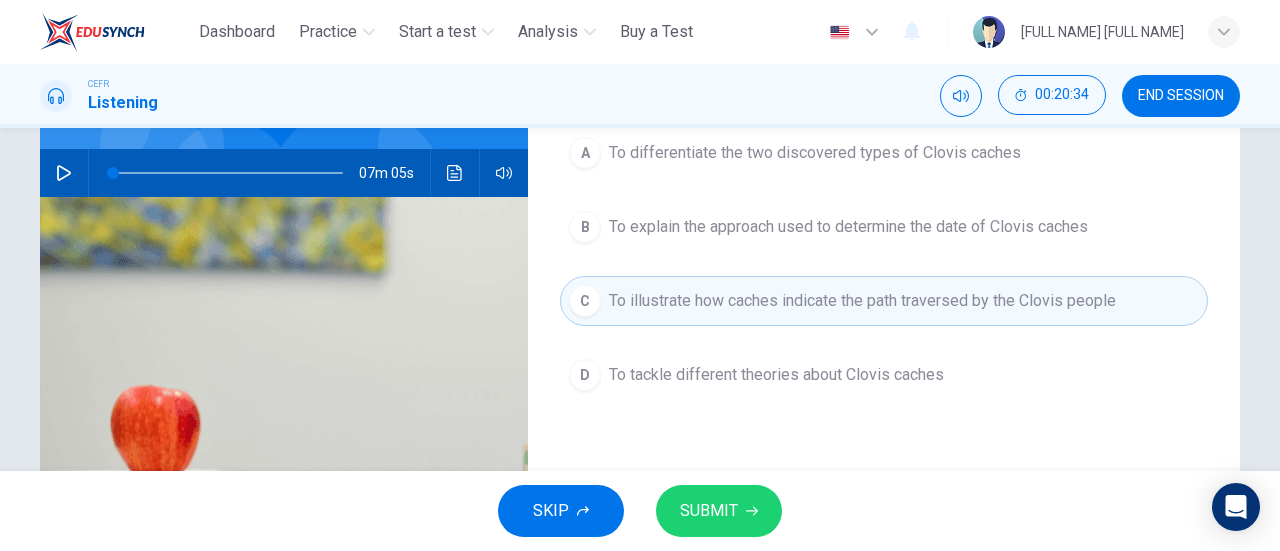 click on "SUBMIT" at bounding box center [709, 511] 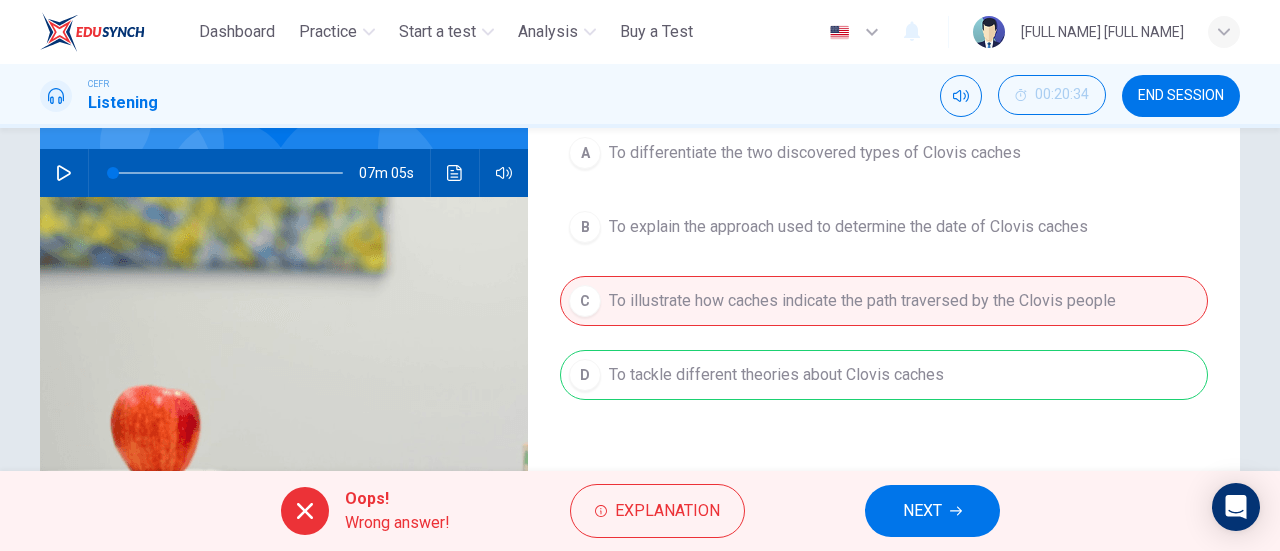 click on "NEXT" at bounding box center [932, 511] 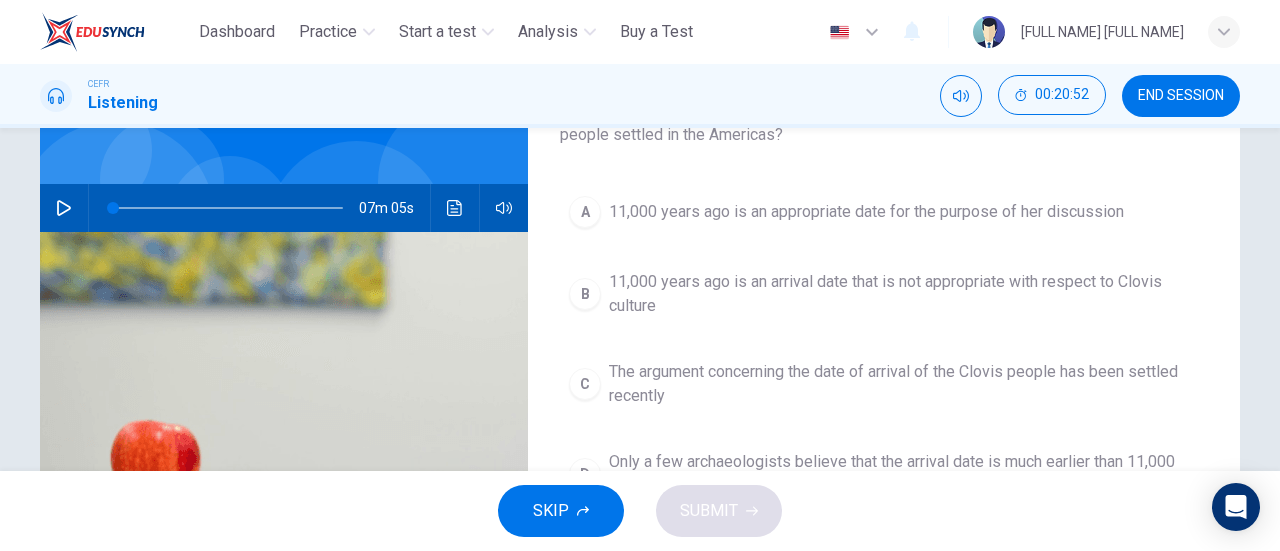 scroll, scrollTop: 124, scrollLeft: 0, axis: vertical 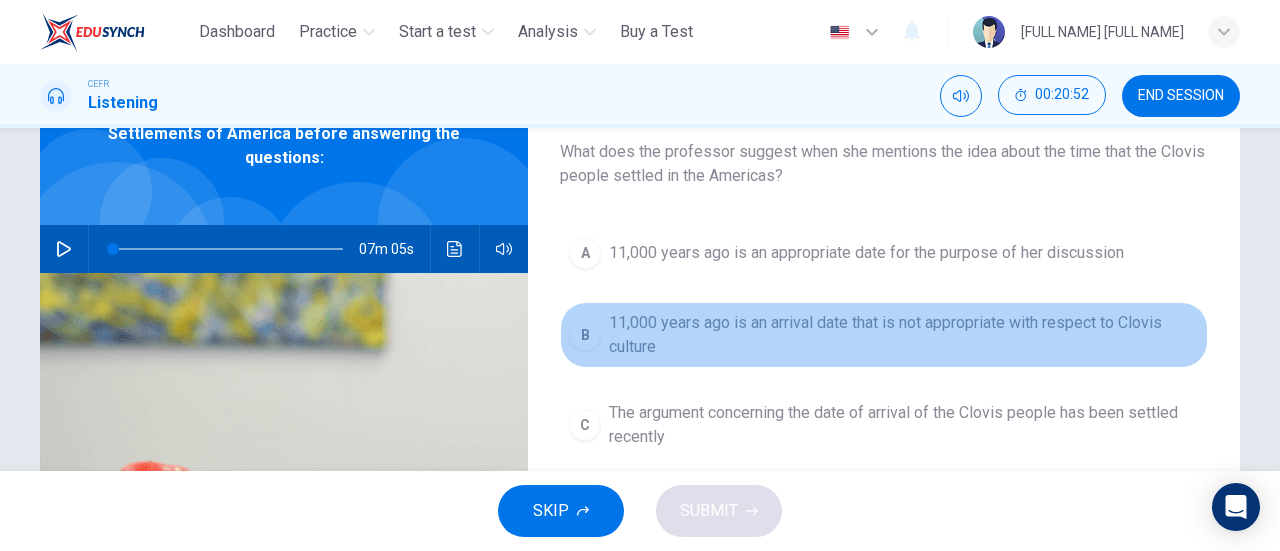 click on "11,000 years ago is an arrival date that is not appropriate with respect to Clovis culture" at bounding box center [866, 253] 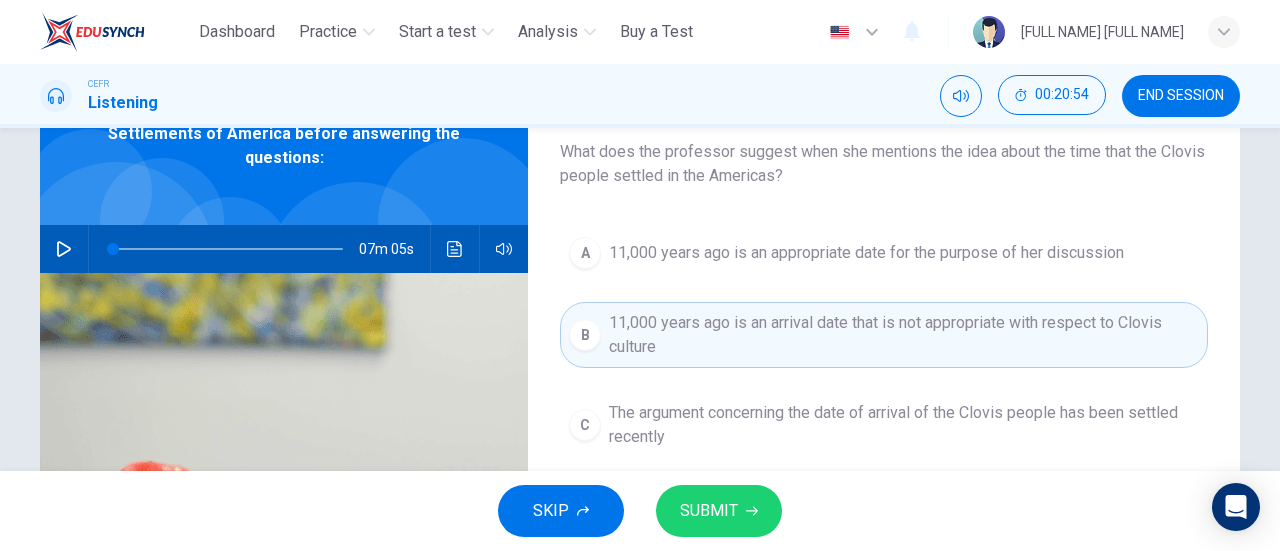 click on "SUBMIT" at bounding box center [709, 511] 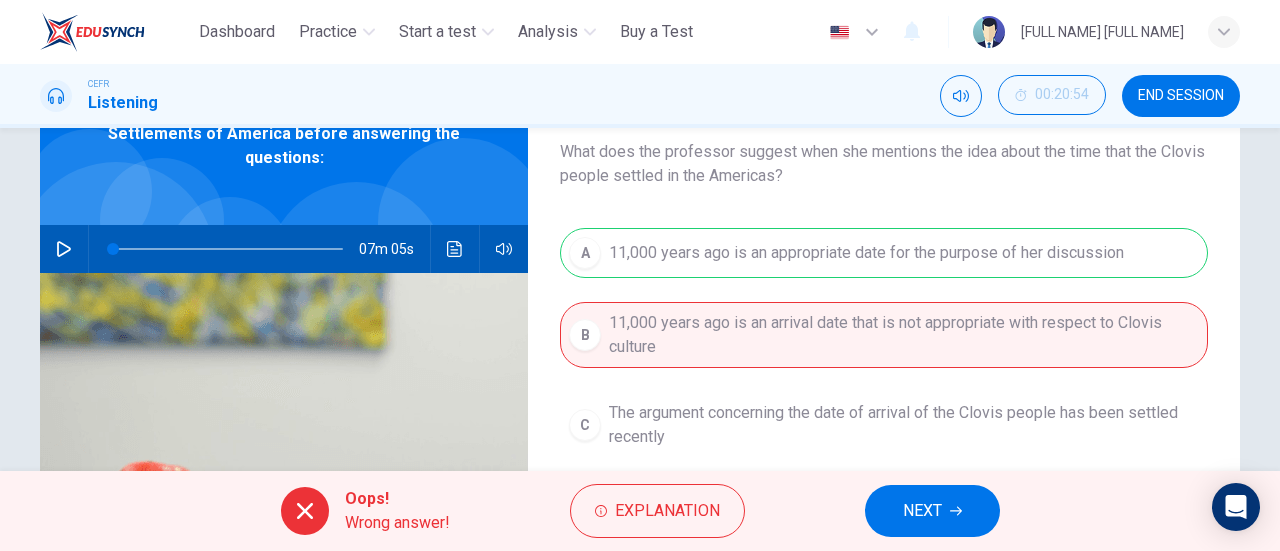 click on "NEXT" at bounding box center (932, 511) 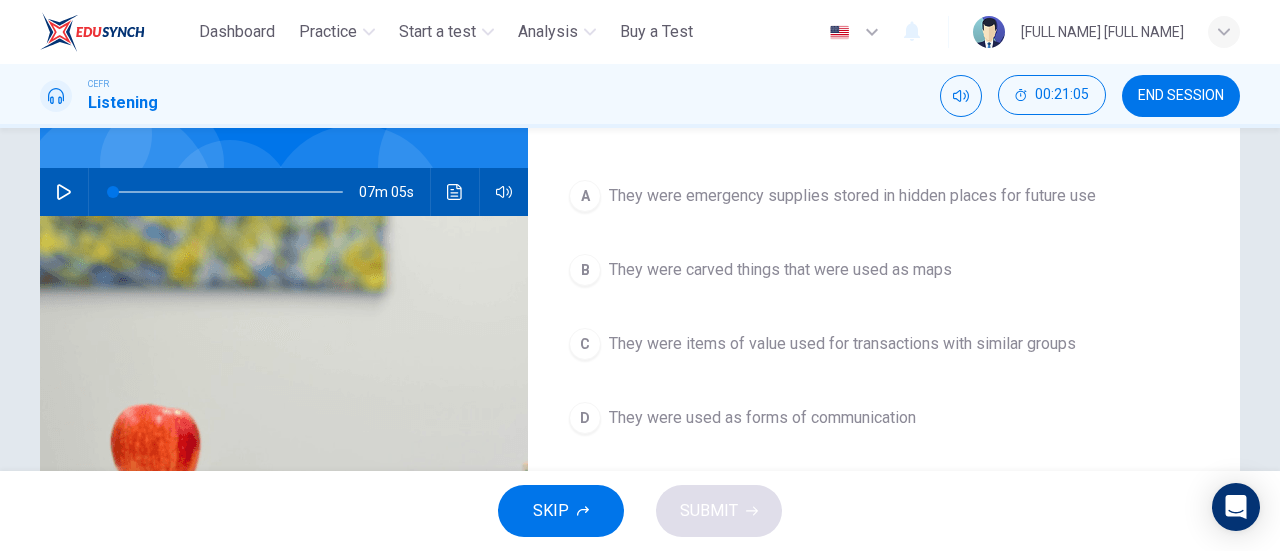 scroll, scrollTop: 224, scrollLeft: 0, axis: vertical 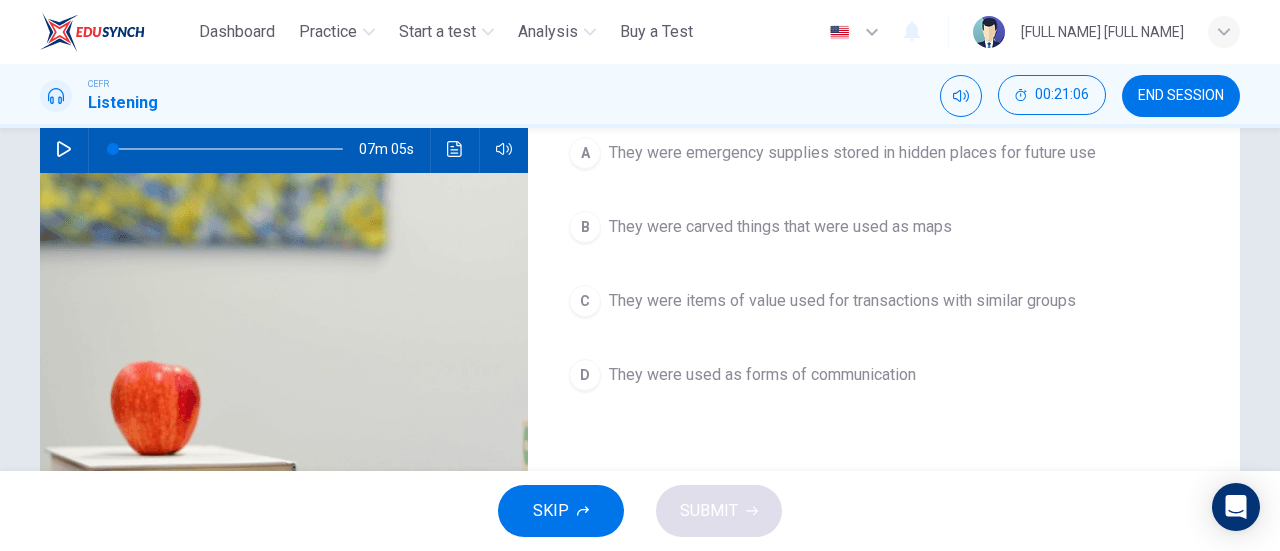 click on "A They were emergency supplies stored in hidden places for future use" at bounding box center [884, 153] 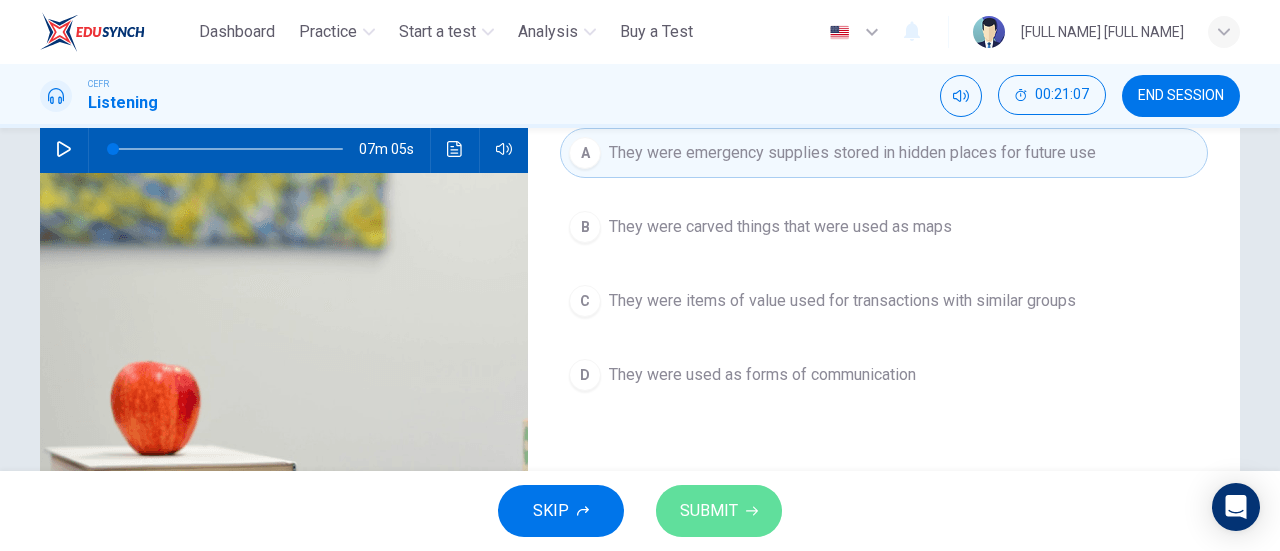 click on "SUBMIT" at bounding box center (709, 511) 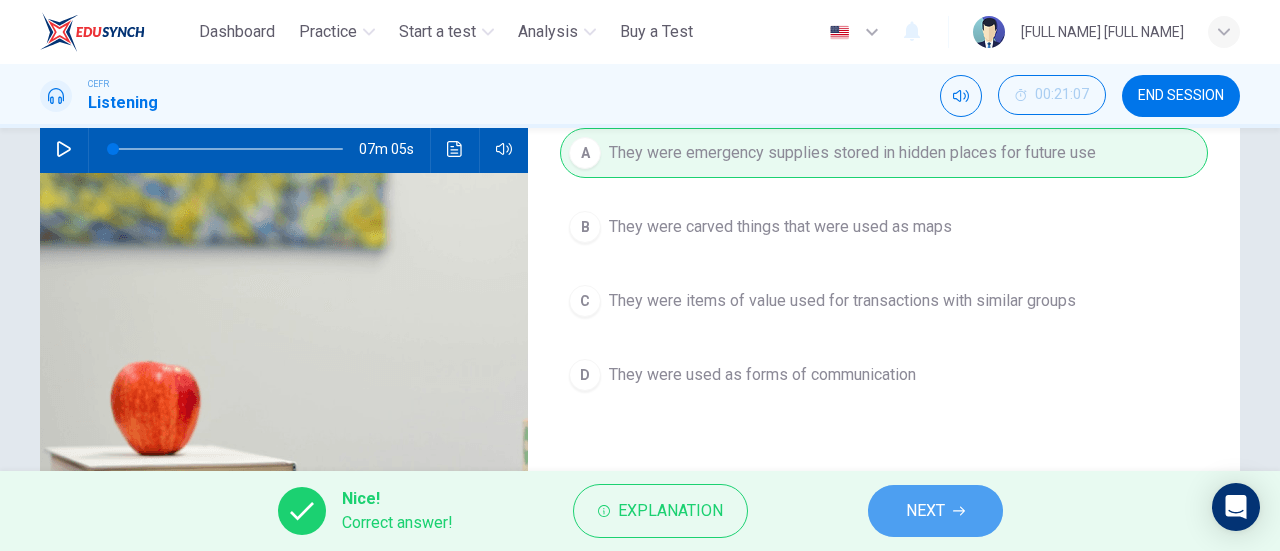 click on "NEXT" at bounding box center (925, 511) 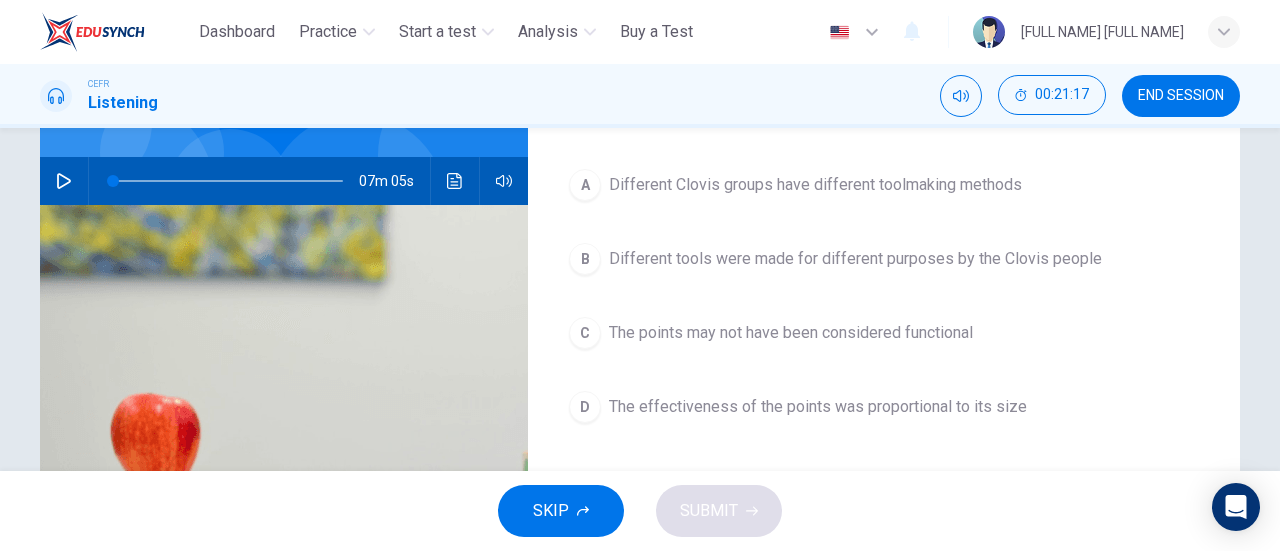 scroll, scrollTop: 224, scrollLeft: 0, axis: vertical 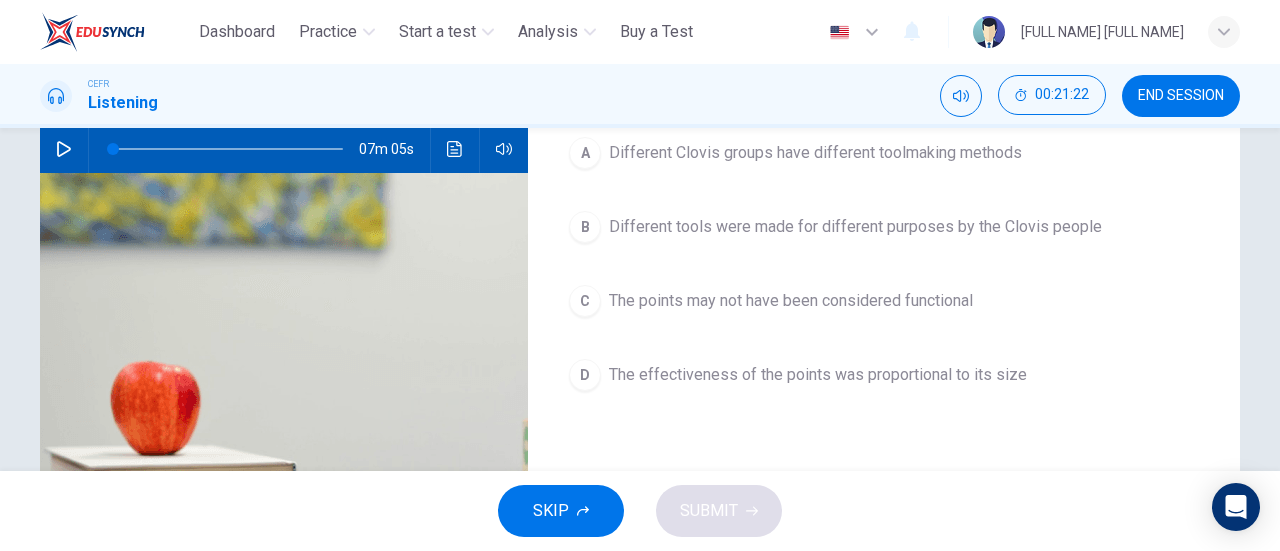 click on "The effectiveness of the points was proportional to its size" at bounding box center [815, 153] 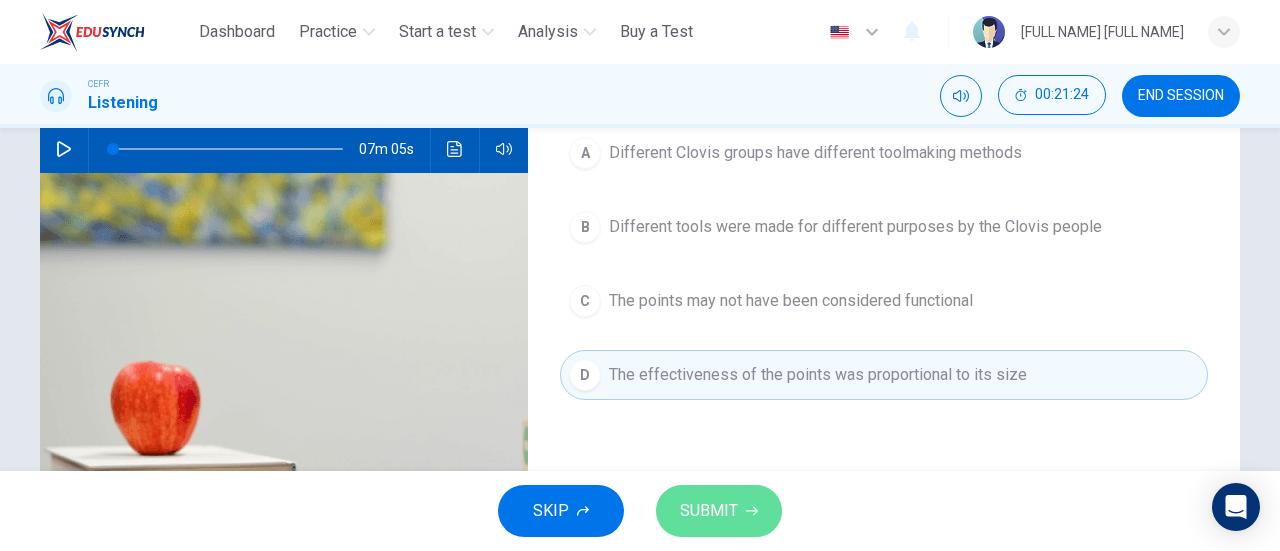 click on "SUBMIT" at bounding box center [709, 511] 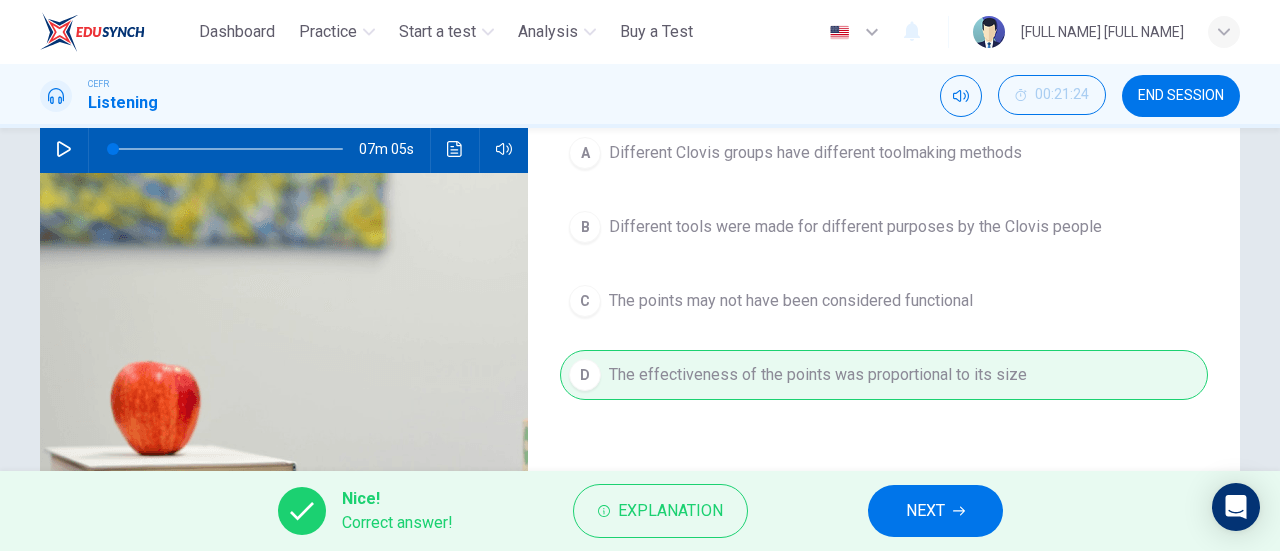 click on "NEXT" at bounding box center [925, 511] 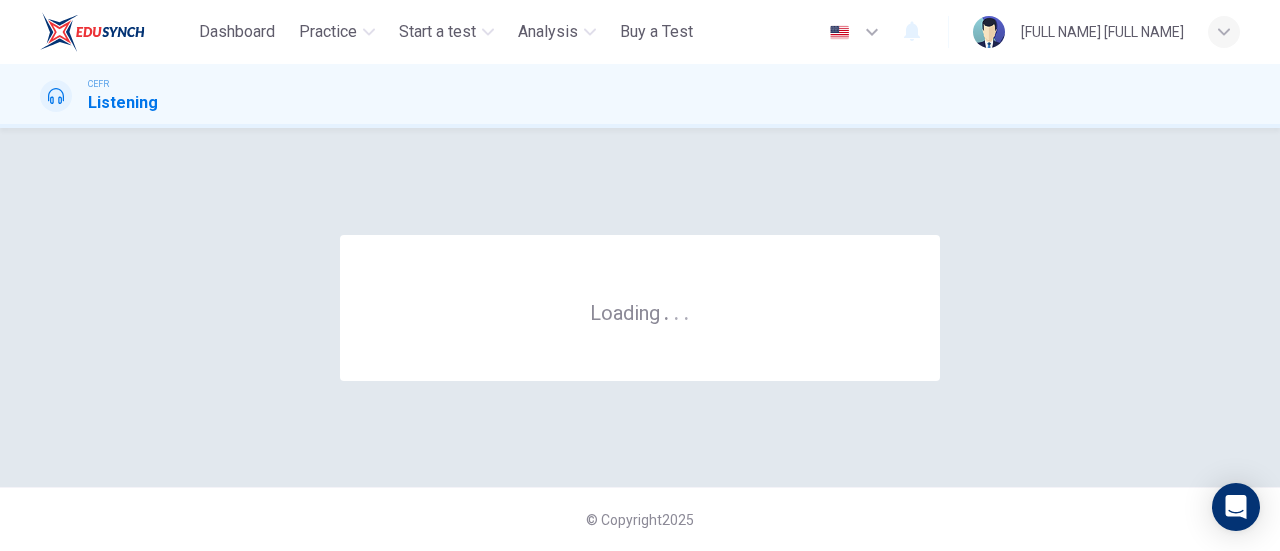 scroll, scrollTop: 0, scrollLeft: 0, axis: both 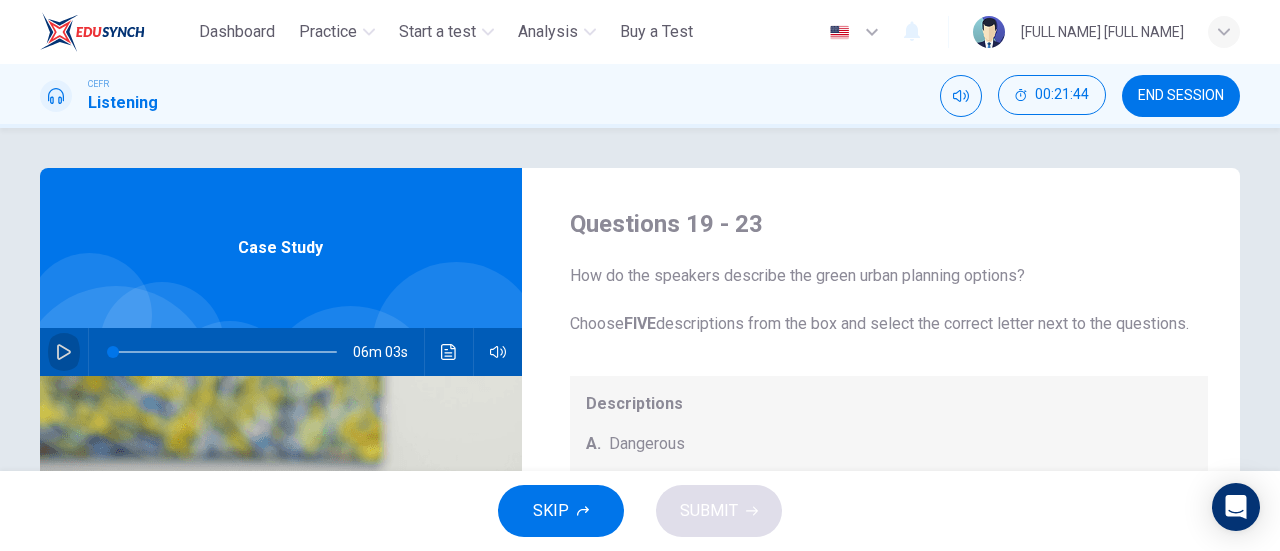 click at bounding box center [64, 352] 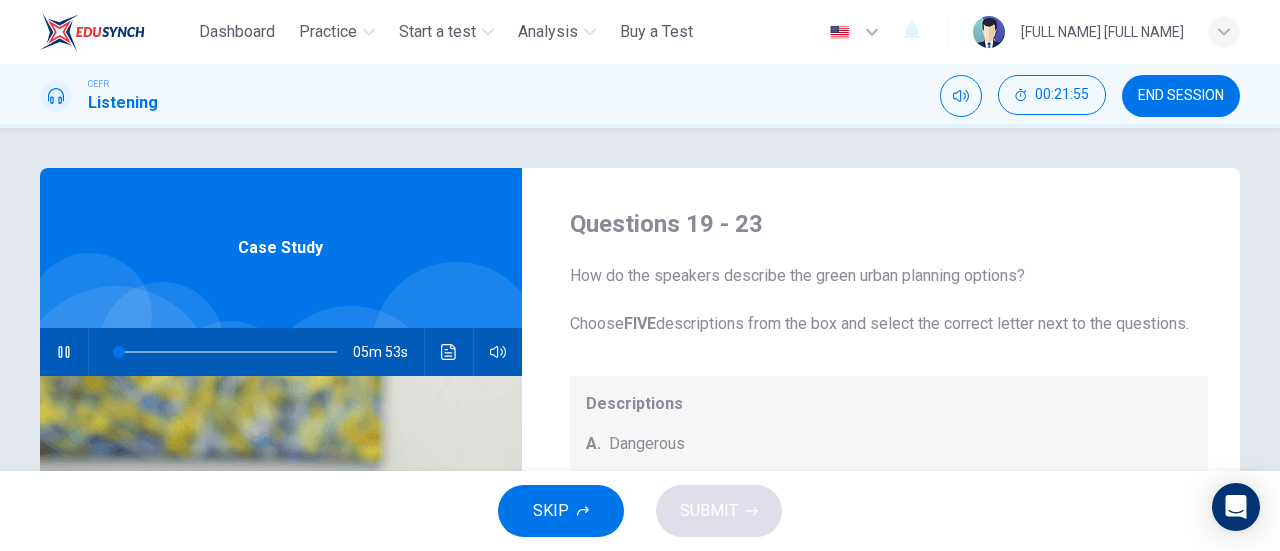 type 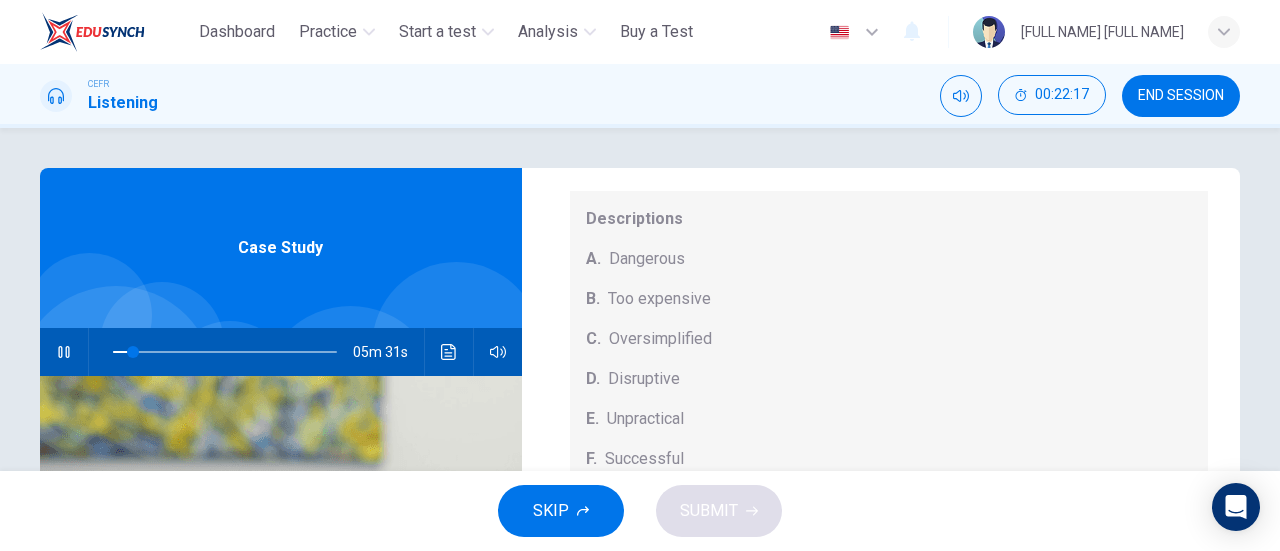 scroll, scrollTop: 208, scrollLeft: 0, axis: vertical 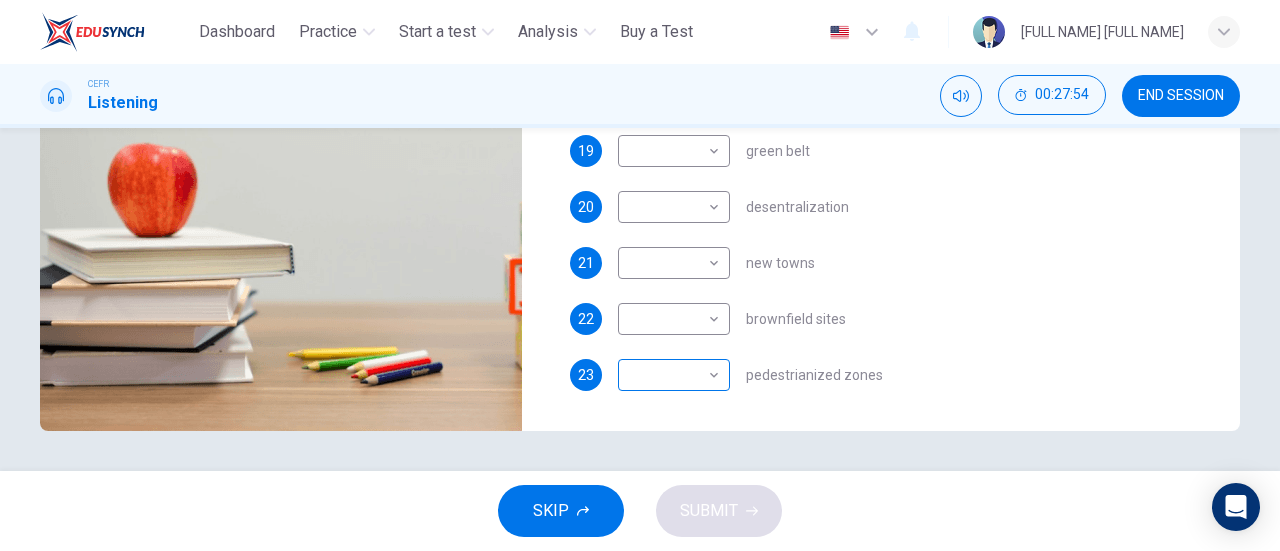 click on "This site uses cookies, as explained in our Privacy Policy . If you agree to the use of cookies, please click the Accept button and continue to browse our site. Privacy Policy Accept Dashboard Practice Start a test Analysis Buy a Test English ** ​ [FULL NAME] CEFR Listening 00:27:54 END SESSION Questions 19 - 23 How do the speakers describe the green urban planning options? Choose FIVE descriptions from the box and select the correct letter next to the questions. Descriptions A. Dangerous B. Too expensive C. Oversimplified D. Disruptive E. Unpractical F. Successful G. Unsuccessful 19 ​ ​ green belt 20 ​ ​ desentralization 21 ​ ​ new towns 22 ​ ​ brownfield sites 23 ​ ​ pedestrianized zones Case Study 06m 03s SKIP SUBMIT ELTC - EduSynch CEFR Test for Teachers in Malaysia
Dashboard Practice Start a test Analysis Pricing Notifications 2 © Copyright 2025" at bounding box center [640, 275] 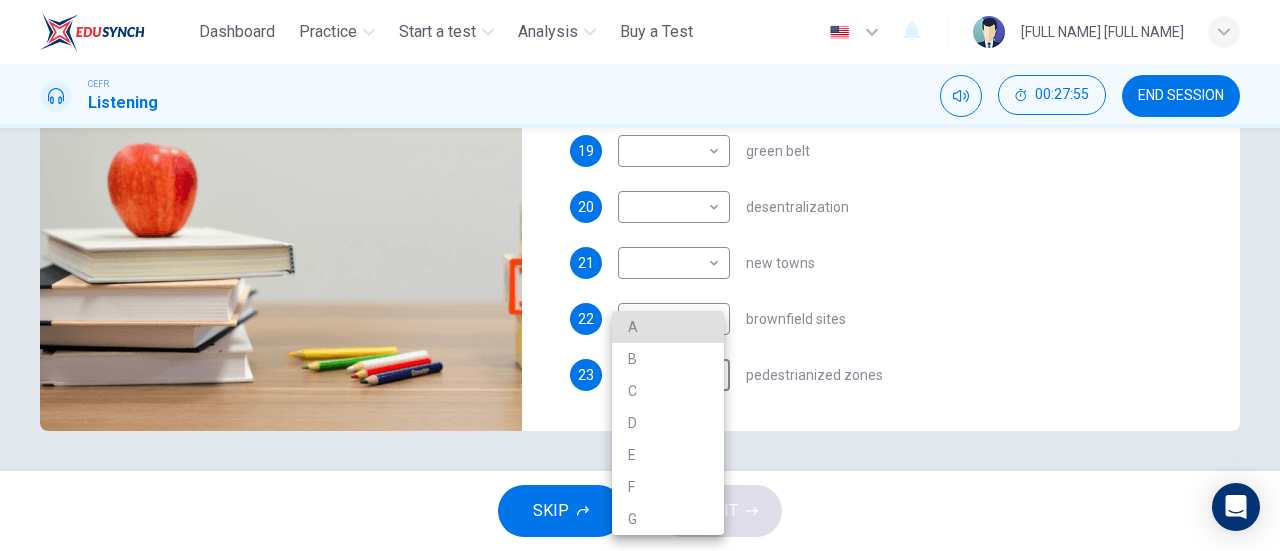 click on "C" at bounding box center (668, 391) 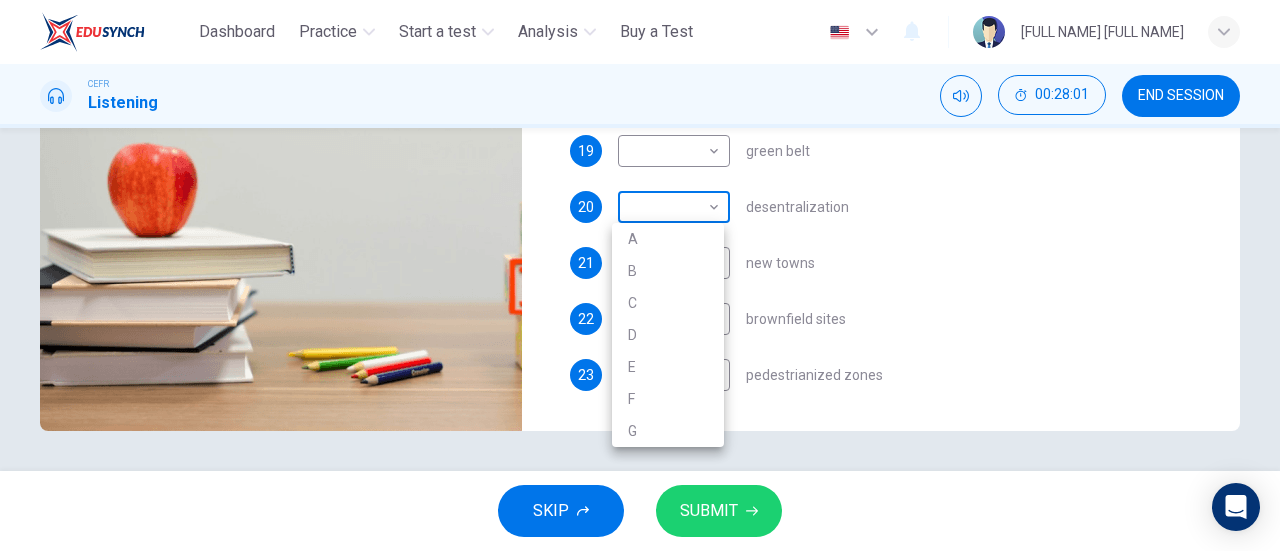 click on "This site uses cookies, as explained in our Privacy Policy . If you agree to the use of cookies, please click the Accept button and continue to browse our site. Privacy Policy Accept Dashboard Practice Start a test Analysis Buy a Test English ** ​ [FULL NAME] CEFR Listening 00:28:01 END SESSION Questions 19 - 23 How do the speakers describe the green urban planning options? Choose FIVE descriptions from the box and select the correct letter next to the questions. Descriptions A. Dangerous B. Too expensive C. Oversimplified D. Disruptive E. Unpractical F. Successful G. Unsuccessful 19 ​ ​ green belt 20 ​ ​ desentralization 21 ​ ​ new towns 22 ​ ​ brownfield sites 23 C * ​ pedestrianized zones Case Study 06m 03s SKIP SUBMIT ELTC - EduSynch CEFR Test for Teachers in Malaysia
Dashboard Practice Start a test Analysis Pricing Notifications 2 © Copyright 2025 A B C D E F G" at bounding box center [640, 275] 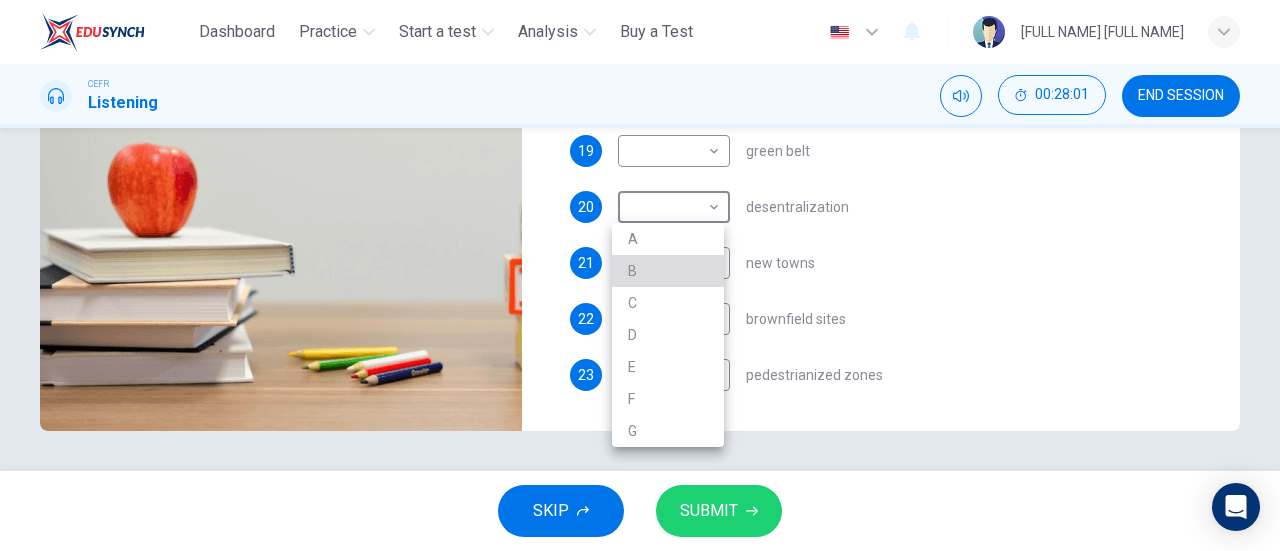 click on "B" at bounding box center [668, 271] 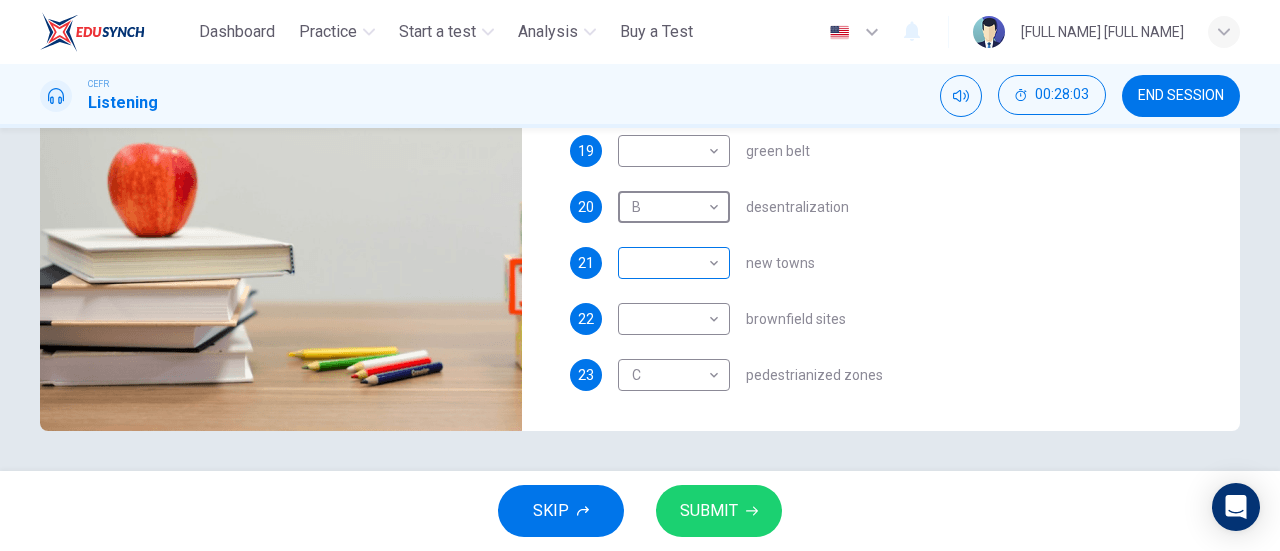 scroll, scrollTop: 0, scrollLeft: 0, axis: both 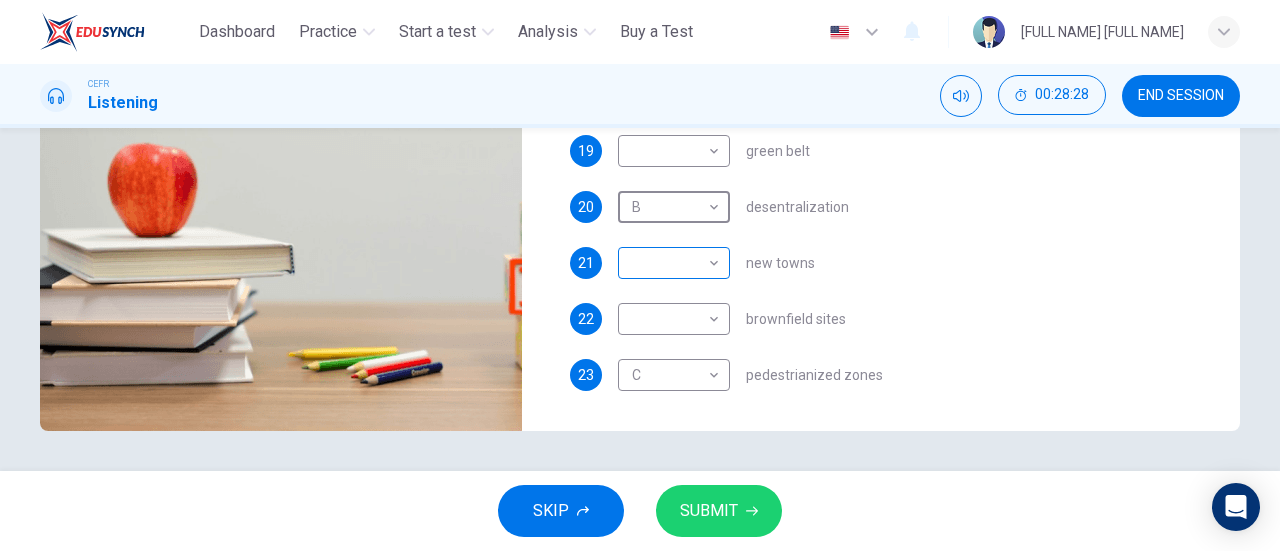 click on "This site uses cookies, as explained in our Privacy Policy . If you agree to the use of cookies, please click the Accept button and continue to browse our site. Privacy Policy Accept Dashboard Practice Start a test Analysis Buy a Test English ** ​ [FULL NAME] CEFR Listening 00:28:28 END SESSION Questions 19 - 23 How do the speakers describe the green urban planning options? Choose FIVE descriptions from the box and select the correct letter next to the questions. Descriptions A. Dangerous B. Too expensive C. Oversimplified D. Disruptive E. Unpractical F. Successful G. Unsuccessful 19 ​ ​ green belt 20 B * ​ desentralization 21 ​ ​ new towns 22 ​ ​ brownfield sites 23 C * ​ pedestrianized zones Case Study 06m 03s SKIP SUBMIT ELTC - EduSynch CEFR Test for Teachers in Malaysia
Dashboard Practice Start a test Analysis Pricing Notifications 2 © Copyright 2025" at bounding box center (640, 275) 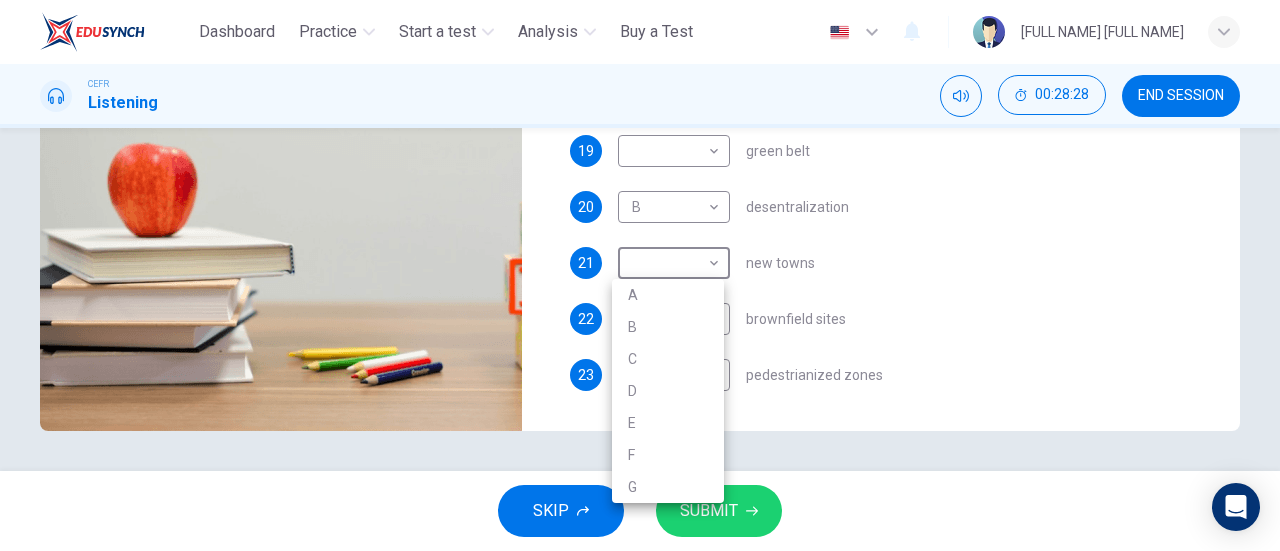 click on "B" at bounding box center (668, 327) 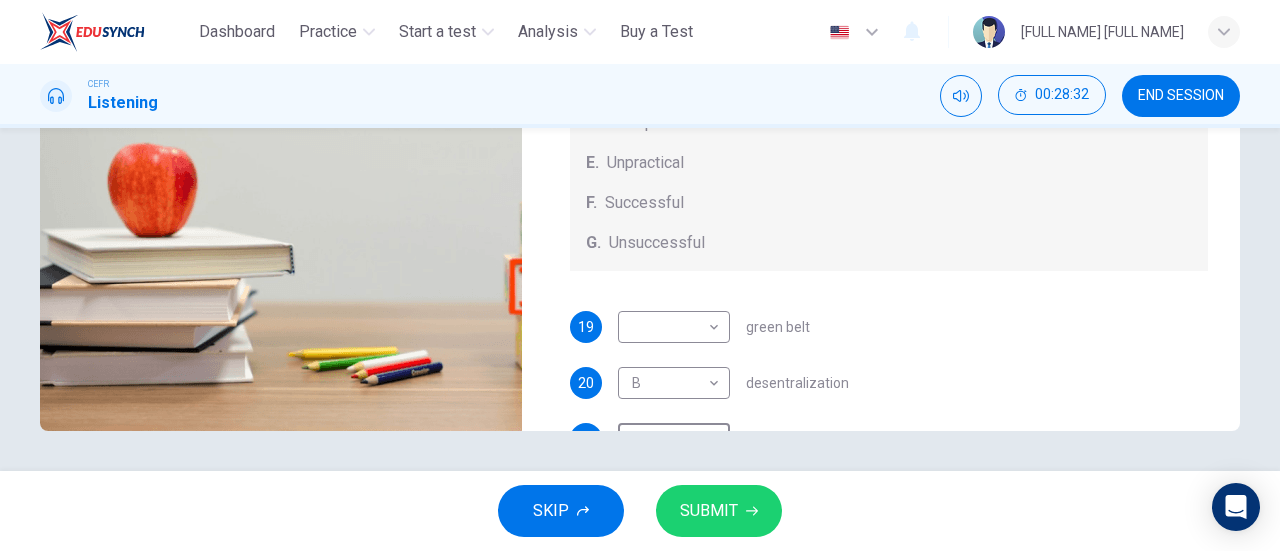 scroll, scrollTop: 0, scrollLeft: 0, axis: both 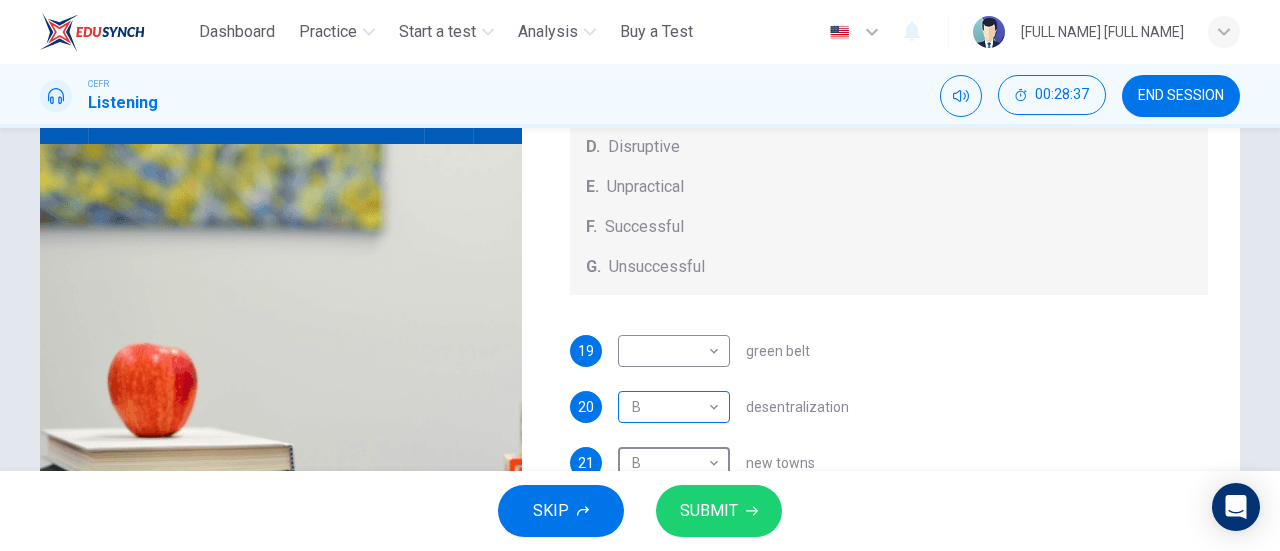 click on "This site uses cookies, as explained in our Privacy Policy . If you agree to the use of cookies, please click the Accept button and continue to browse our site. Privacy Policy Accept Dashboard Practice Start a test Analysis Buy a Test English ** ​ [FULL NAME] CEFR Listening 00:28:37 END SESSION Questions 19 - 23 How do the speakers describe the green urban planning options? Choose FIVE descriptions from the box and select the correct letter next to the questions. Descriptions A. Dangerous B. Too expensive C. Oversimplified D. Disruptive E. Unpractical F. Successful G. Unsuccessful 19 ​ ​ green belt 20 B * ​ desentralization 21 B * ​ new towns 22 ​ ​ brownfield sites 23 C * ​ pedestrianized zones Case Study 06m 03s SKIP SUBMIT ELTC - EduSynch CEFR Test for Teachers in Malaysia
Dashboard Practice Start a test Analysis Pricing Notifications 2 © Copyright 2025" at bounding box center [640, 275] 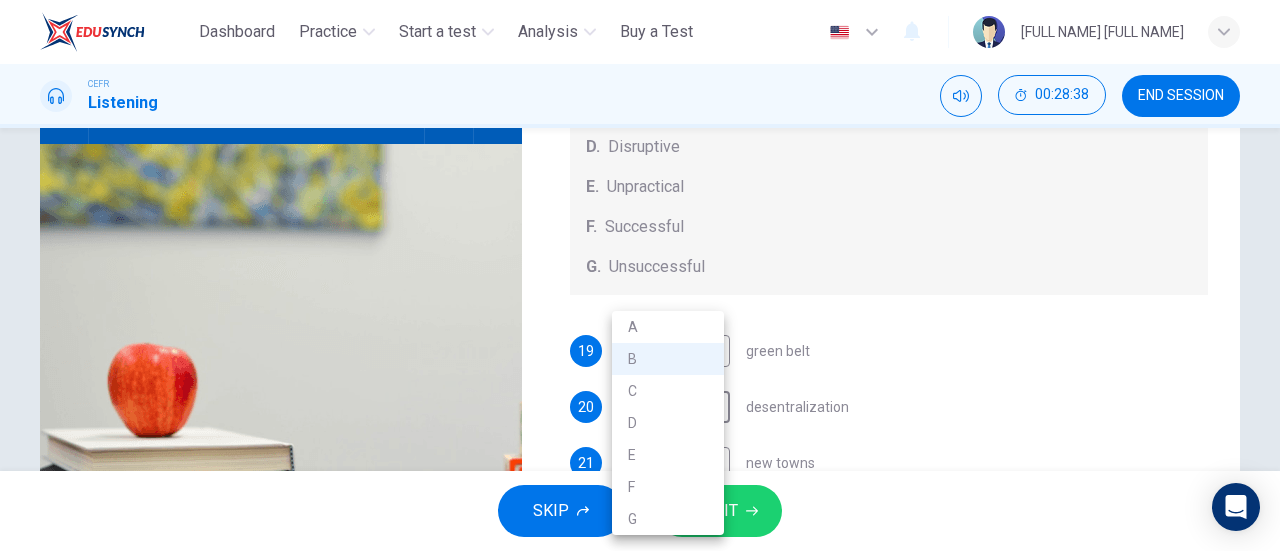 click on "G" at bounding box center (668, 519) 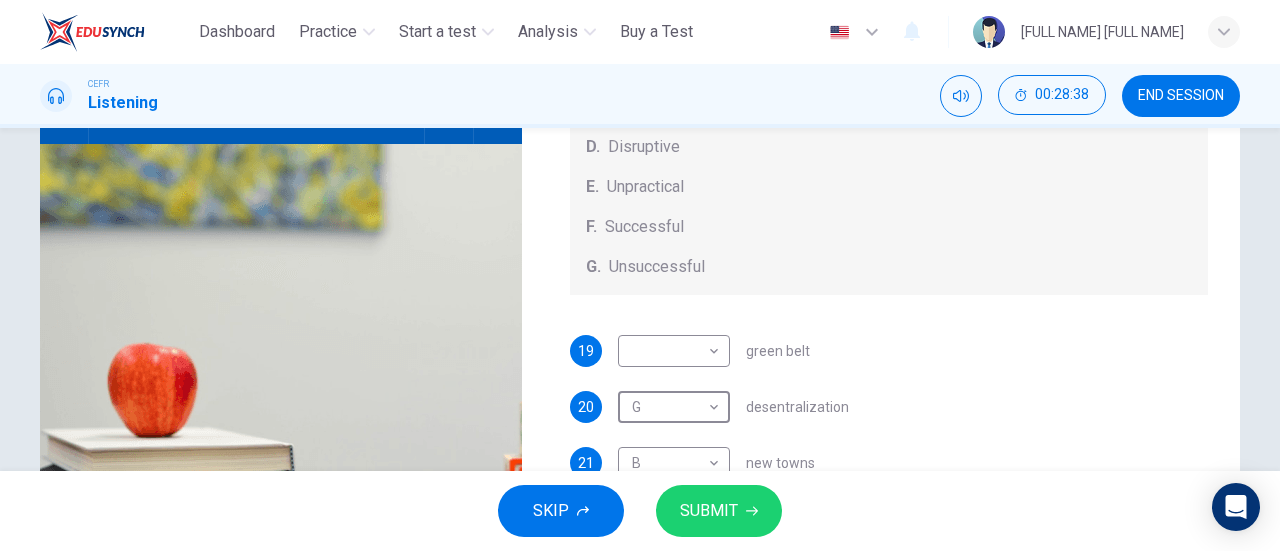 scroll, scrollTop: 208, scrollLeft: 0, axis: vertical 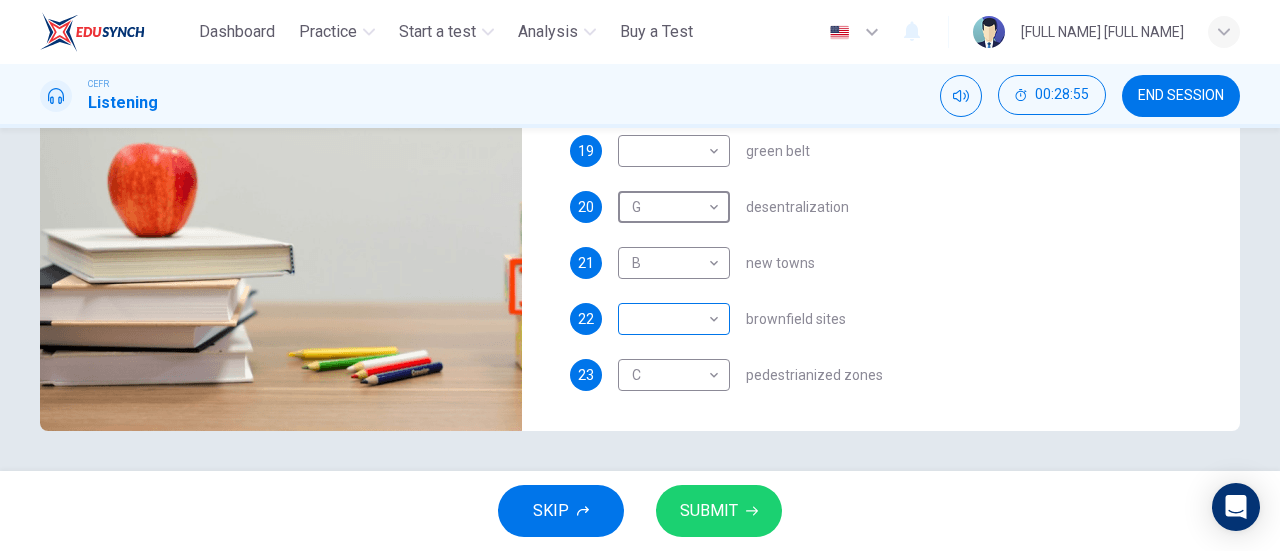 click on "This site uses cookies, as explained in our  Privacy Policy . If you agree to the use of cookies, please click the Accept button and continue to browse our site.   Privacy Policy Accept Dashboard Practice Start a test Analysis Buy a Test English ** ​ [FIRST] [LAST] CEFR Listening 00:28:55 END SESSION Questions 19 - 23 How do the speakers describe the green urban planning options? Choose  FIVE  descriptions from the box and select the correct letter next to the questions. Descriptions A. Dangerous B. Too expensive C. Oversimplified  D. Disruptive E. Unpractical F. Successful G. Unsuccessful 19 ​ ​ green belt 20 G * ​ desentralization 21 B * ​ new towns 22 ​ ​ brownfield sites 23 C * ​ pedestrianized zones Case Study 06m 03s SKIP SUBMIT ELTC - EduSynch CEFR Test for Teachers in Malaysia
Dashboard Practice Start a test Analysis Pricing   Notifications 2 © Copyright  2025" at bounding box center (640, 275) 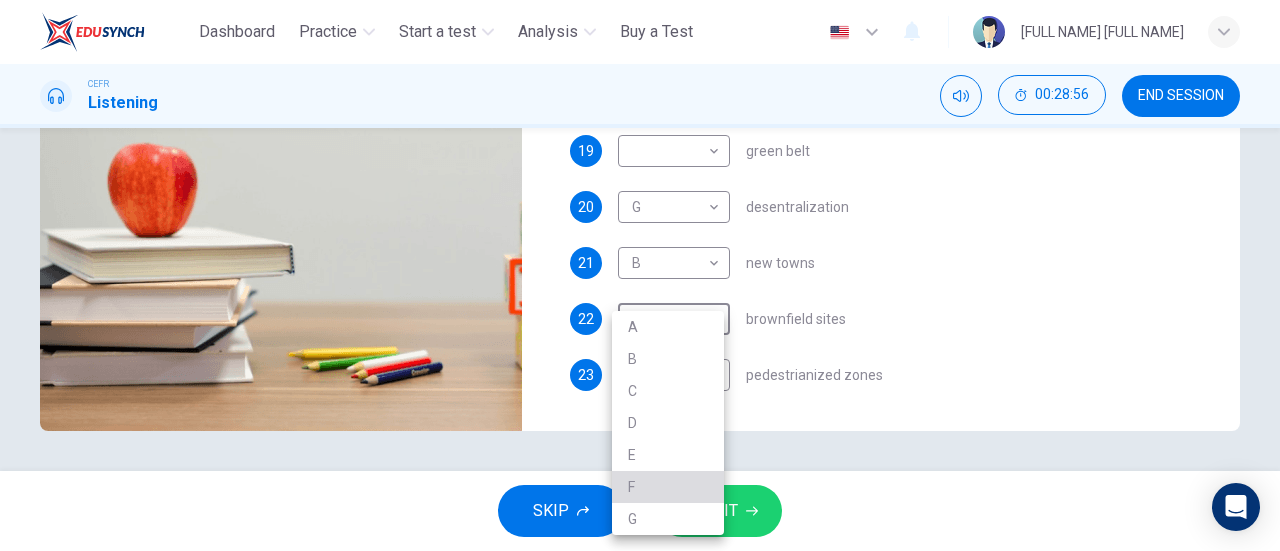 click on "F" at bounding box center (668, 487) 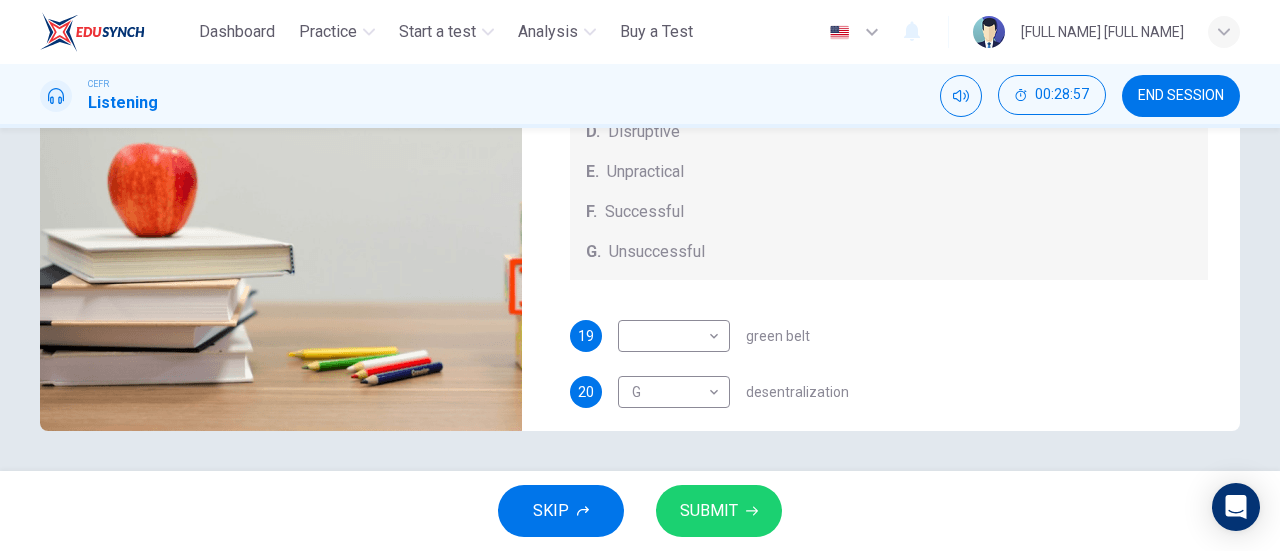 scroll, scrollTop: 0, scrollLeft: 0, axis: both 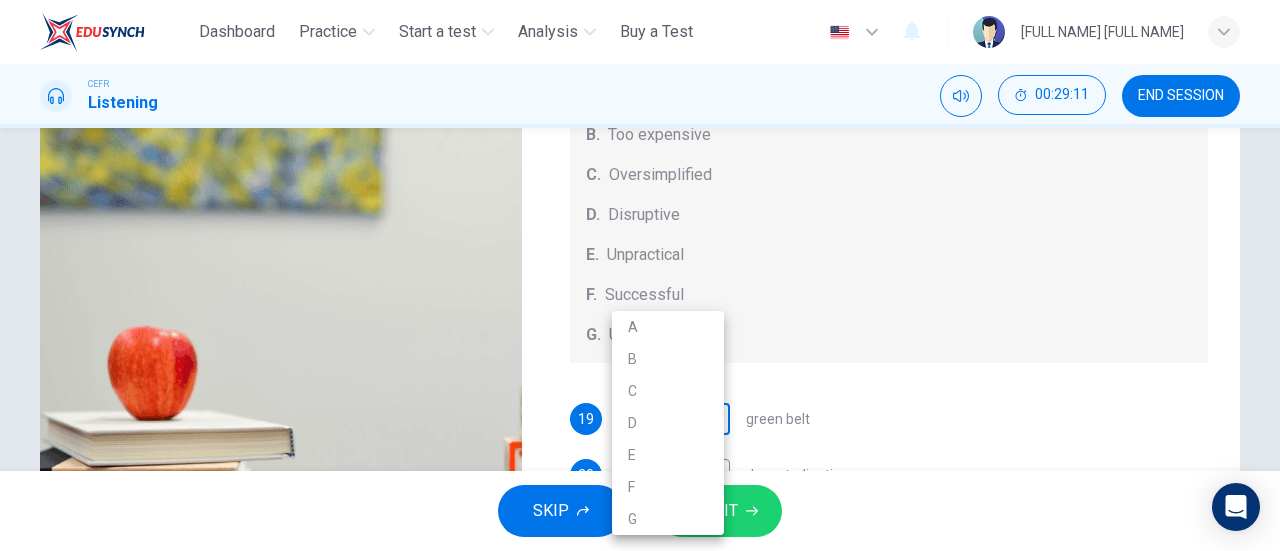 click on "This site uses cookies, as explained in our Privacy Policy . If you agree to the use of cookies, please click the Accept button and continue to browse our site. Privacy Policy Accept Dashboard Practice Start a test Analysis Buy a Test English ** ​ [FULL NAME] CEFR Listening 00:29:11 END SESSION Questions 19 - 23 How do the speakers describe the green urban planning options? Choose FIVE descriptions from the box and select the correct letter next to the questions. Descriptions A. Dangerous B. Too expensive C. Oversimplified D. Disruptive E. Unpractical F. Successful G. Unsuccessful 19 ​ ​ green belt 20 G * ​ desentralization 21 B * ​ new towns 22 F * ​ brownfield sites 23 C * ​ pedestrianized zones Case Study 06m 03s SKIP SUBMIT ELTC - EduSynch CEFR Test for Teachers in Malaysia
Dashboard Practice Start a test Analysis Pricing Notifications 2 © Copyright 2025 A B C D E F G" at bounding box center [640, 275] 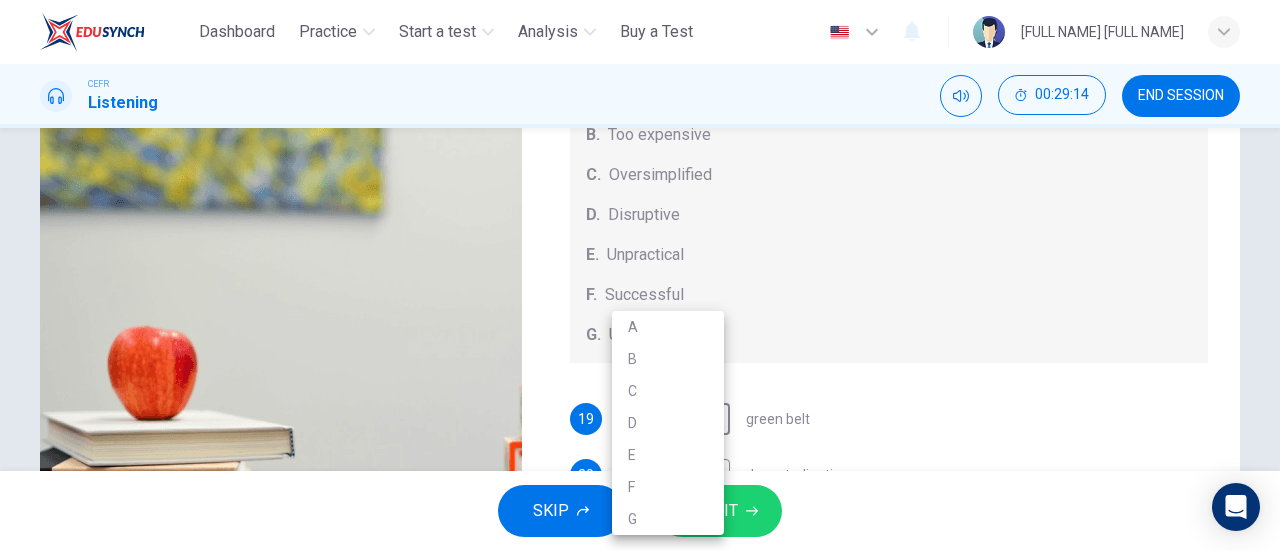 click on "E" at bounding box center [668, 455] 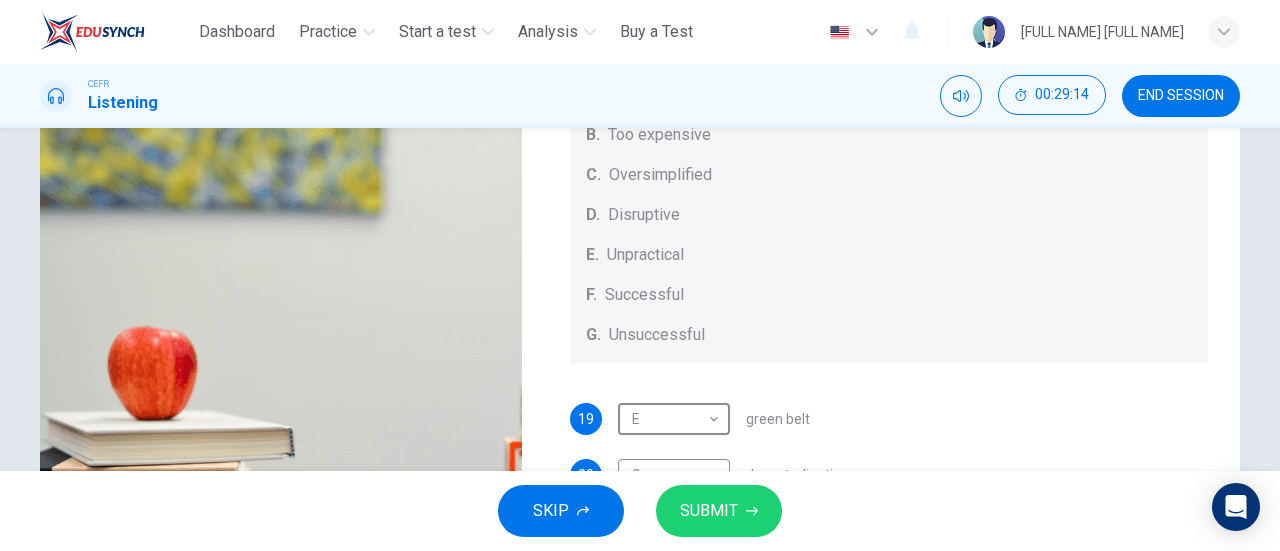 click on "SUBMIT" at bounding box center (709, 511) 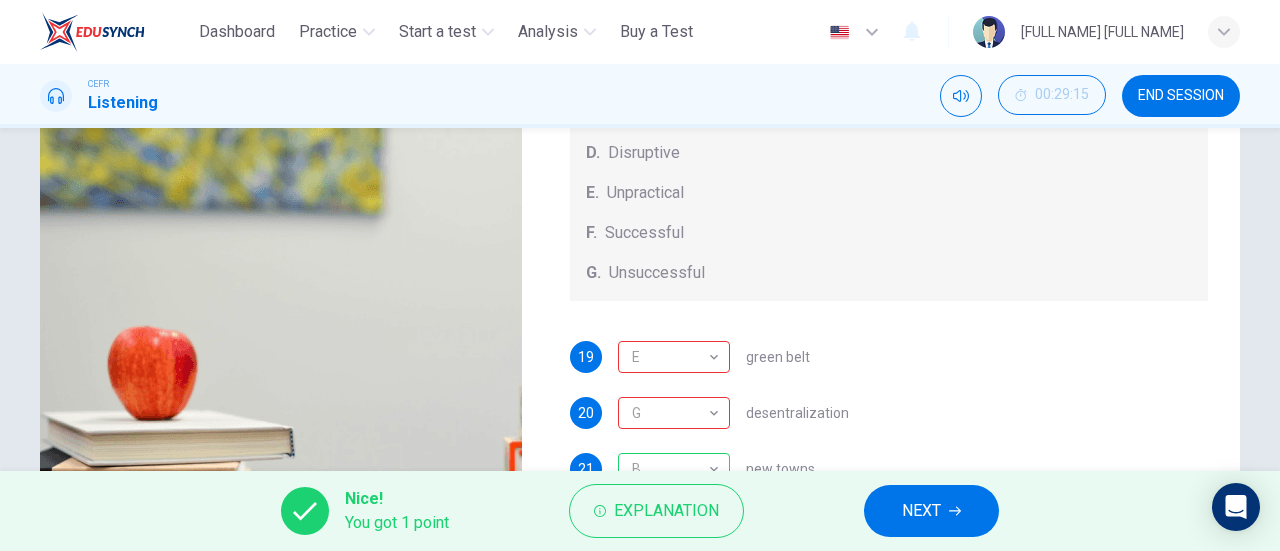 scroll, scrollTop: 208, scrollLeft: 0, axis: vertical 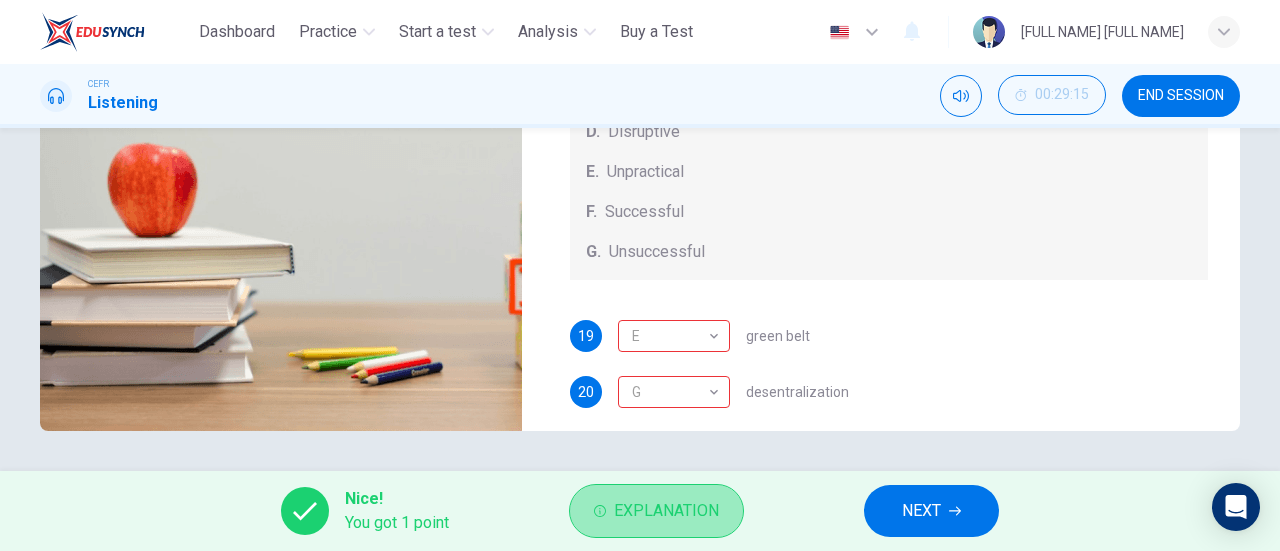 click on "Explanation" at bounding box center (666, 511) 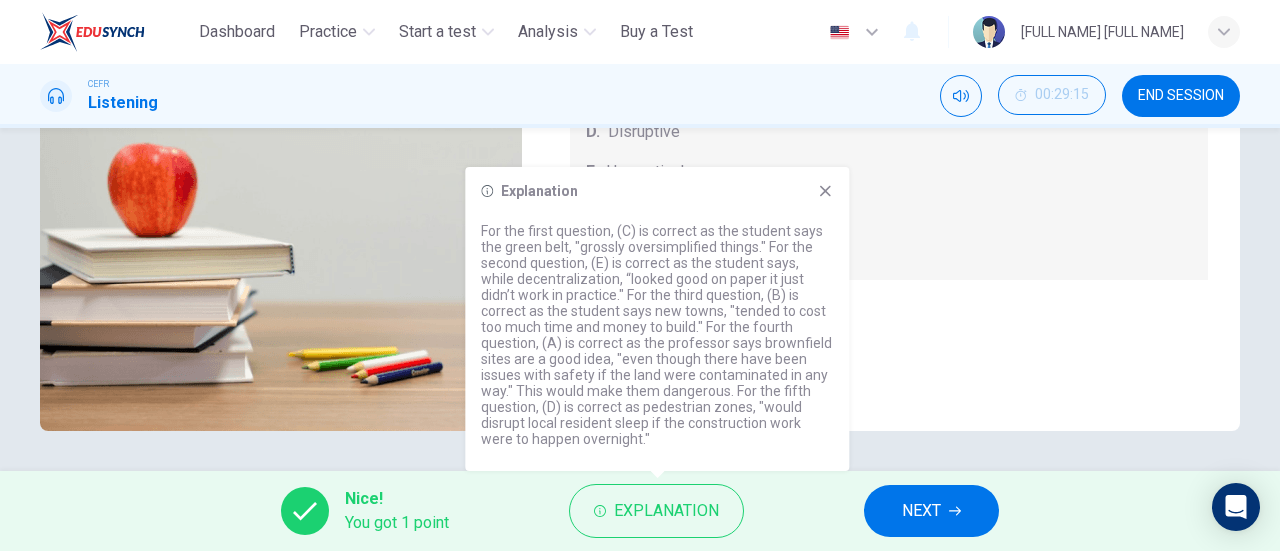 click on "Explanation" at bounding box center (657, 191) 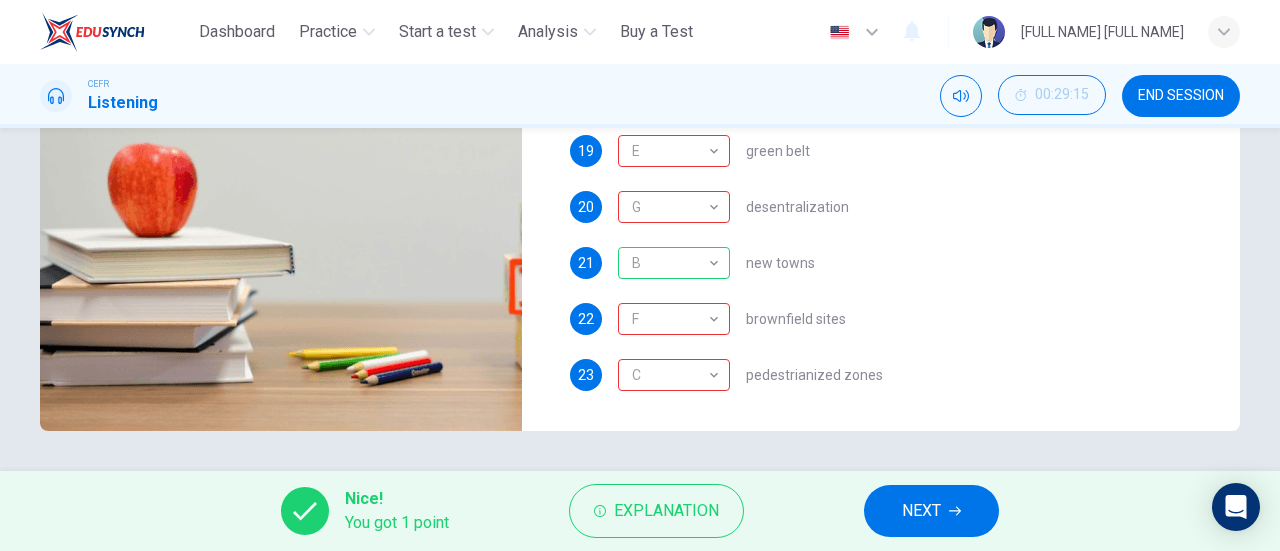 scroll, scrollTop: 208, scrollLeft: 0, axis: vertical 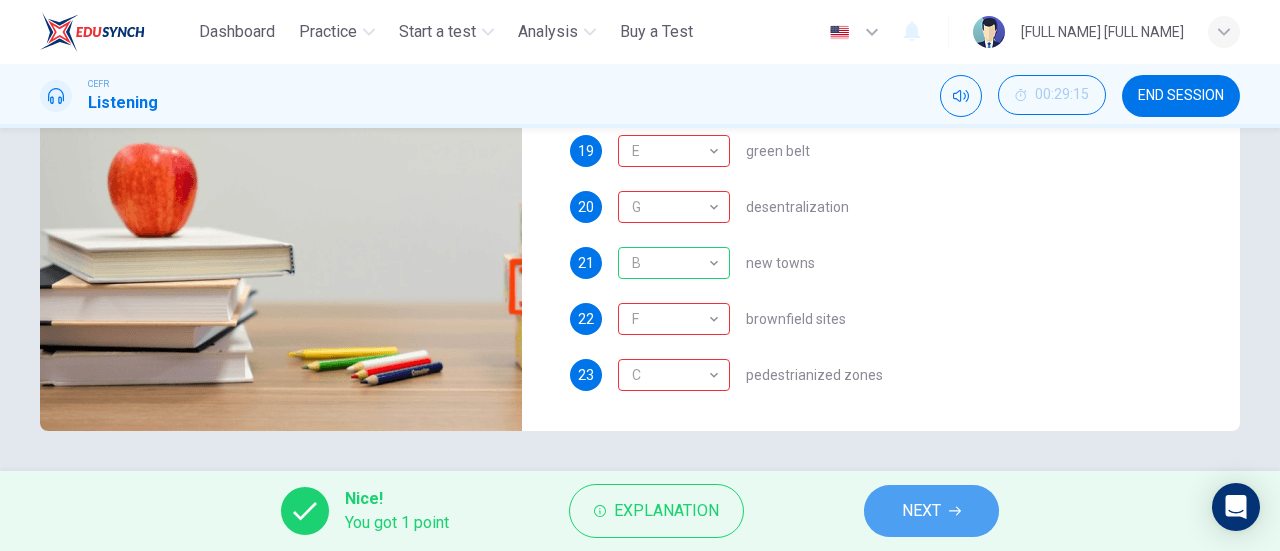 click on "NEXT" at bounding box center [921, 511] 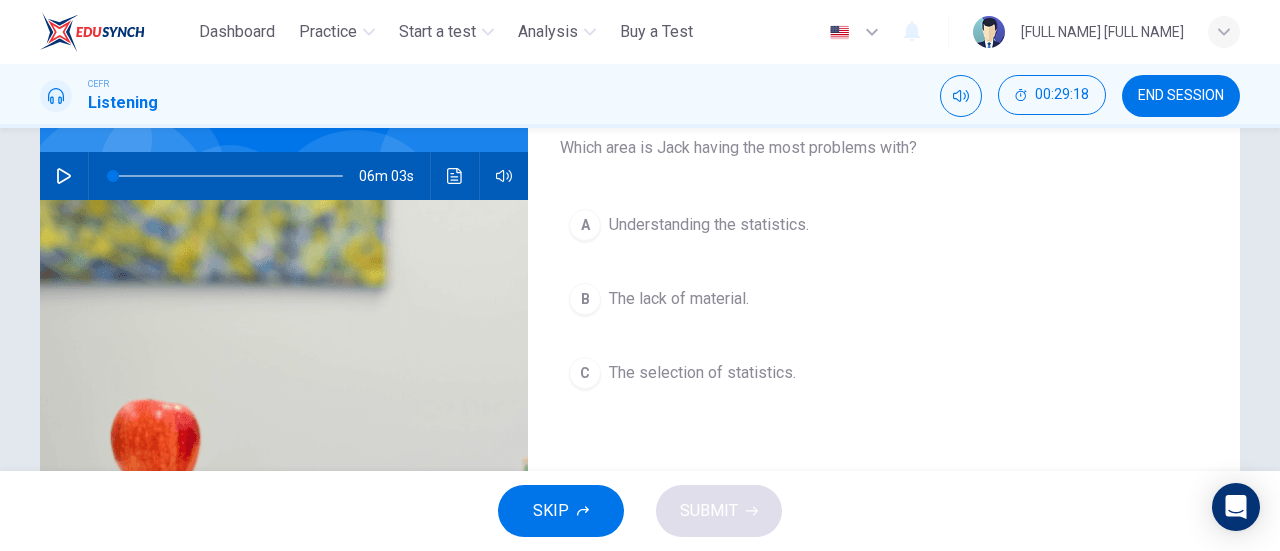scroll, scrollTop: 232, scrollLeft: 0, axis: vertical 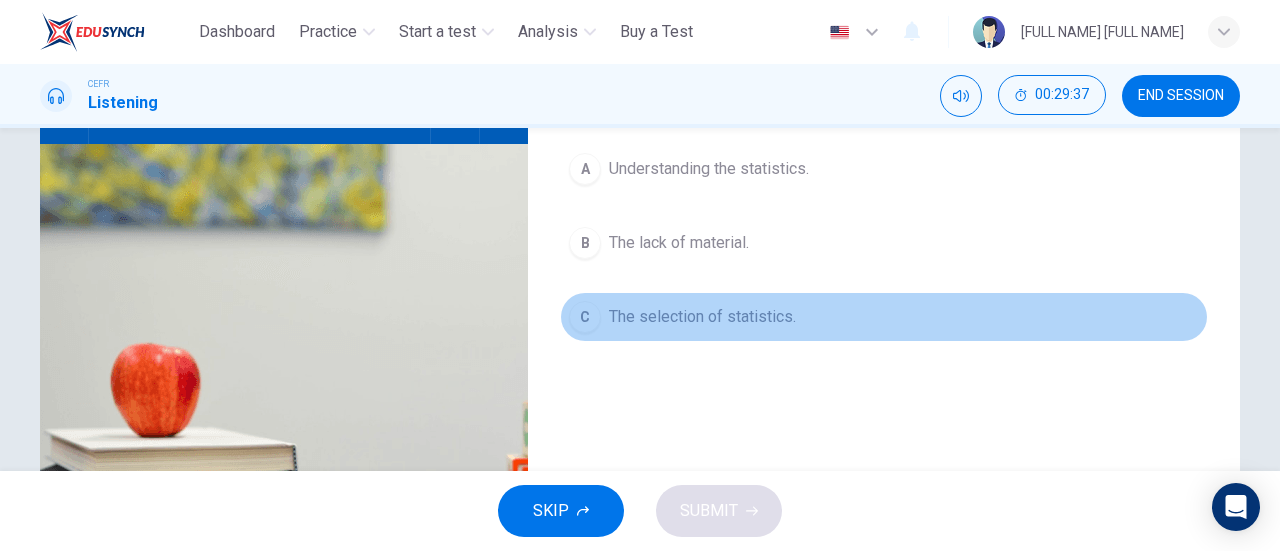 click on "The selection of statistics." at bounding box center (709, 169) 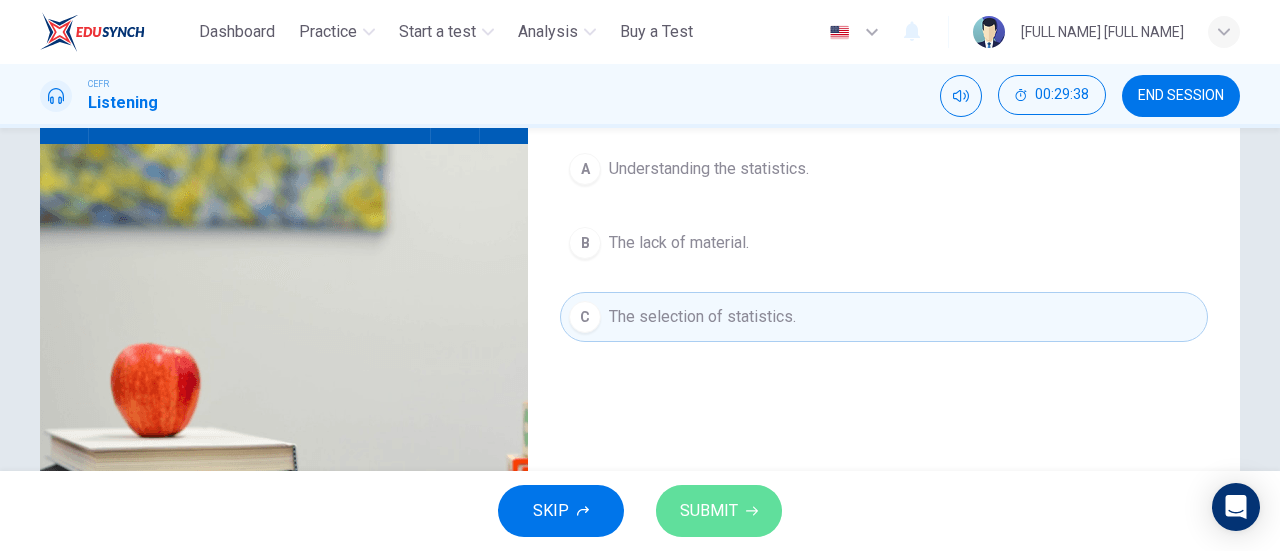 click on "SUBMIT" at bounding box center [719, 511] 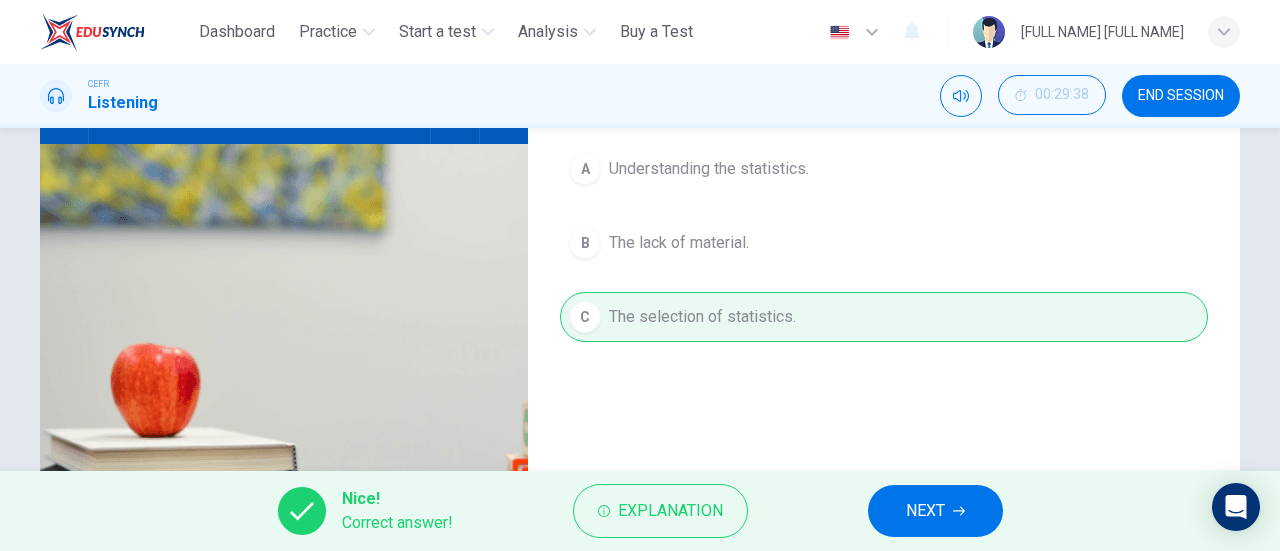click on "NEXT" at bounding box center [935, 511] 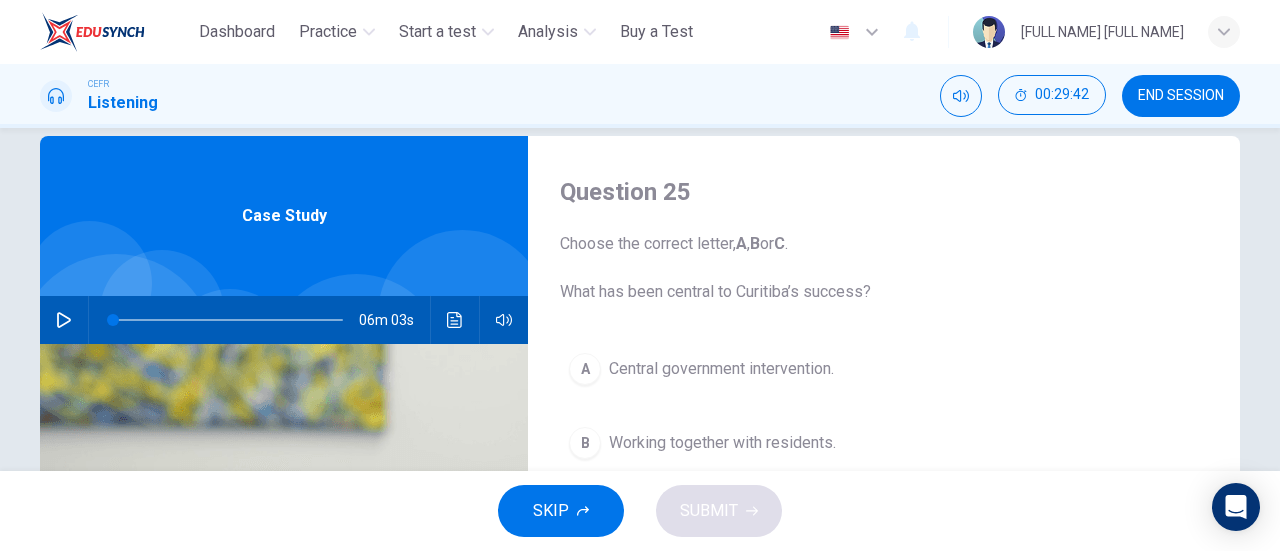 scroll, scrollTop: 132, scrollLeft: 0, axis: vertical 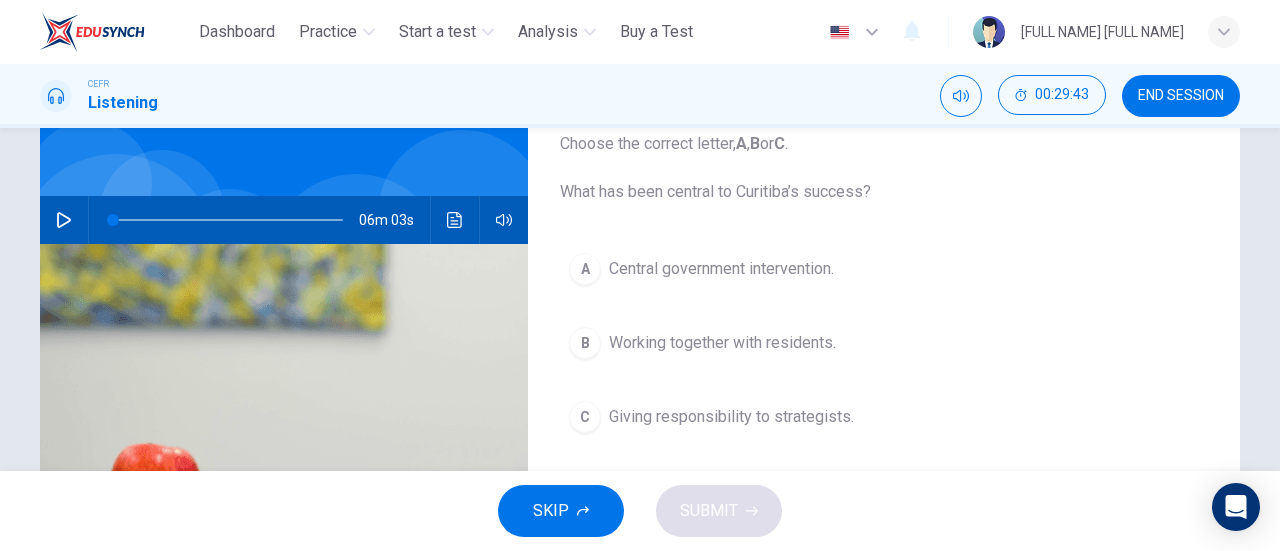 click on "Central government intervention." at bounding box center (721, 269) 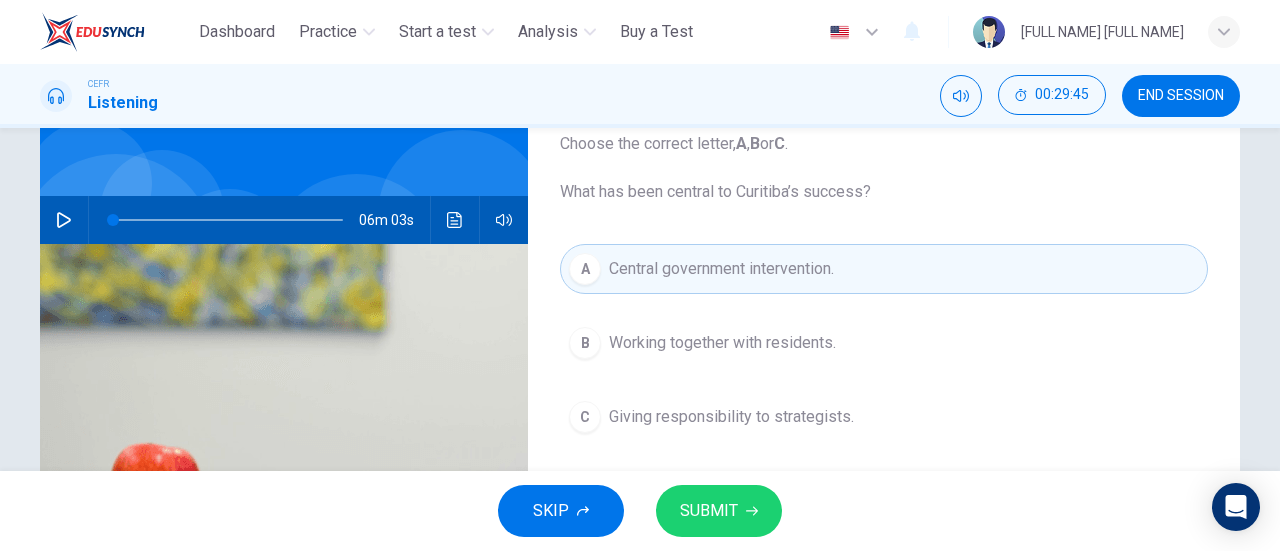 click on "B Working together with residents." at bounding box center [884, 343] 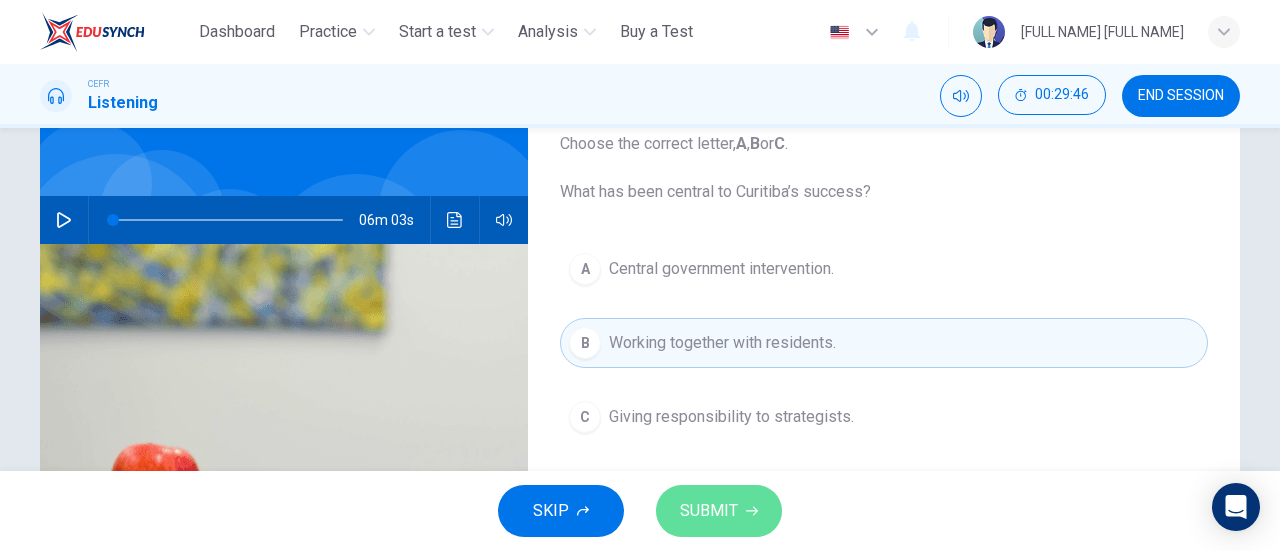 click on "SUBMIT" at bounding box center (719, 511) 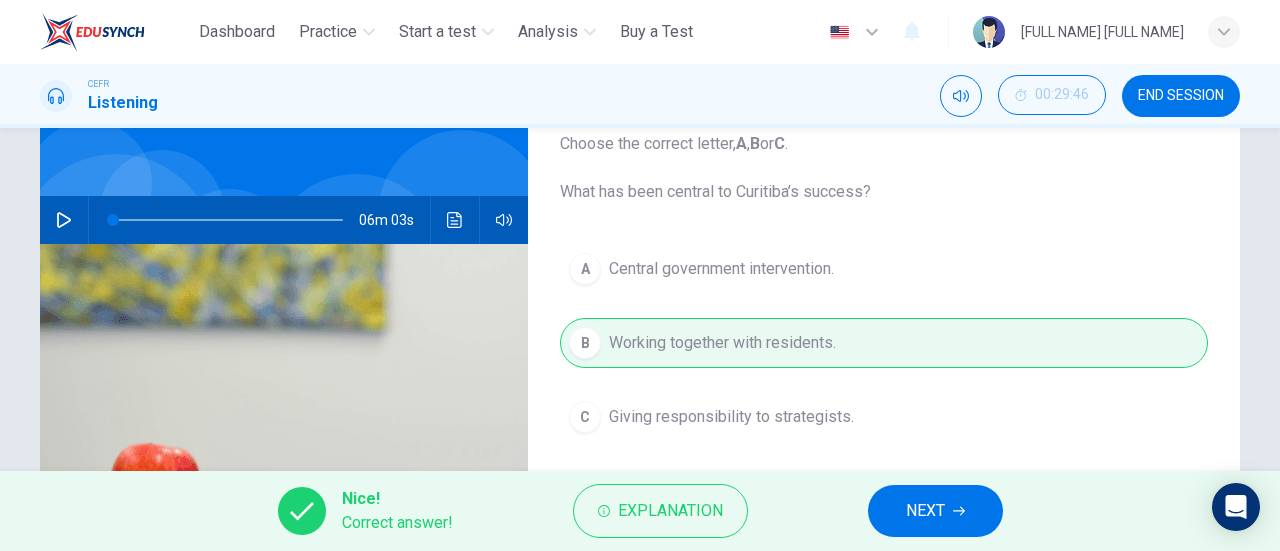 click on "NEXT" at bounding box center (935, 511) 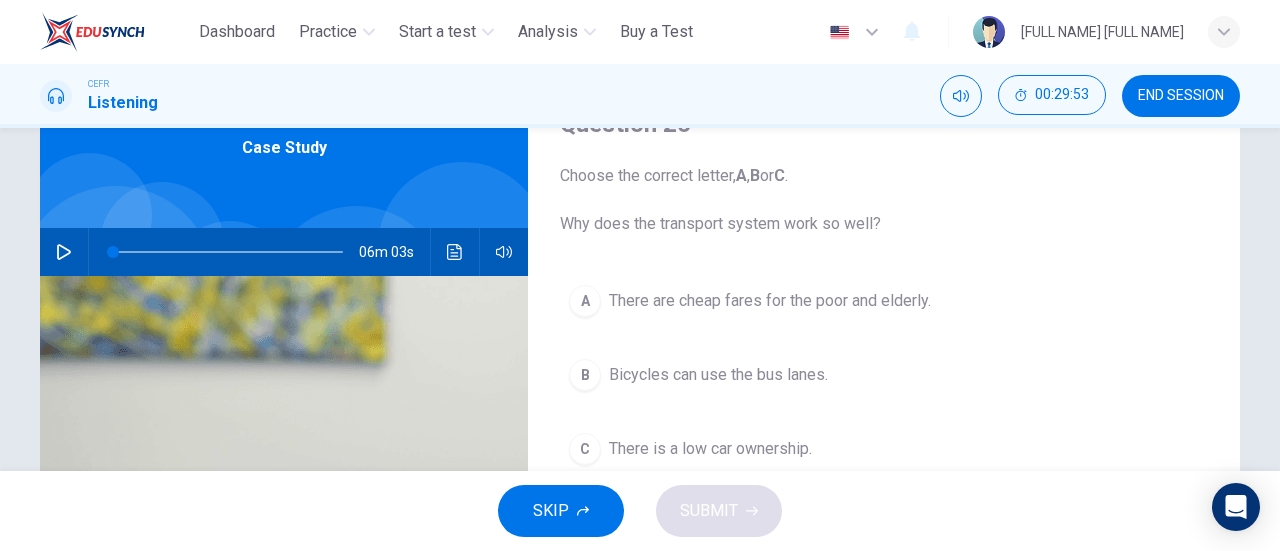 scroll, scrollTop: 132, scrollLeft: 0, axis: vertical 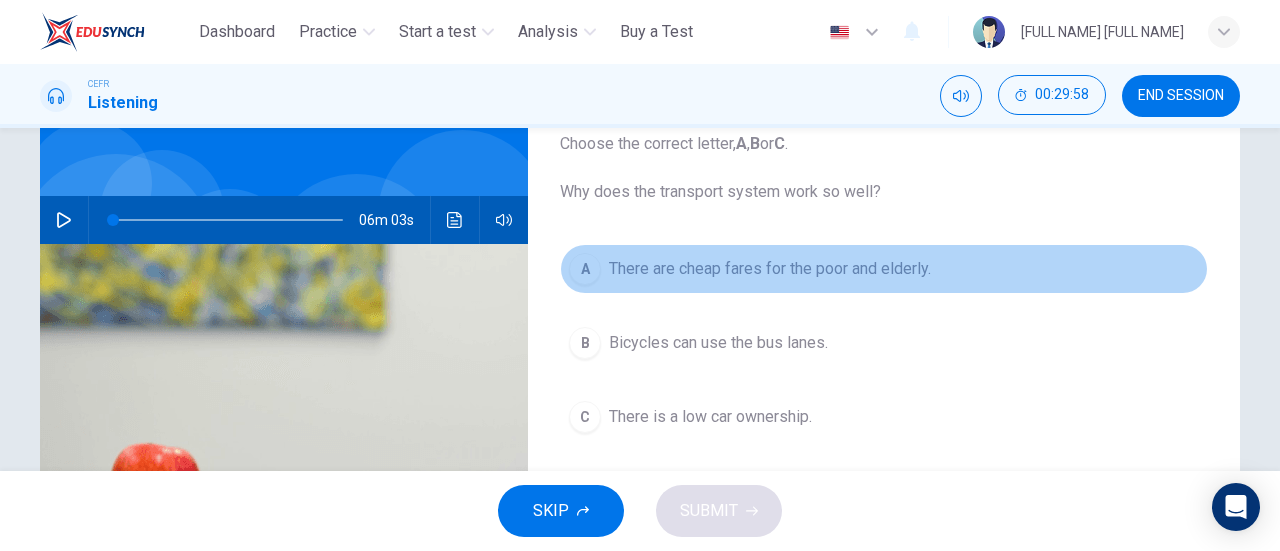 click on "There are cheap fares for the poor and elderly." at bounding box center (770, 269) 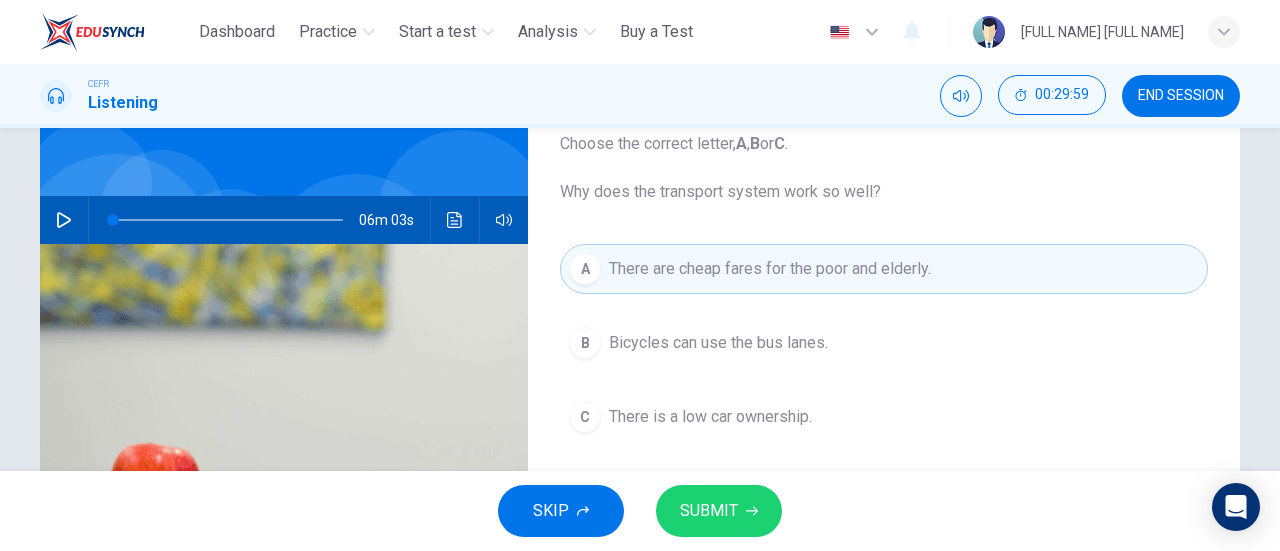 click on "SUBMIT" at bounding box center [719, 511] 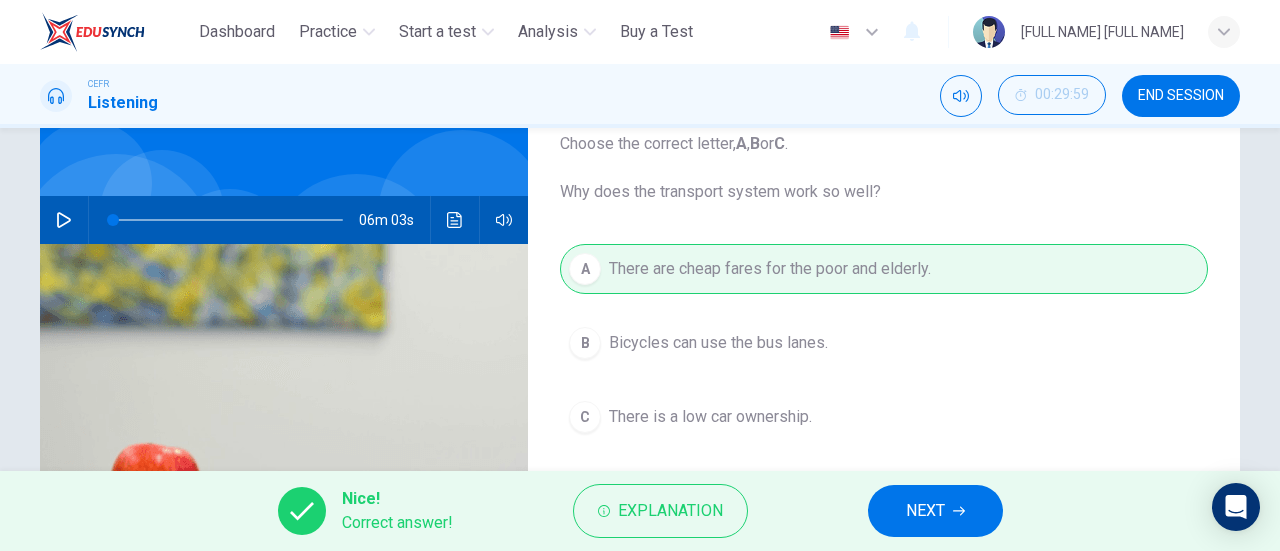 click on "NEXT" at bounding box center [925, 511] 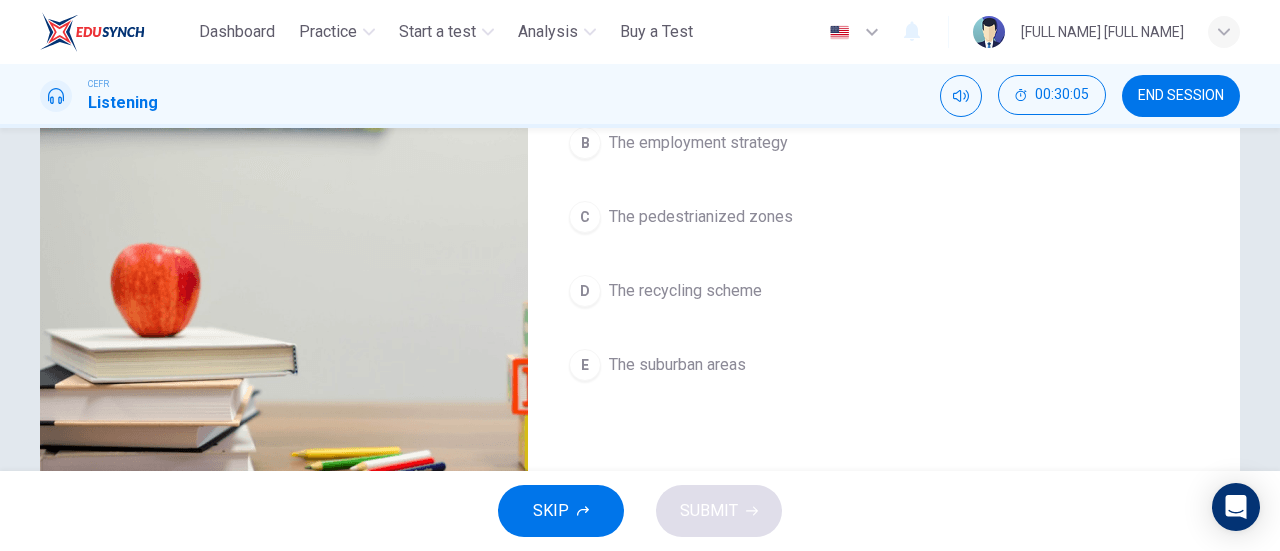 scroll, scrollTop: 232, scrollLeft: 0, axis: vertical 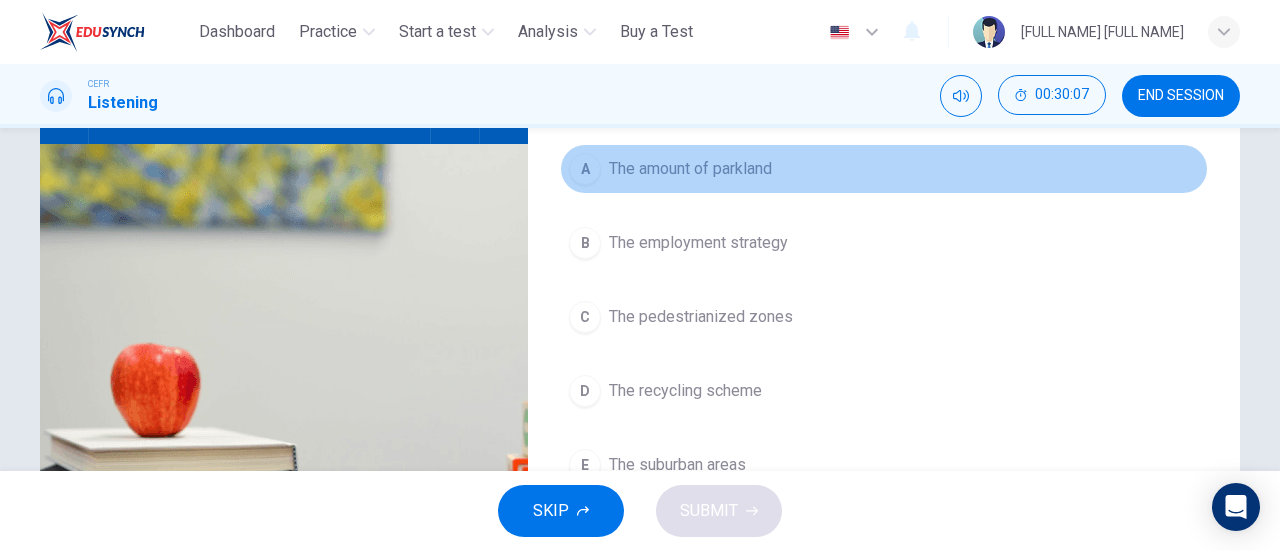 click on "The amount of parkland" at bounding box center (690, 169) 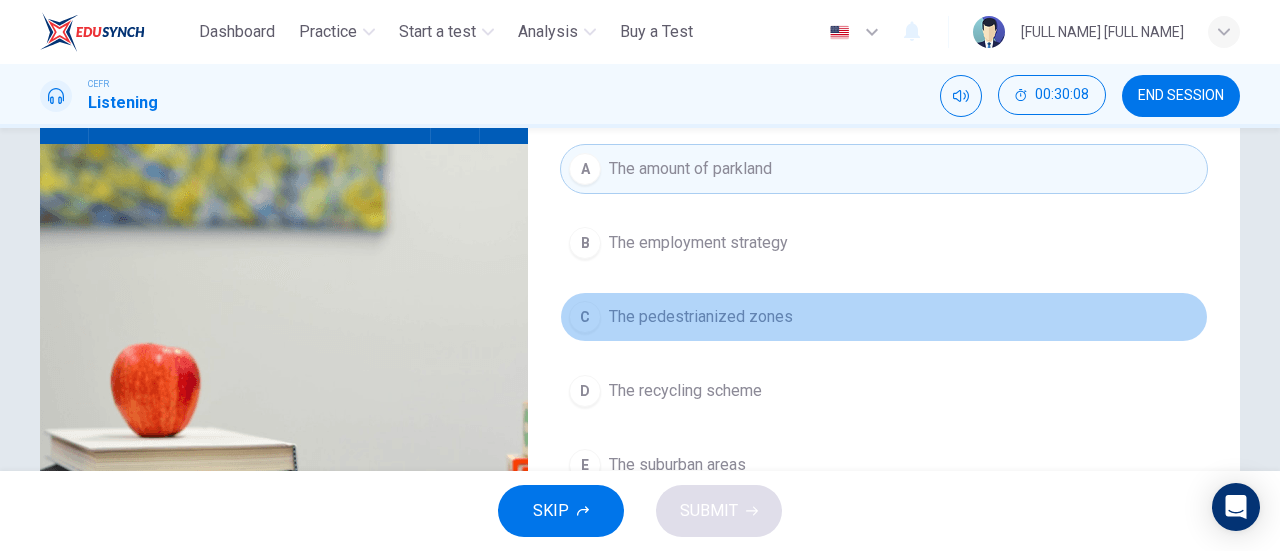 click on "The pedestrianized zones" at bounding box center (698, 243) 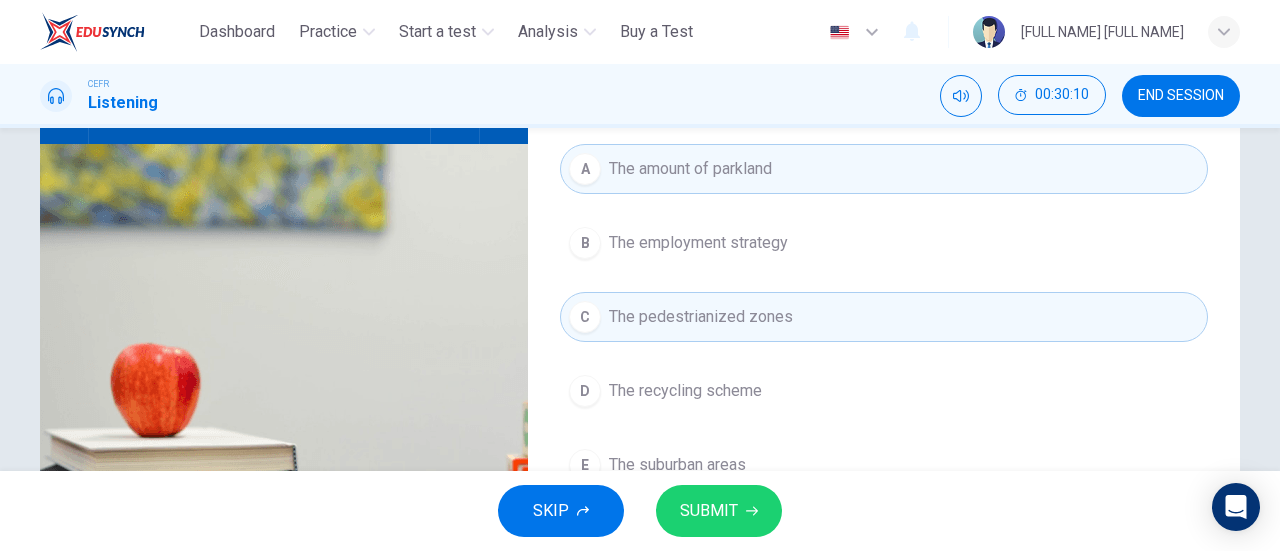 click on "D The recycling scheme" at bounding box center (884, 391) 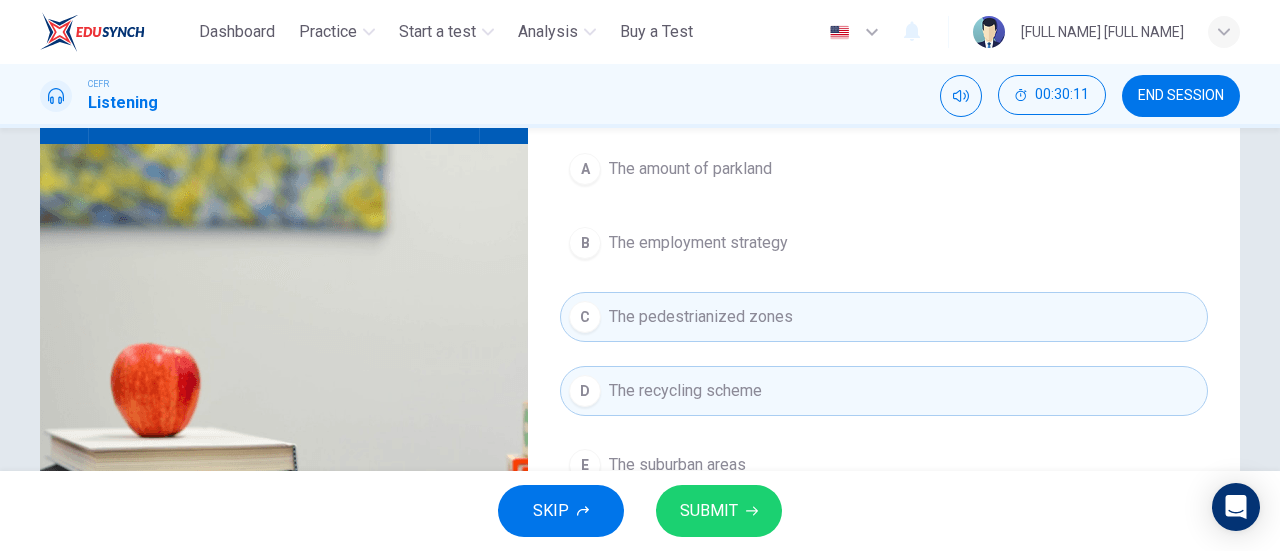 click on "The amount of parkland" at bounding box center (690, 169) 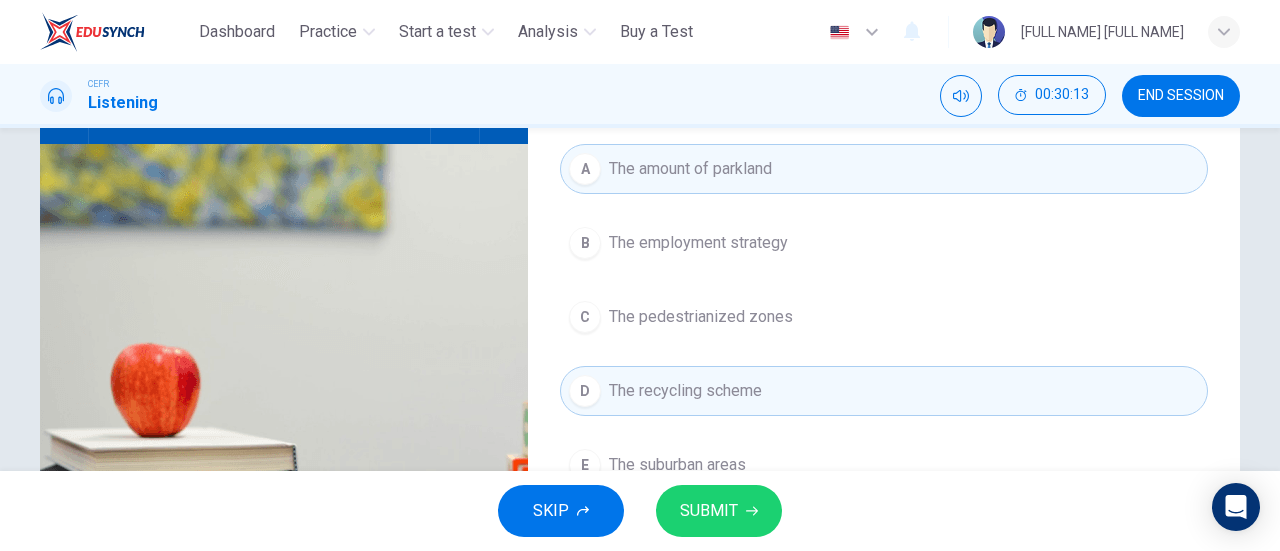 click on "SUBMIT" at bounding box center [719, 511] 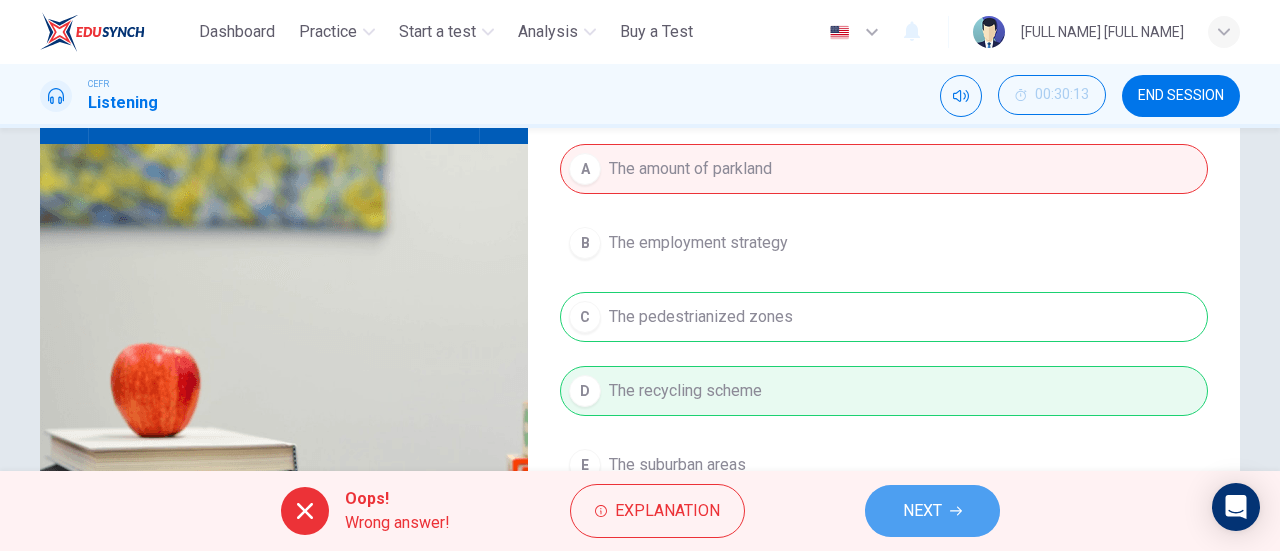 click on "NEXT" at bounding box center (922, 511) 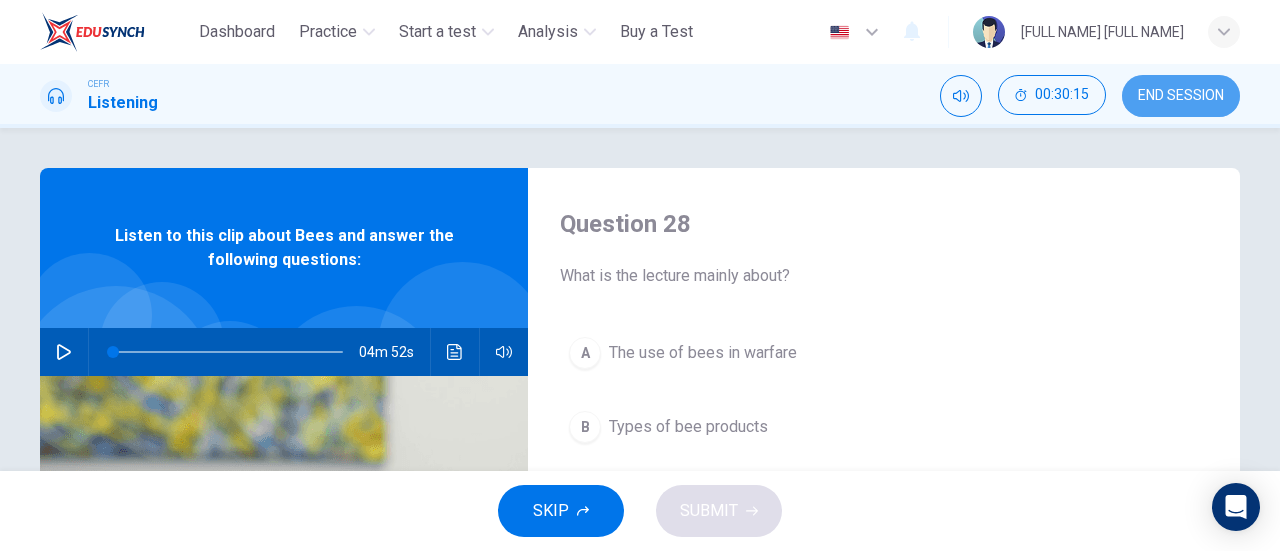 click on "END SESSION" at bounding box center [1181, 96] 